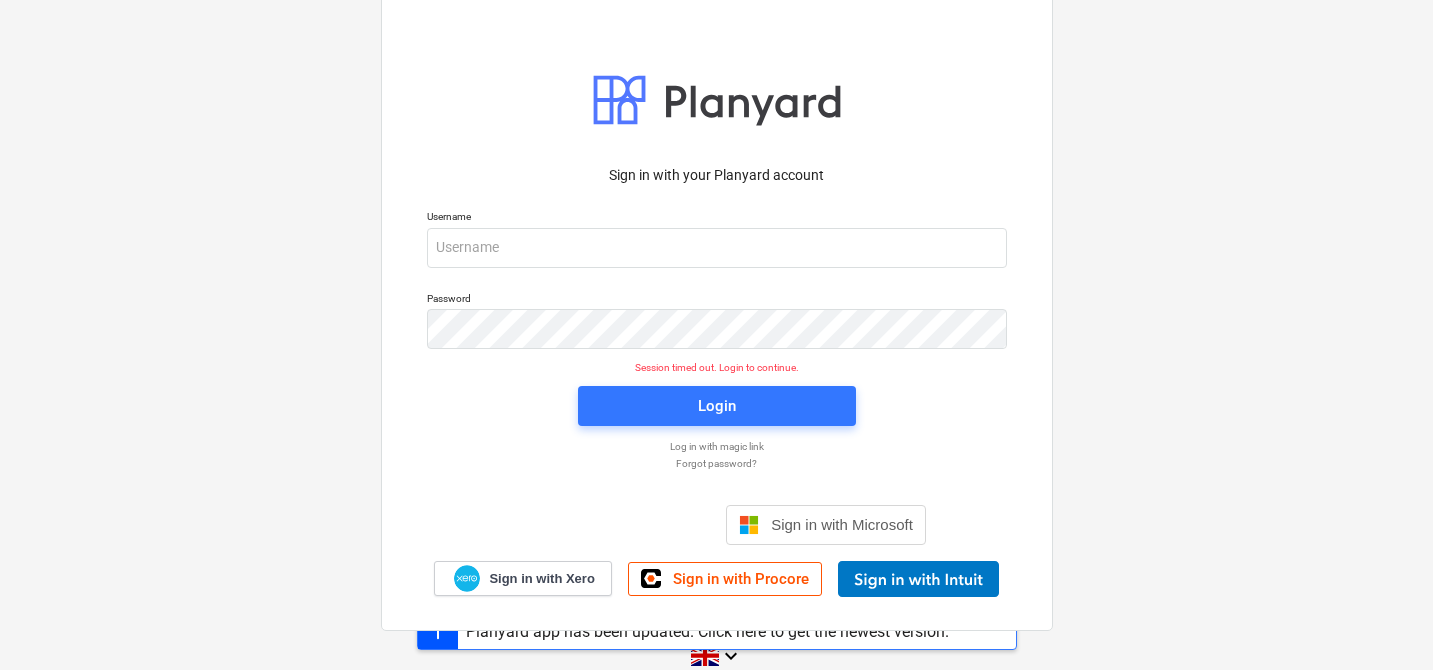 scroll, scrollTop: 0, scrollLeft: 0, axis: both 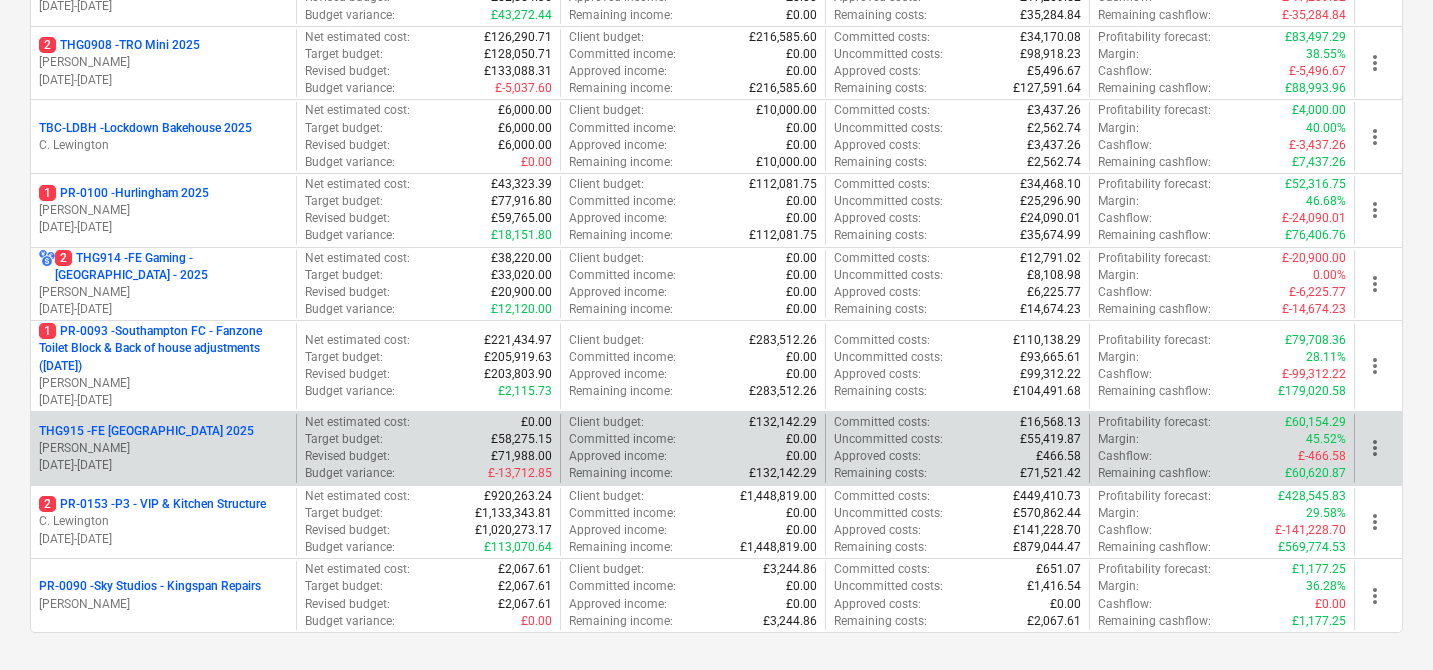 click on "THG915 -  FE [GEOGRAPHIC_DATA] 2025" at bounding box center (146, 431) 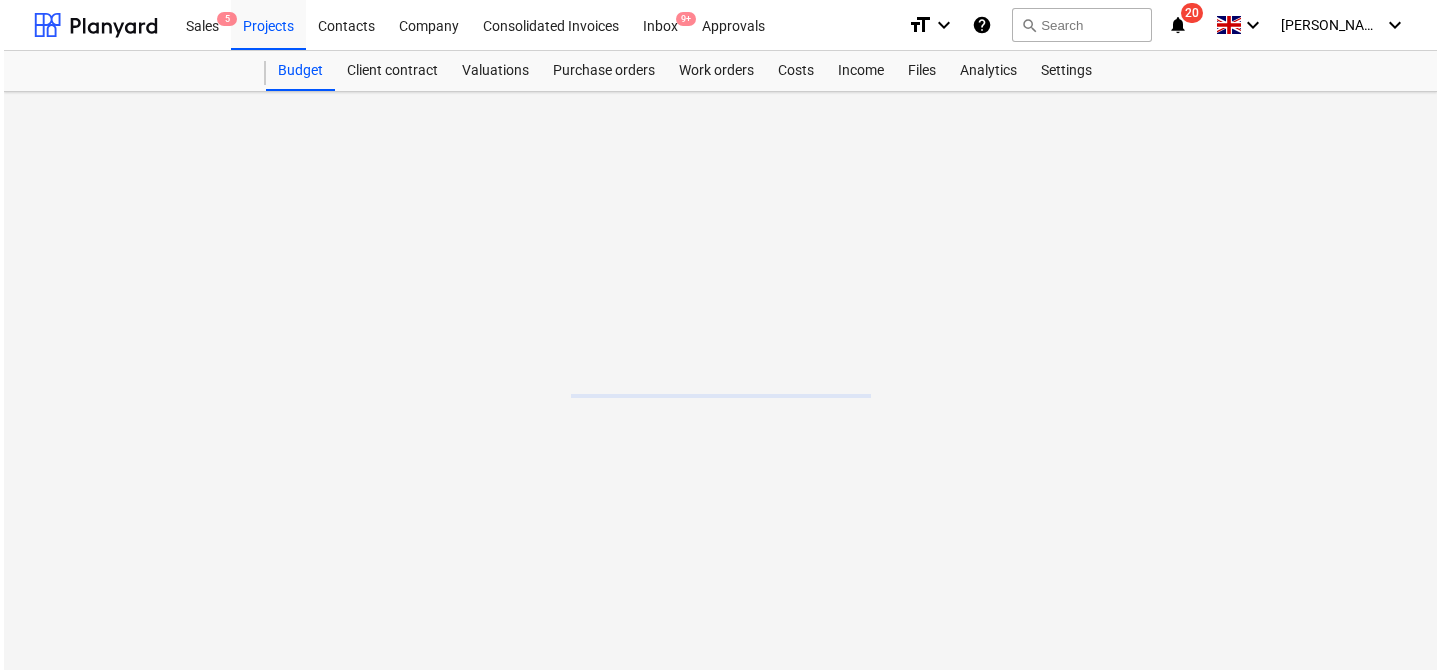 scroll, scrollTop: 0, scrollLeft: 0, axis: both 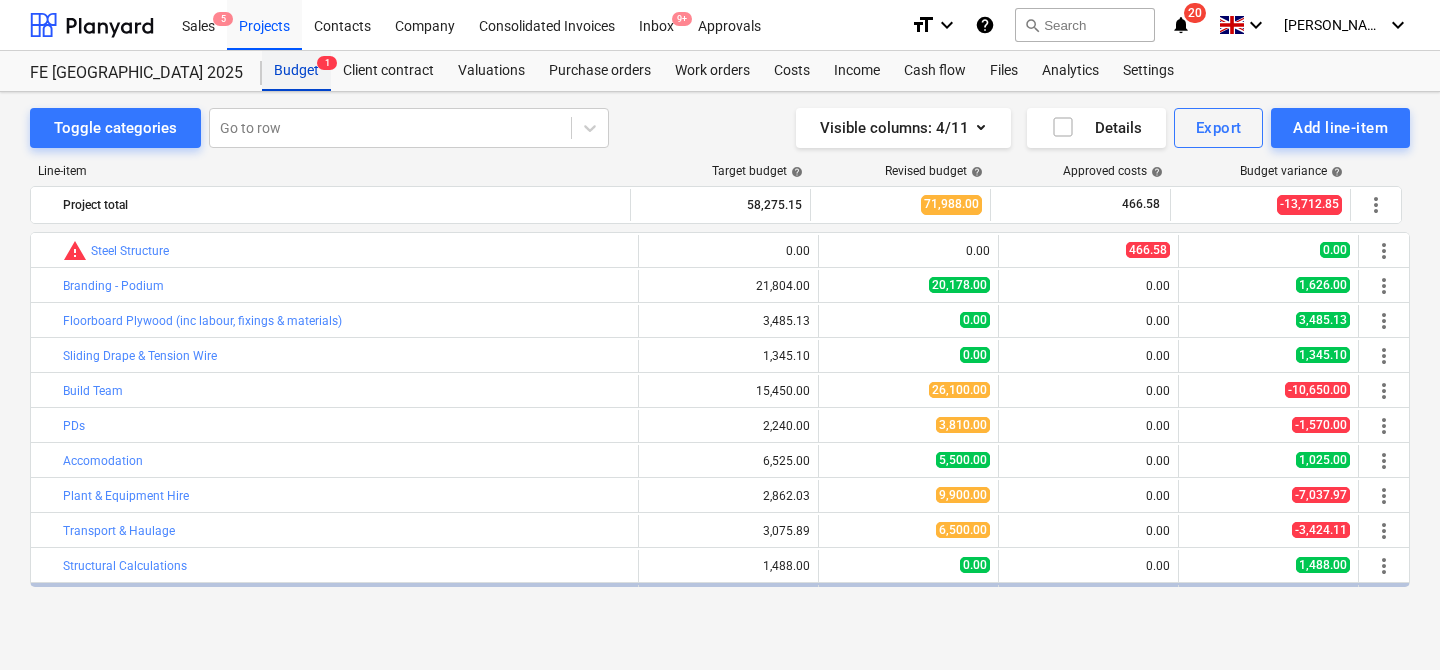 click on "Budget 1" at bounding box center [296, 71] 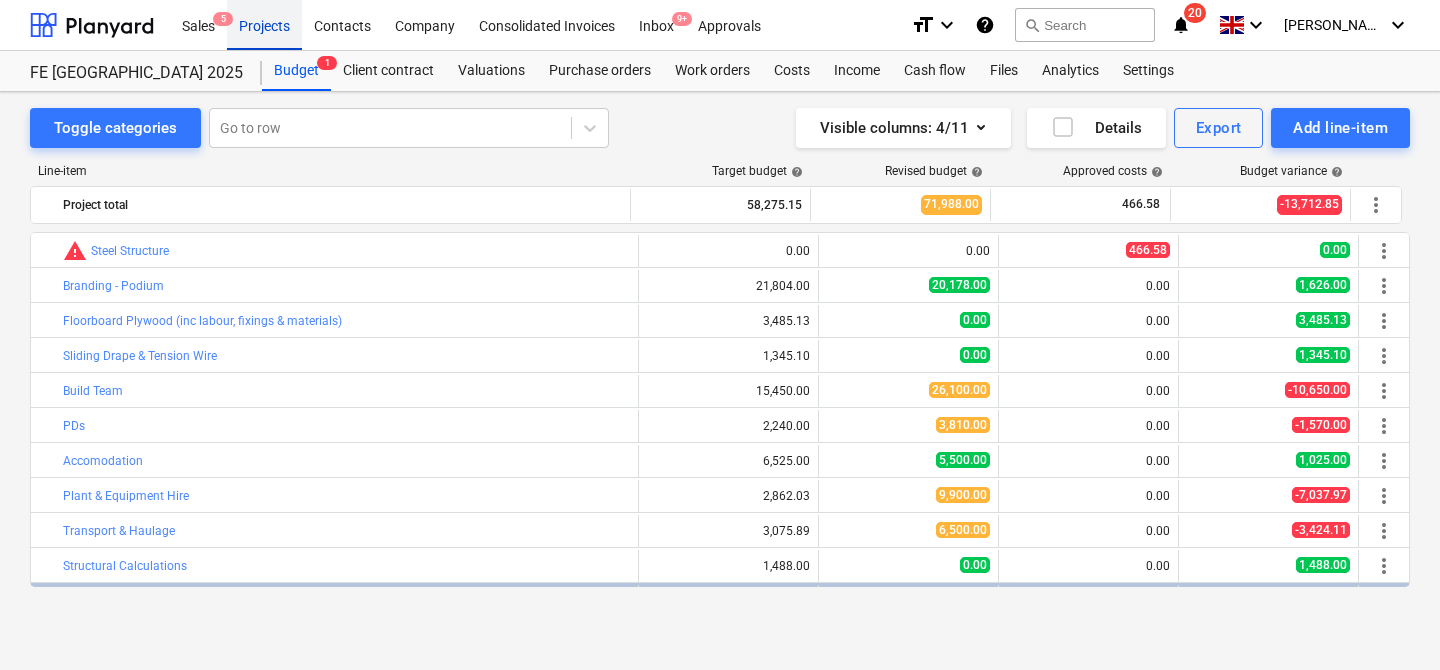 click on "Projects" at bounding box center [264, 24] 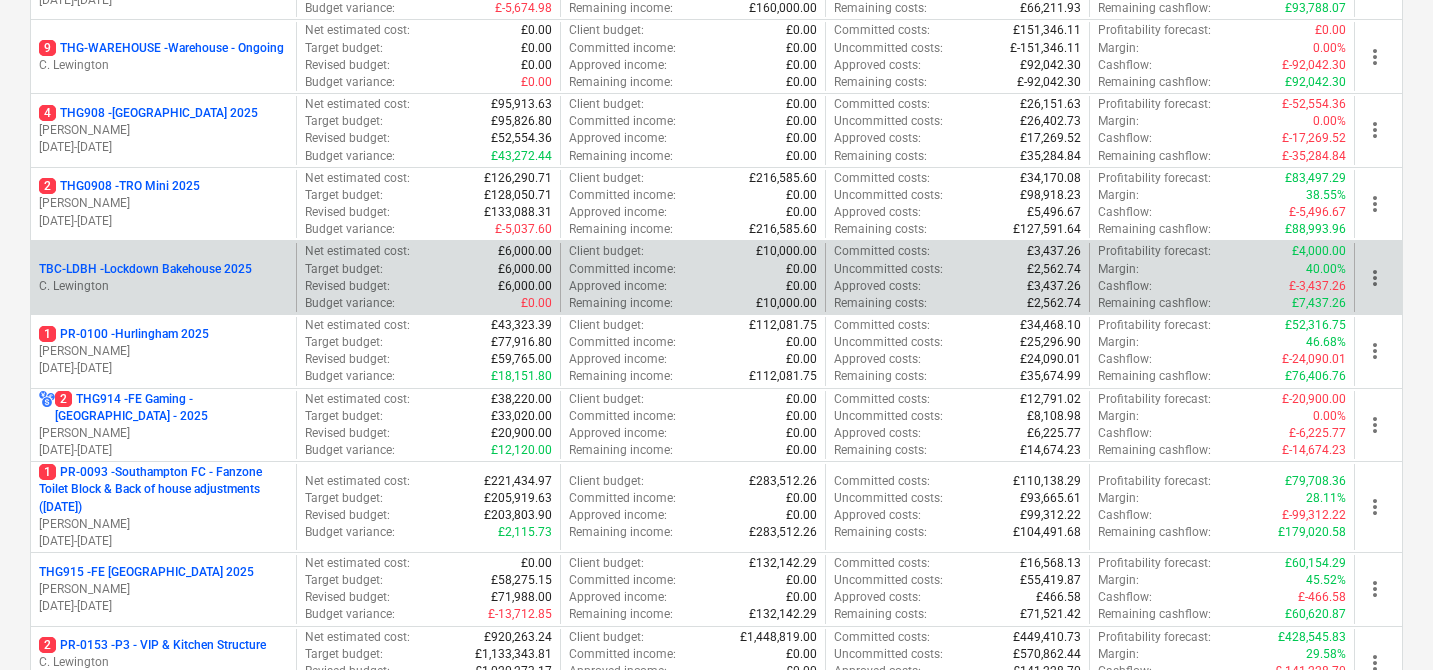 scroll, scrollTop: 824, scrollLeft: 0, axis: vertical 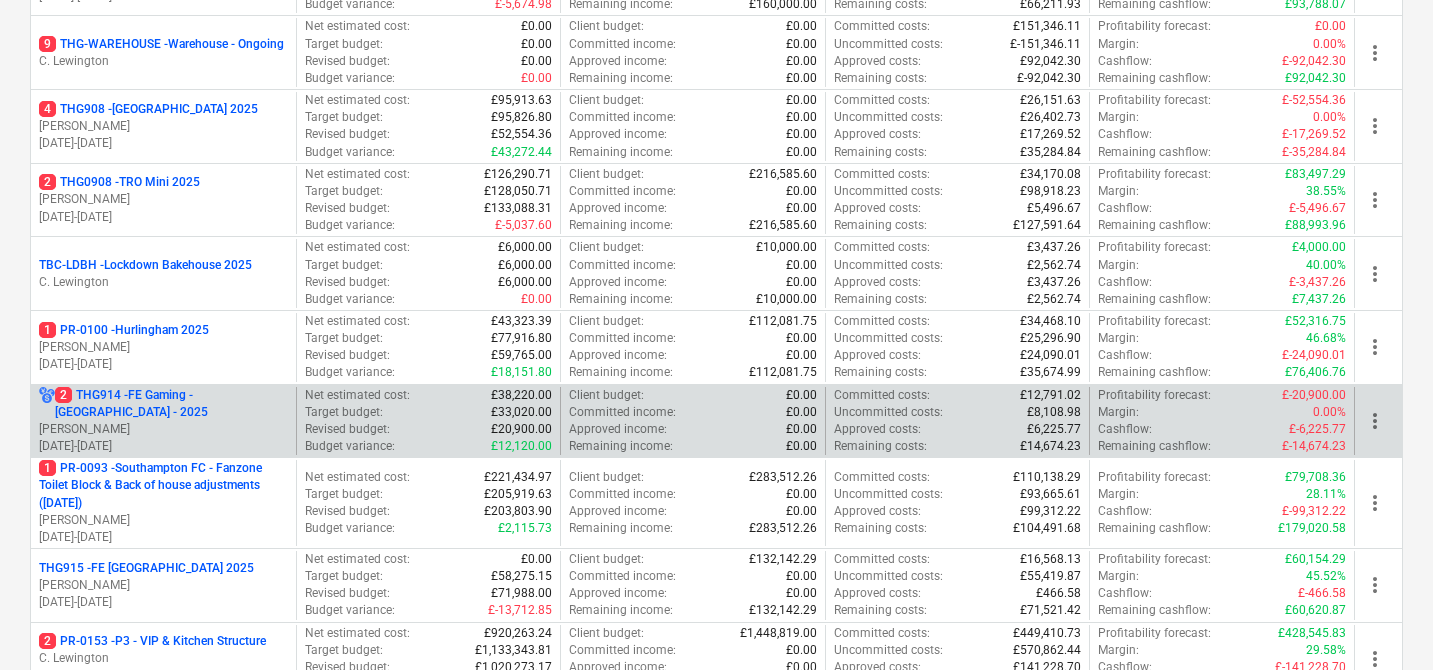 click on "2  THG914 -  FE Gaming - [GEOGRAPHIC_DATA] - 2025" at bounding box center (171, 404) 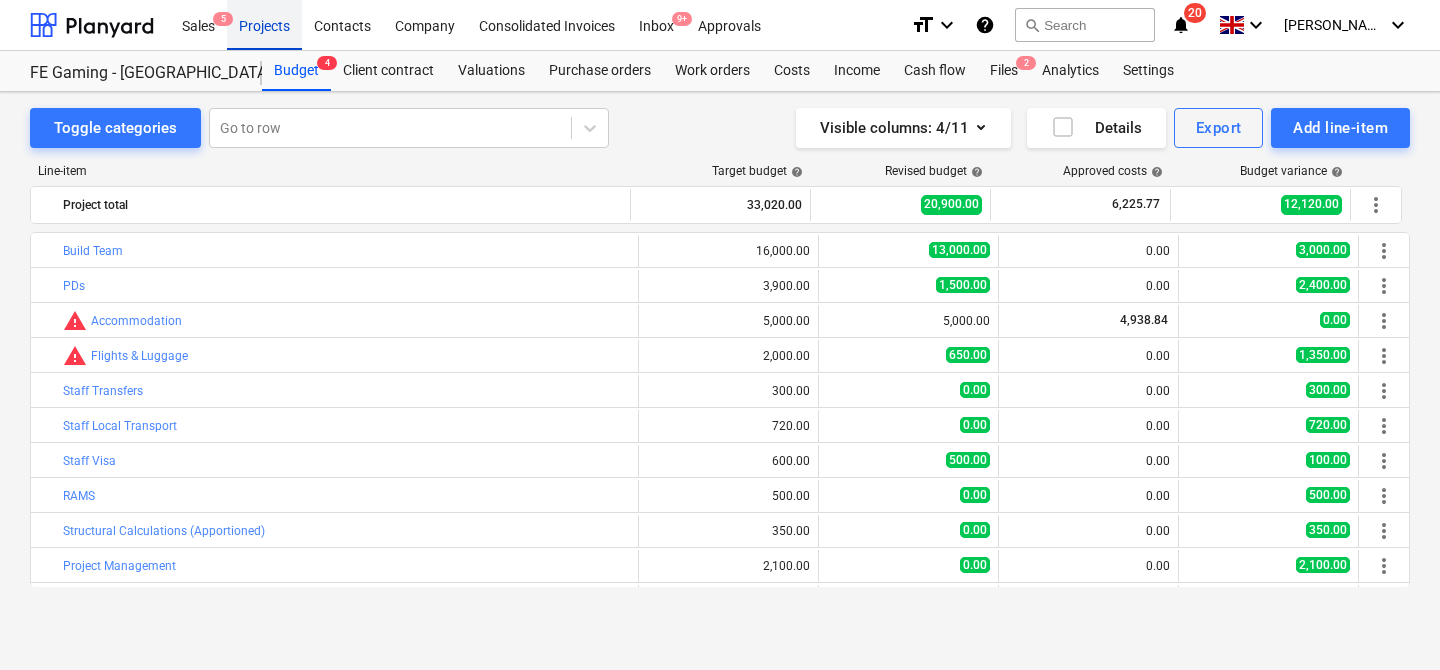 click on "Projects" at bounding box center (264, 24) 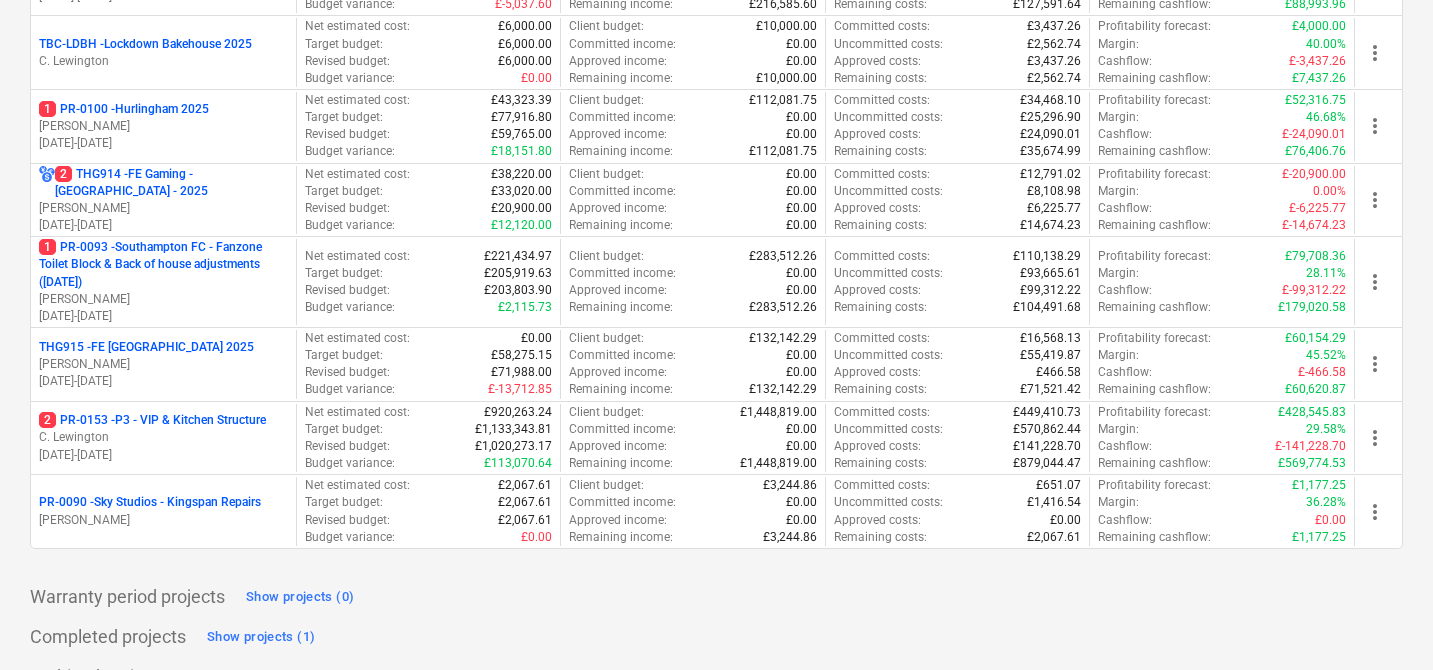 scroll, scrollTop: 1080, scrollLeft: 0, axis: vertical 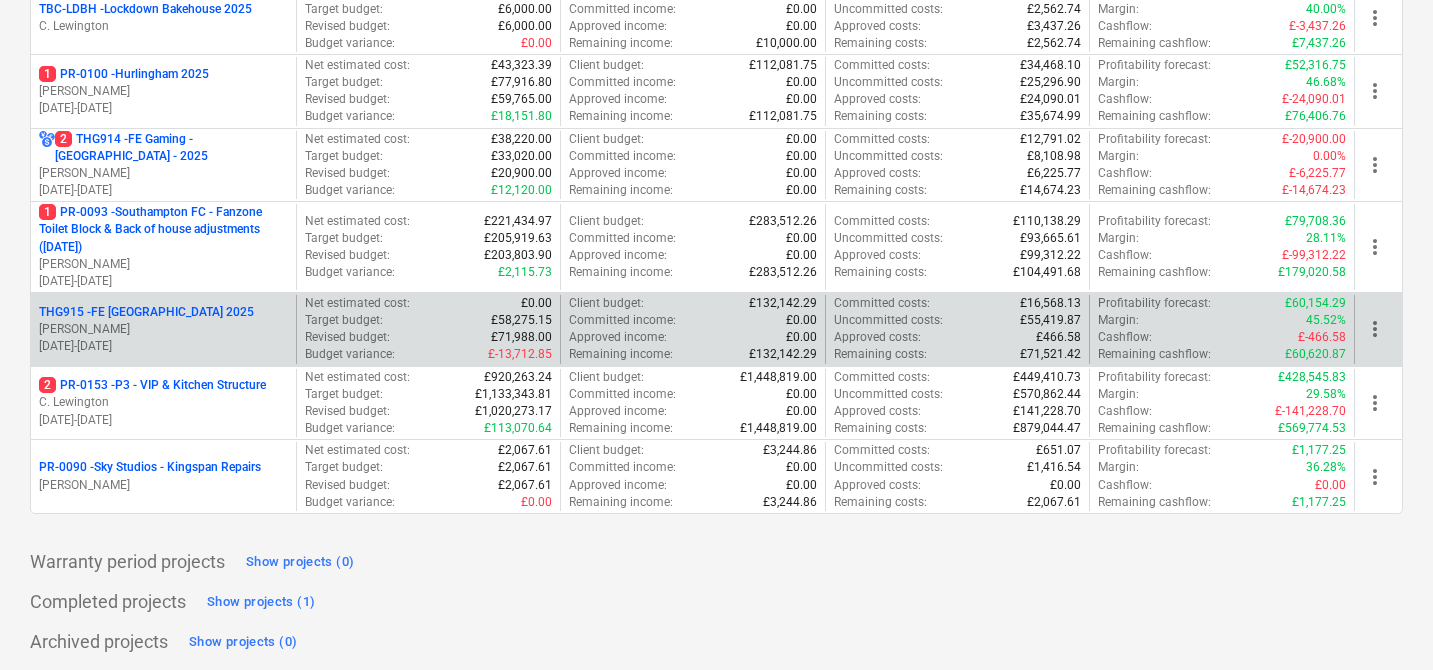 click on "THG915 -  FE [GEOGRAPHIC_DATA] 2025" at bounding box center [146, 312] 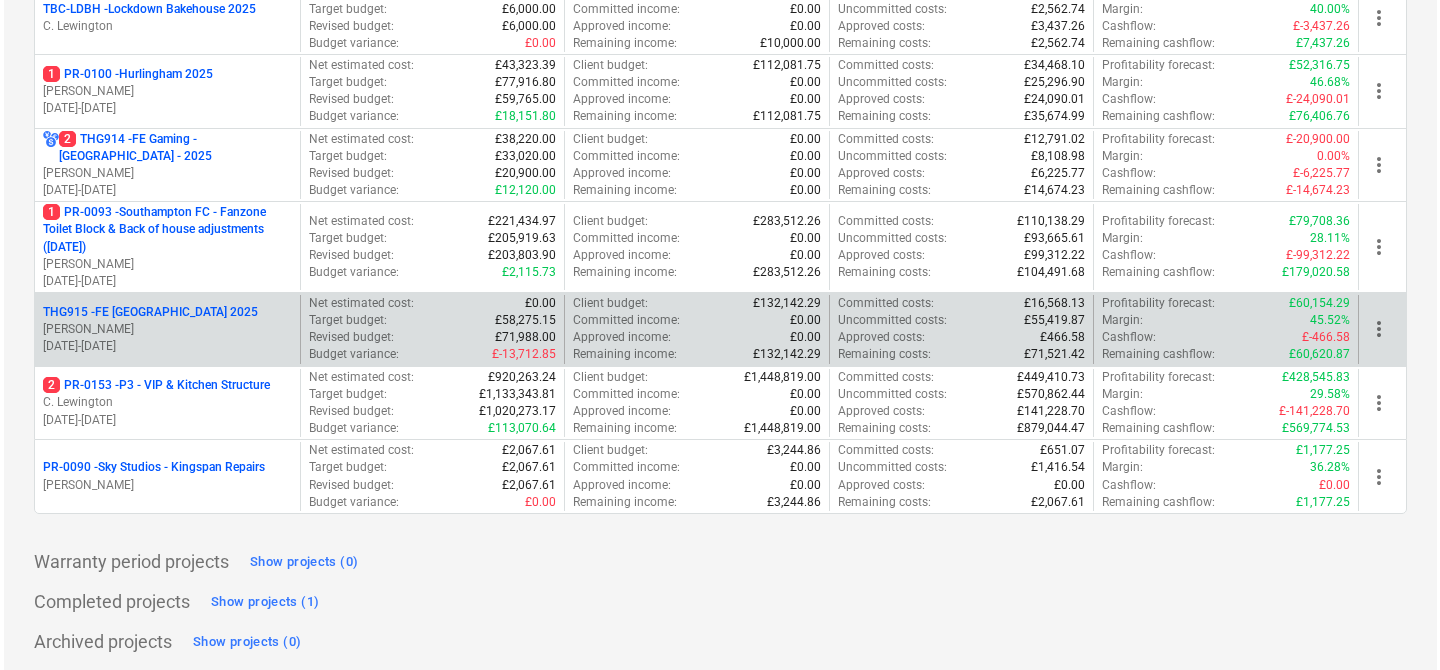 scroll, scrollTop: 0, scrollLeft: 0, axis: both 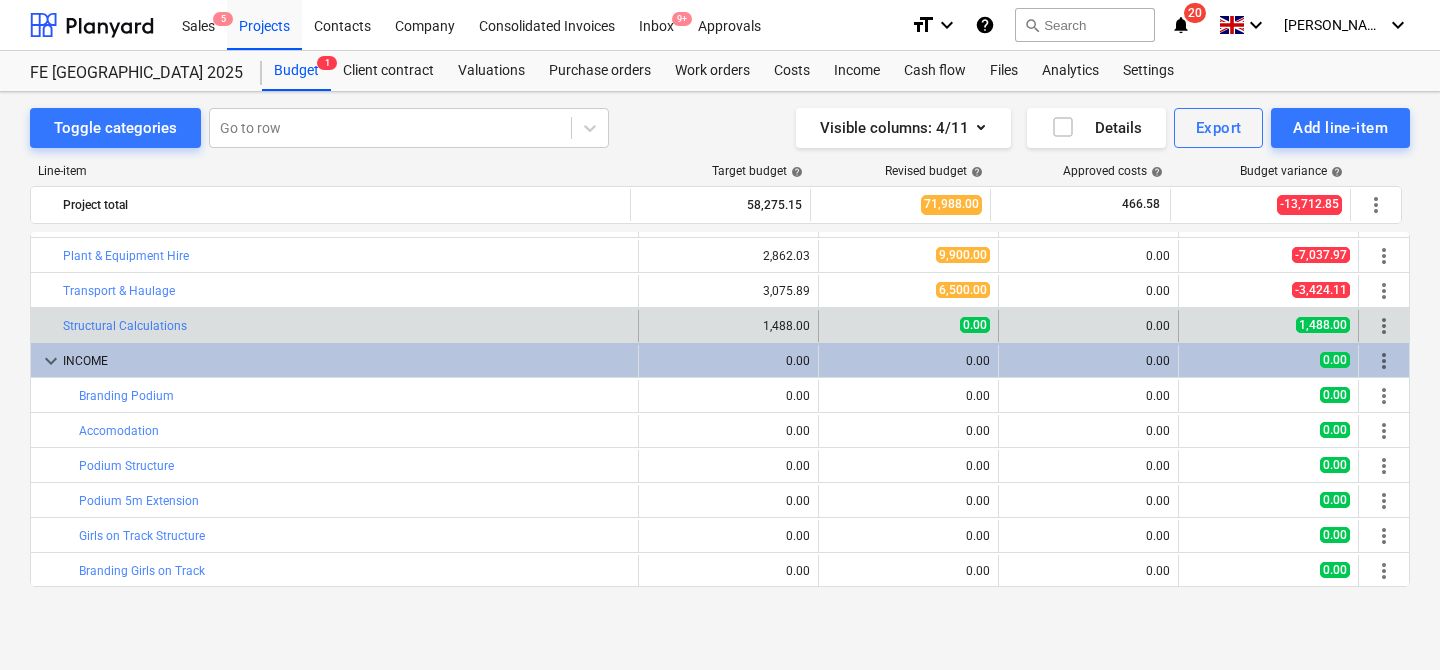 drag, startPoint x: 57, startPoint y: 282, endPoint x: 204, endPoint y: 335, distance: 156.2626 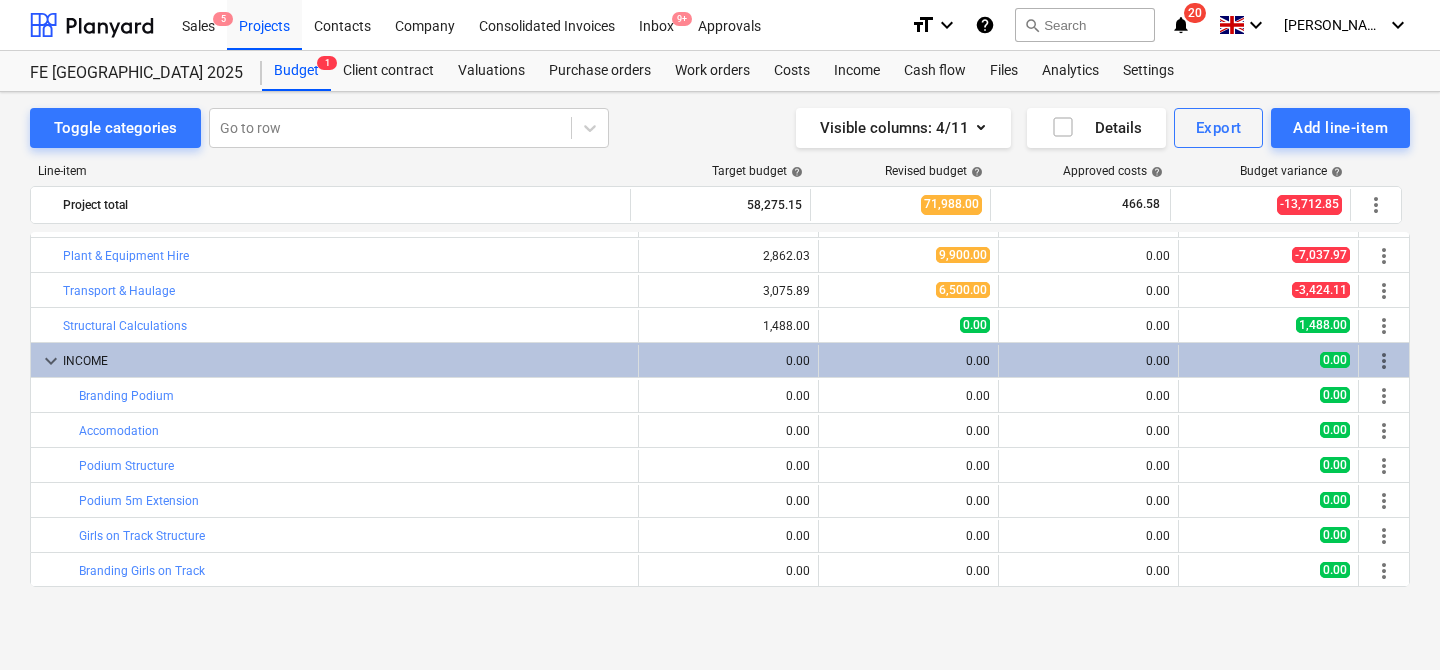 scroll, scrollTop: 0, scrollLeft: 0, axis: both 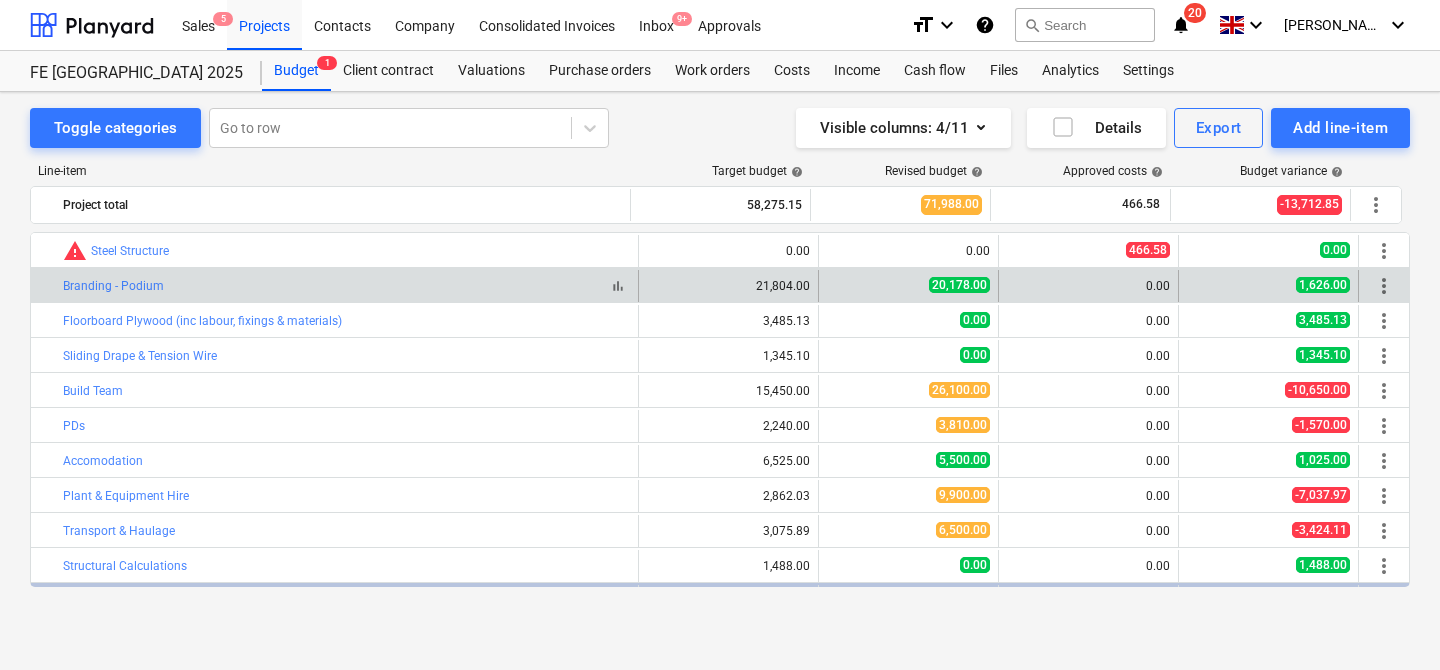 drag, startPoint x: 59, startPoint y: 288, endPoint x: 183, endPoint y: 288, distance: 124 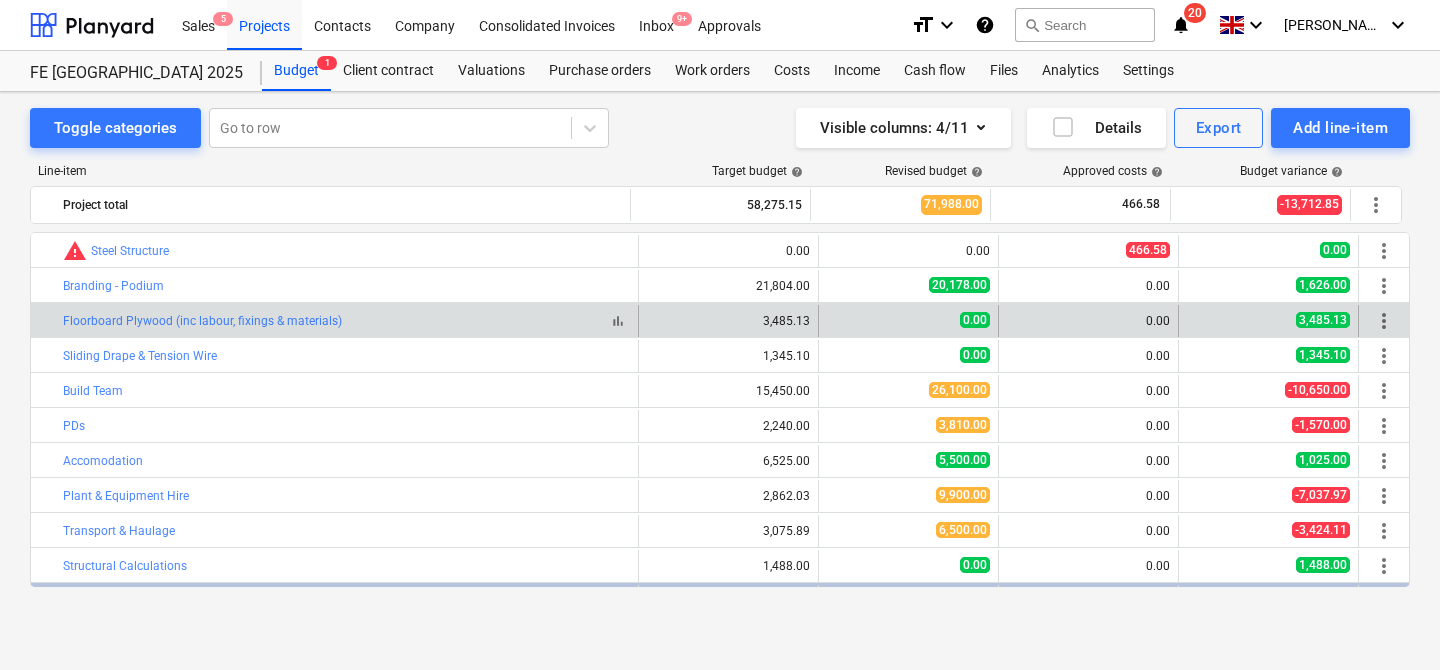 drag, startPoint x: 59, startPoint y: 317, endPoint x: 359, endPoint y: 318, distance: 300.00168 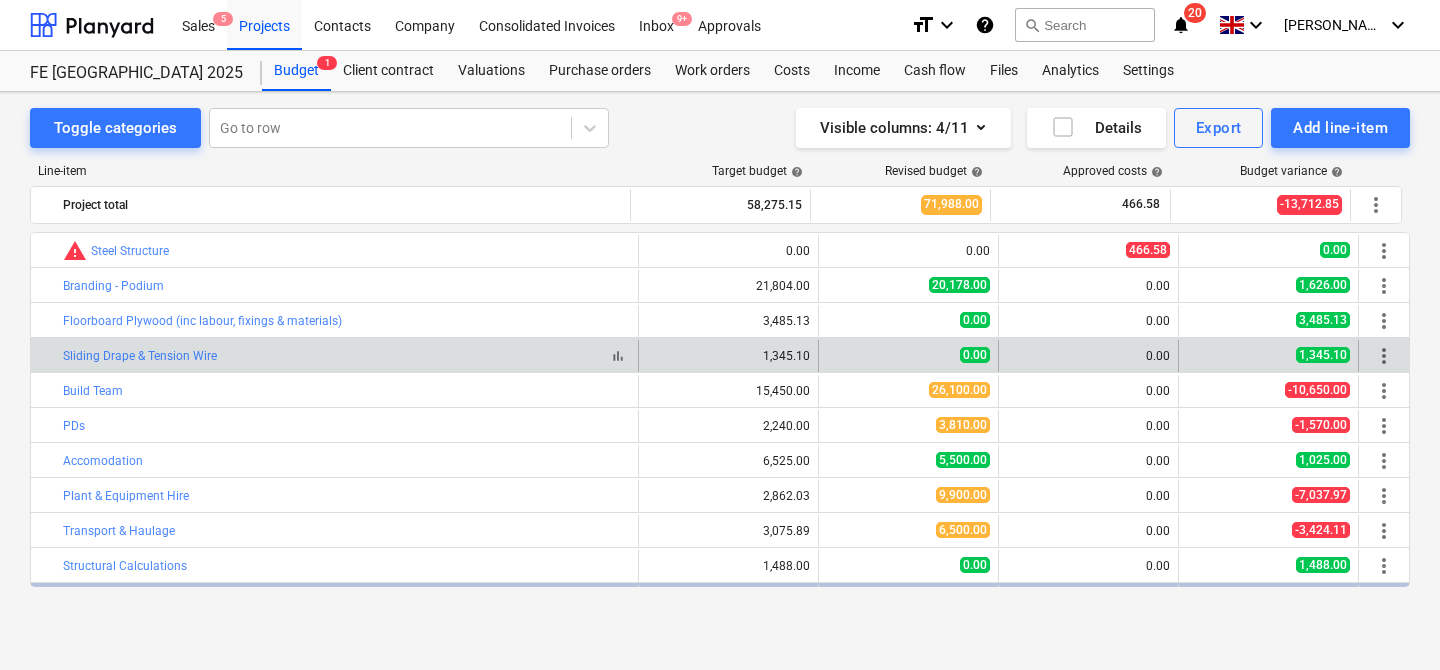 drag, startPoint x: 50, startPoint y: 352, endPoint x: 238, endPoint y: 352, distance: 188 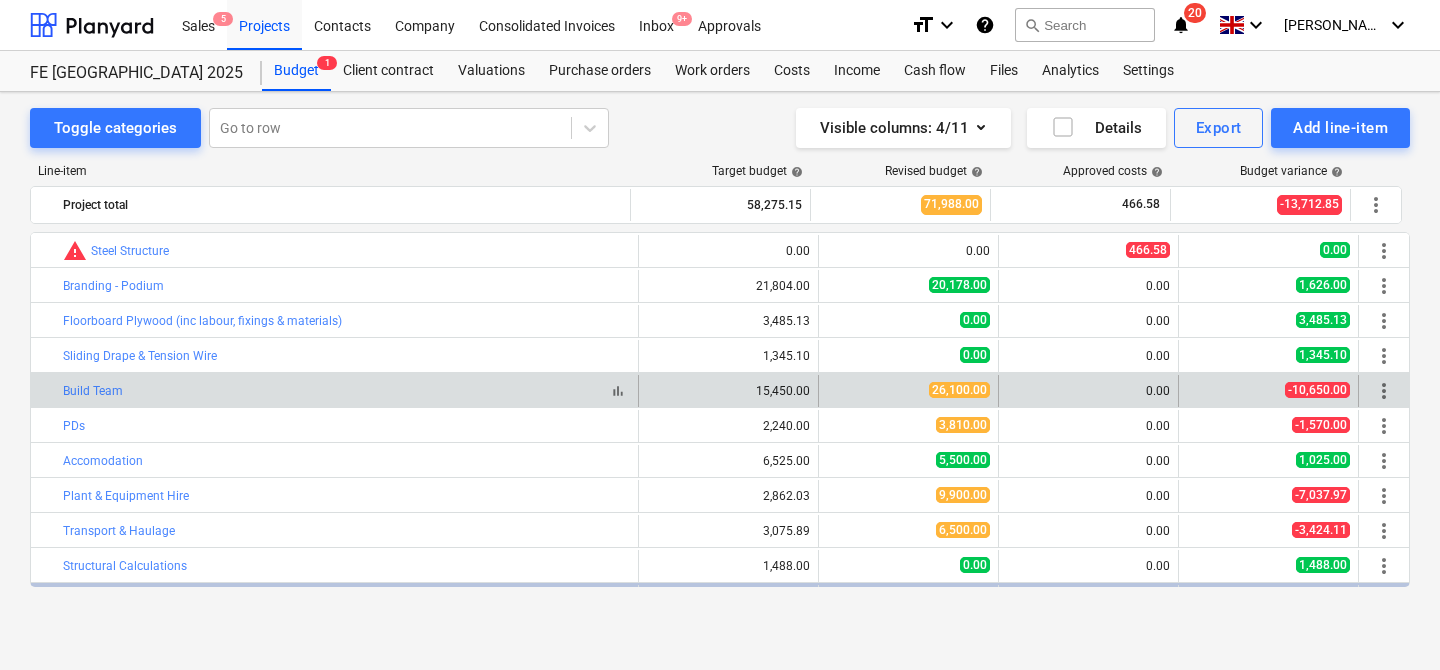 drag, startPoint x: 58, startPoint y: 391, endPoint x: 138, endPoint y: 391, distance: 80 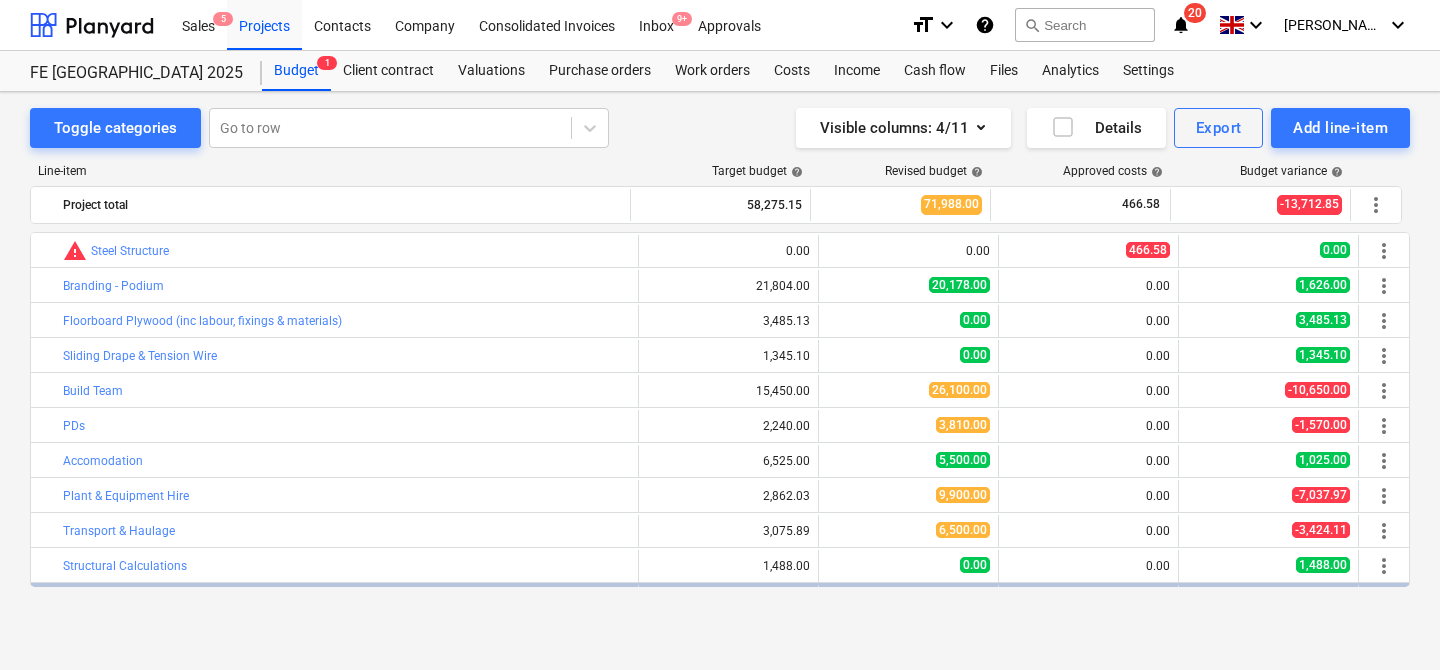 scroll, scrollTop: 60, scrollLeft: 0, axis: vertical 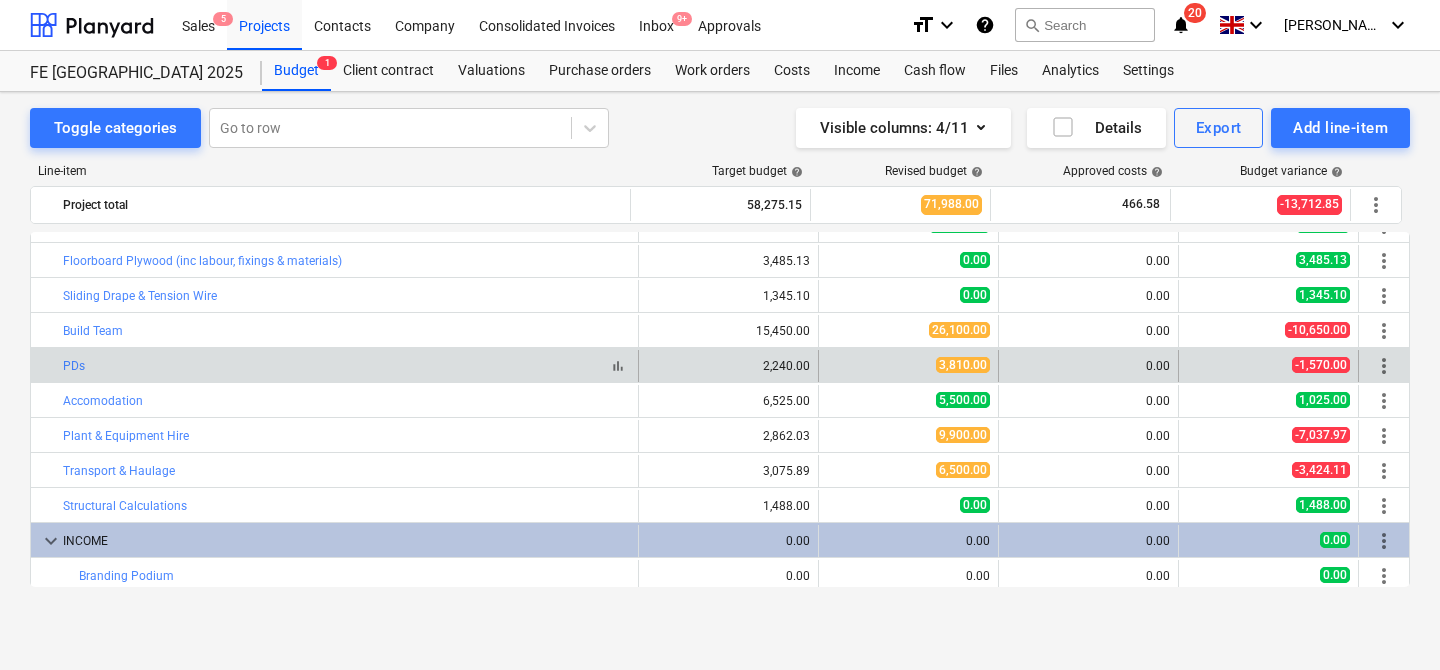 drag, startPoint x: 54, startPoint y: 359, endPoint x: 89, endPoint y: 359, distance: 35 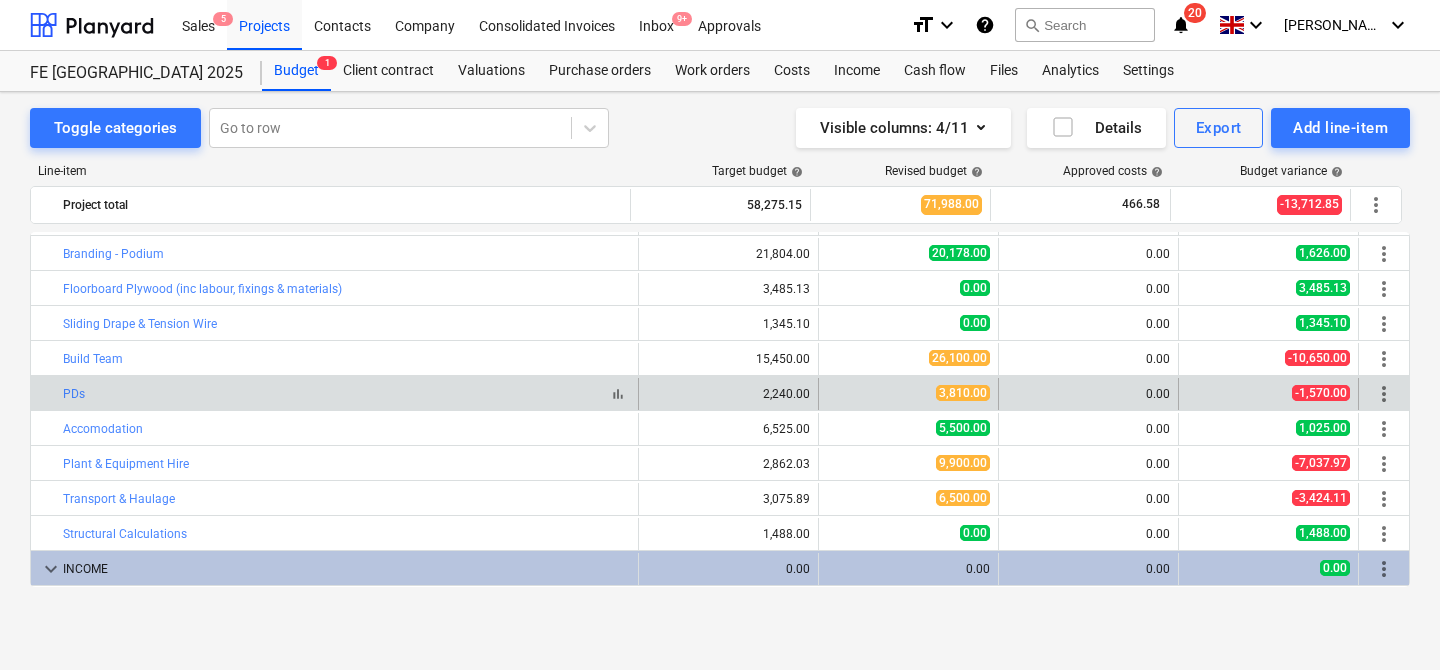 scroll, scrollTop: 45, scrollLeft: 0, axis: vertical 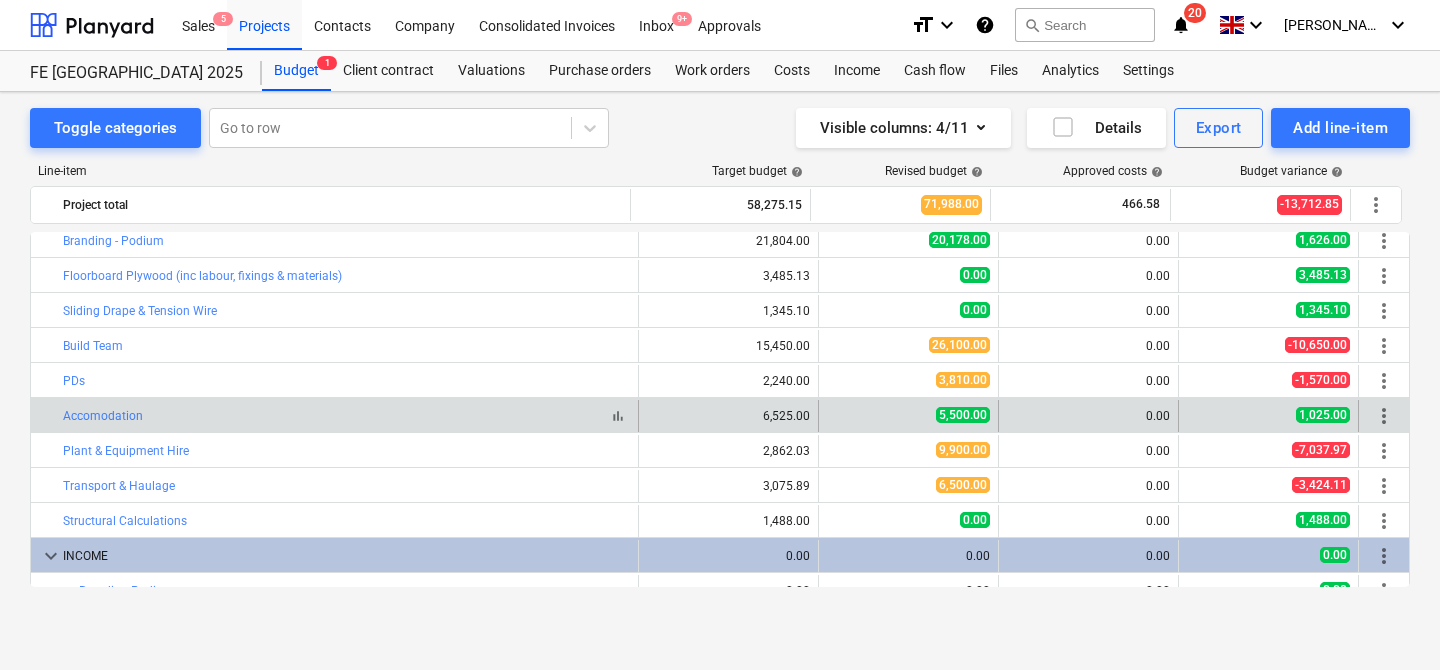 drag, startPoint x: 61, startPoint y: 417, endPoint x: 152, endPoint y: 416, distance: 91.00549 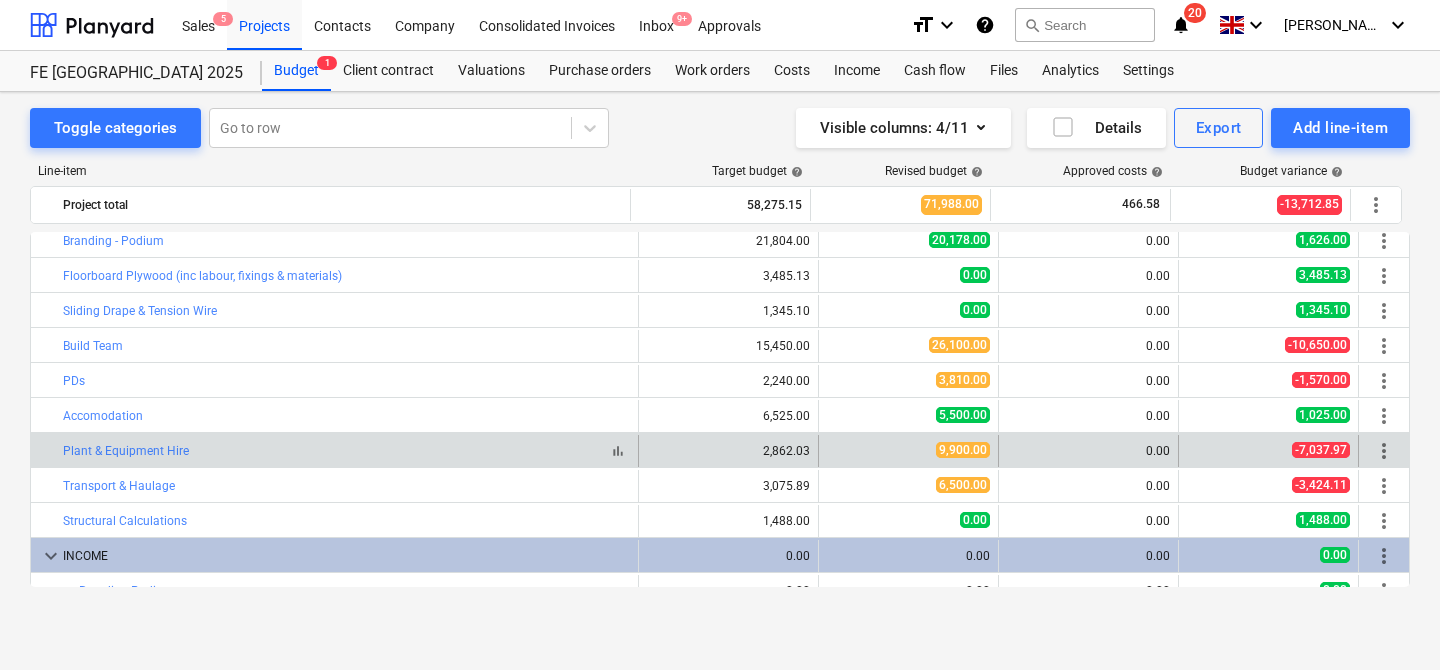 drag, startPoint x: 51, startPoint y: 450, endPoint x: 194, endPoint y: 450, distance: 143 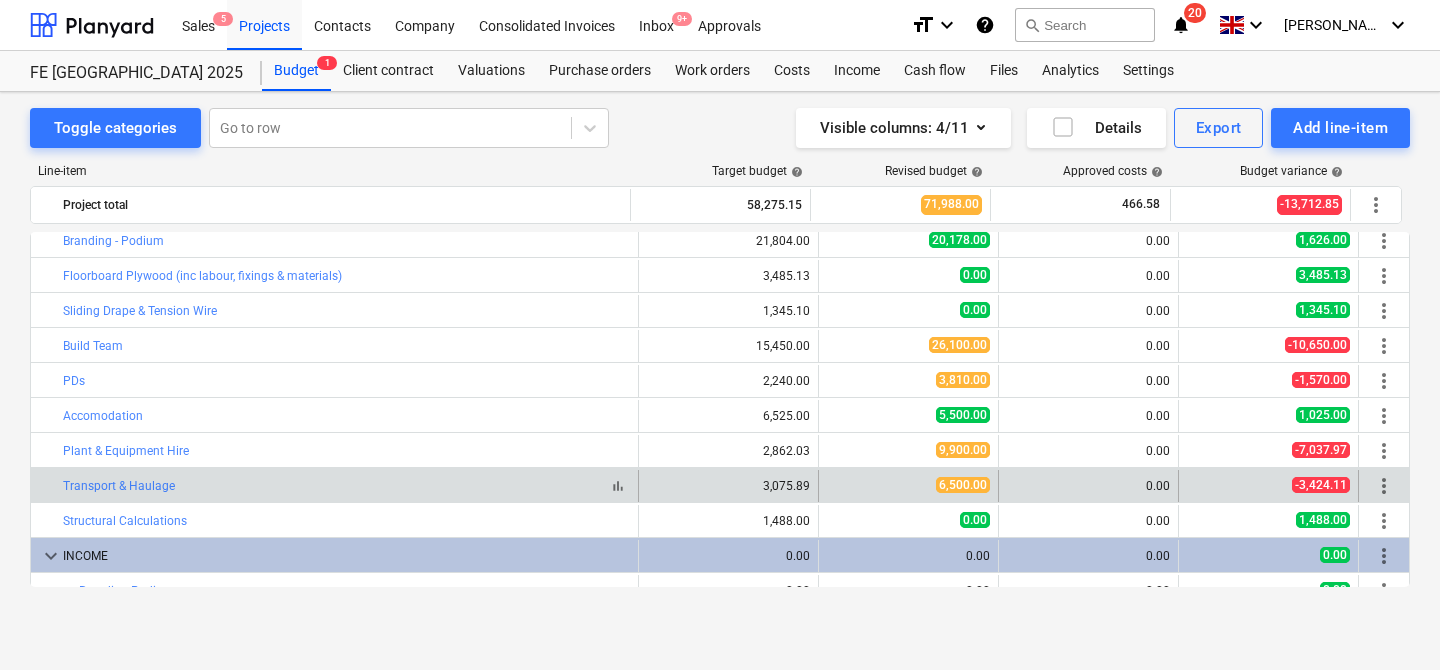 drag, startPoint x: 50, startPoint y: 484, endPoint x: 226, endPoint y: 484, distance: 176 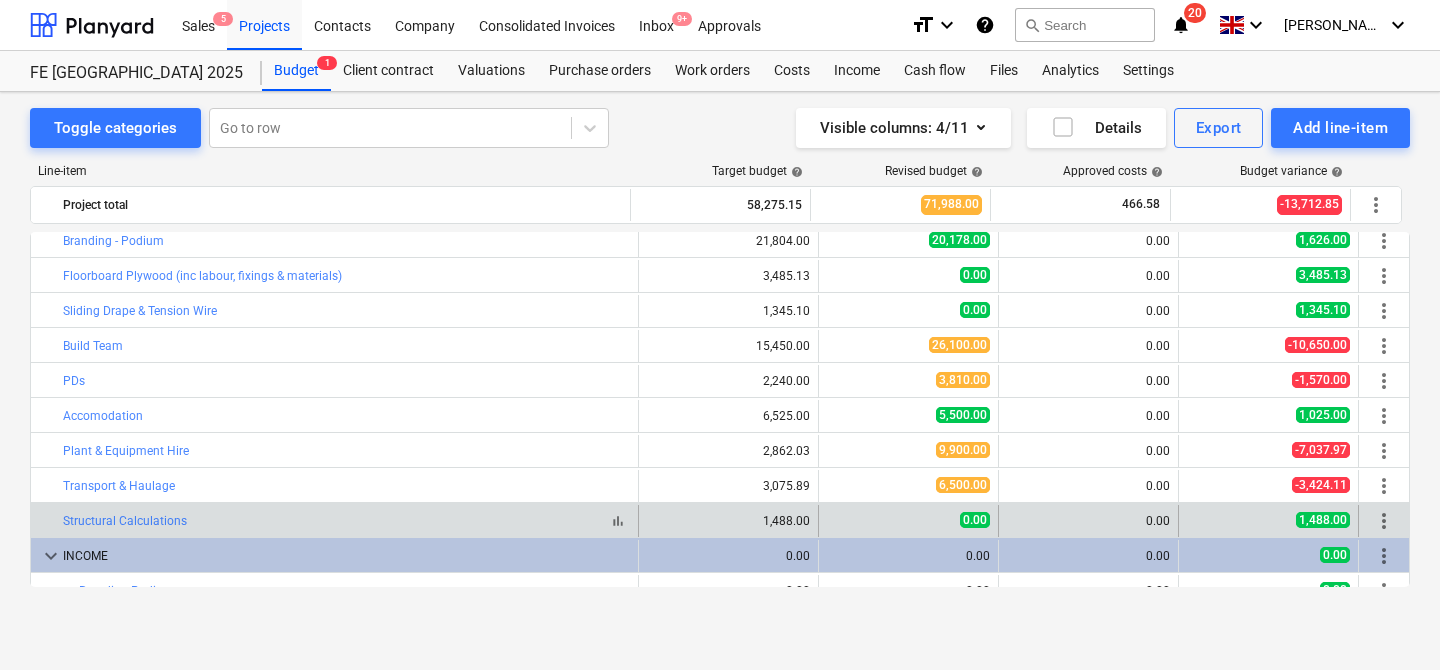 click on "bar_chart  Structural Calculations" at bounding box center (335, 521) 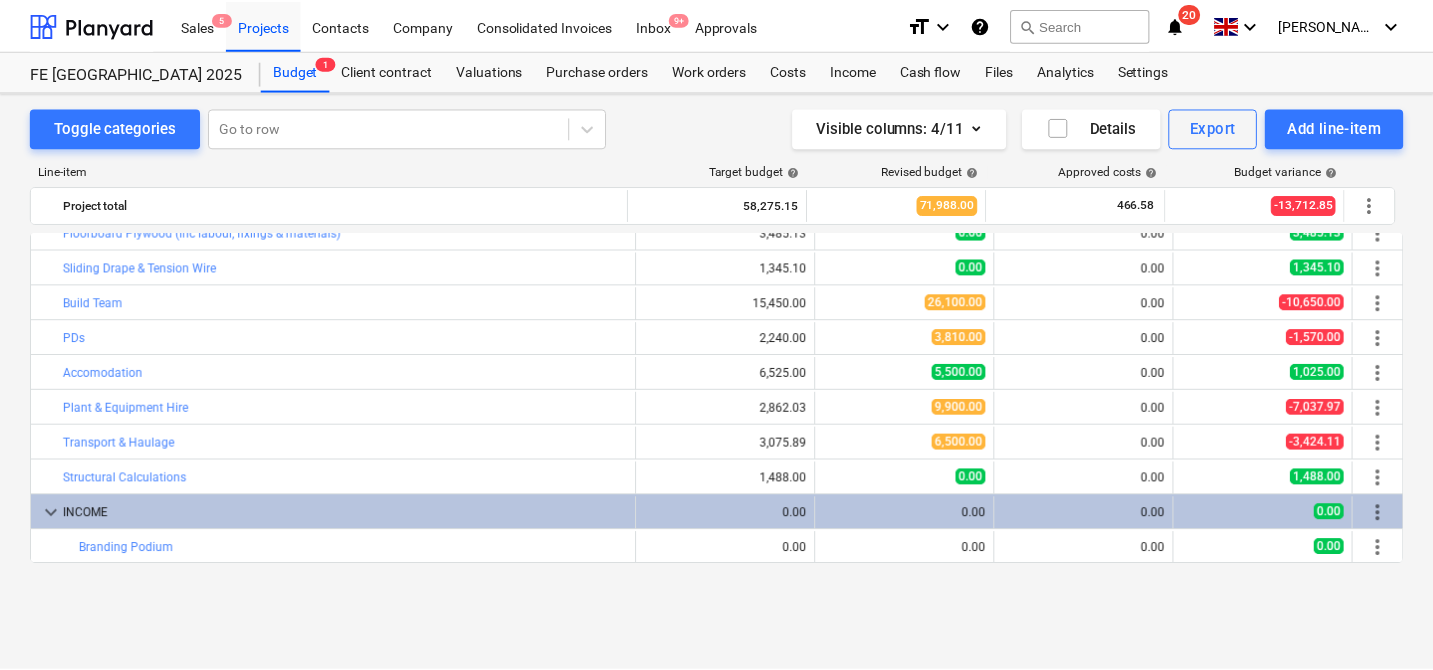 scroll, scrollTop: 0, scrollLeft: 0, axis: both 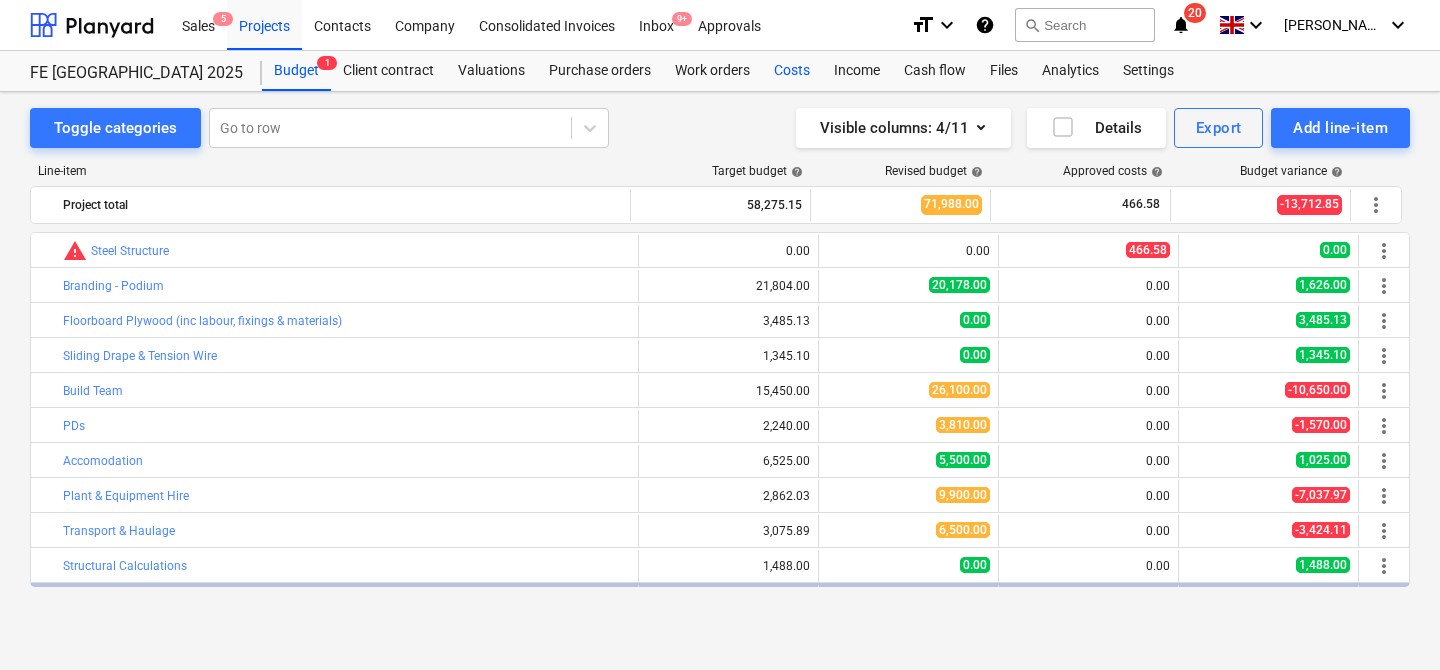 click on "Costs" at bounding box center (792, 71) 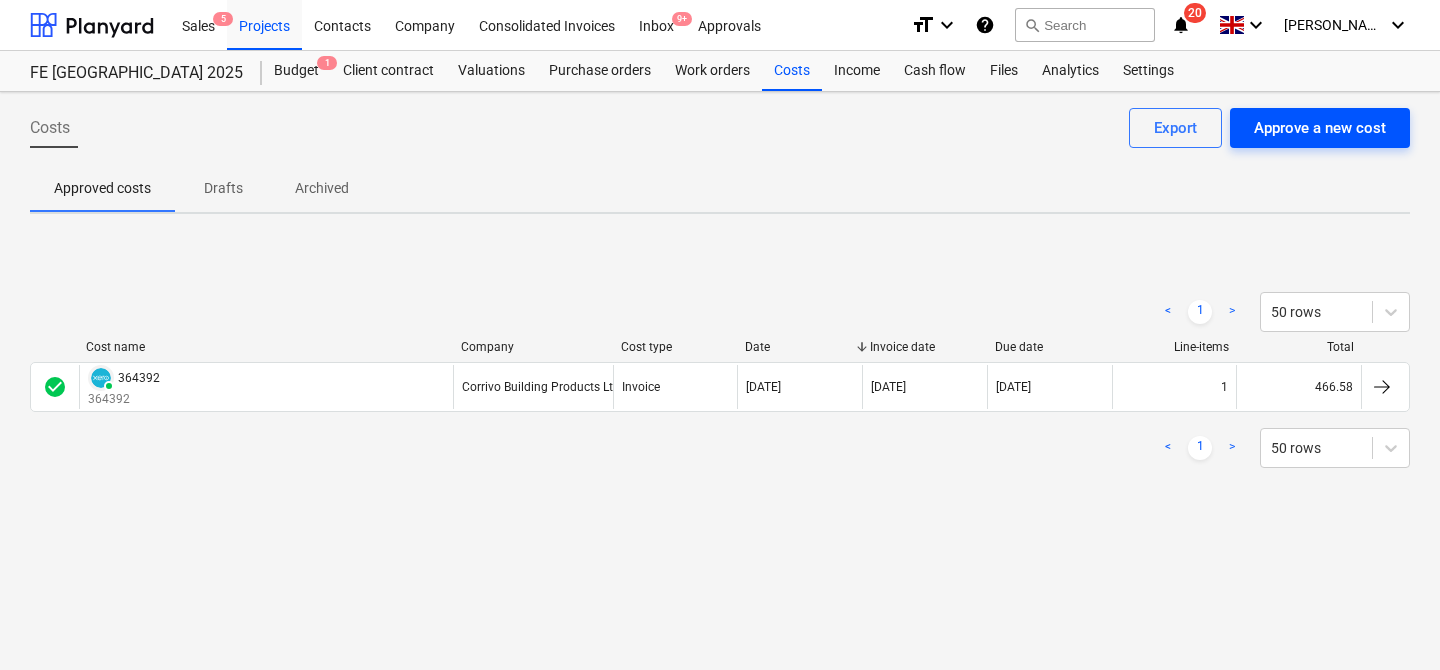 click on "Approve a new cost" at bounding box center [1320, 128] 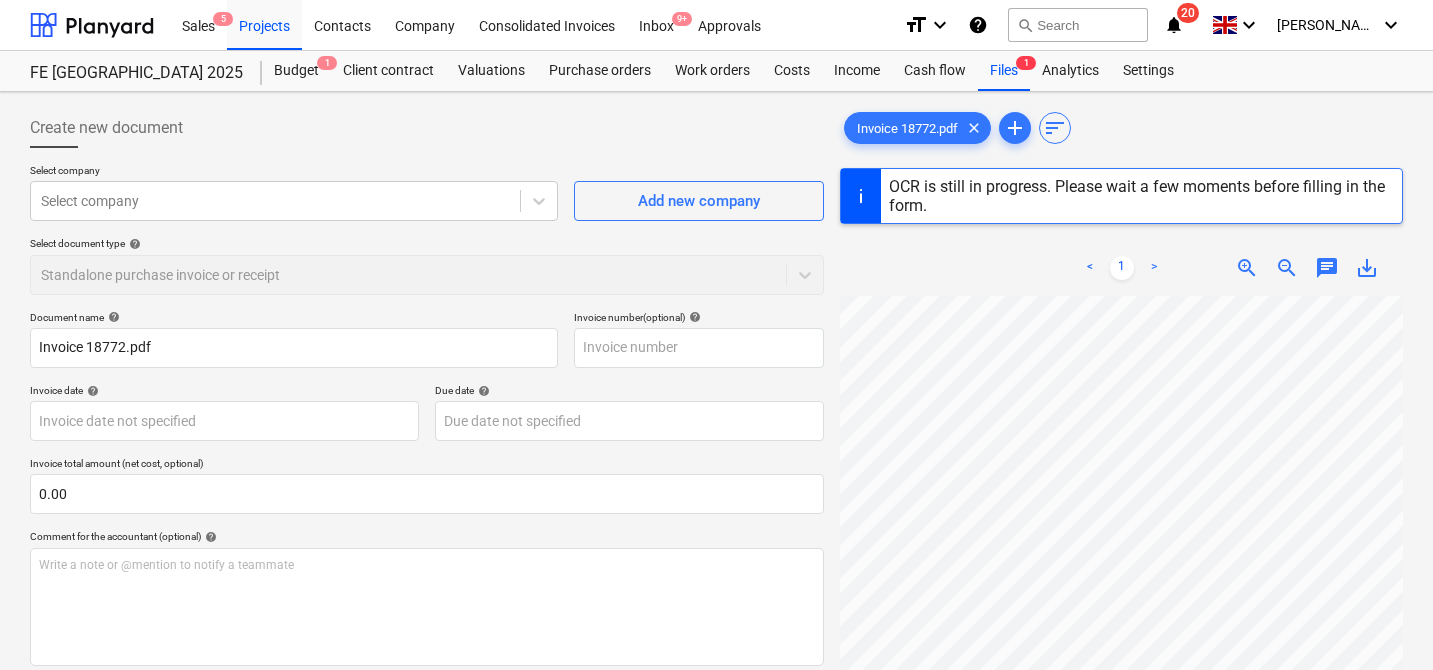 type on "18772" 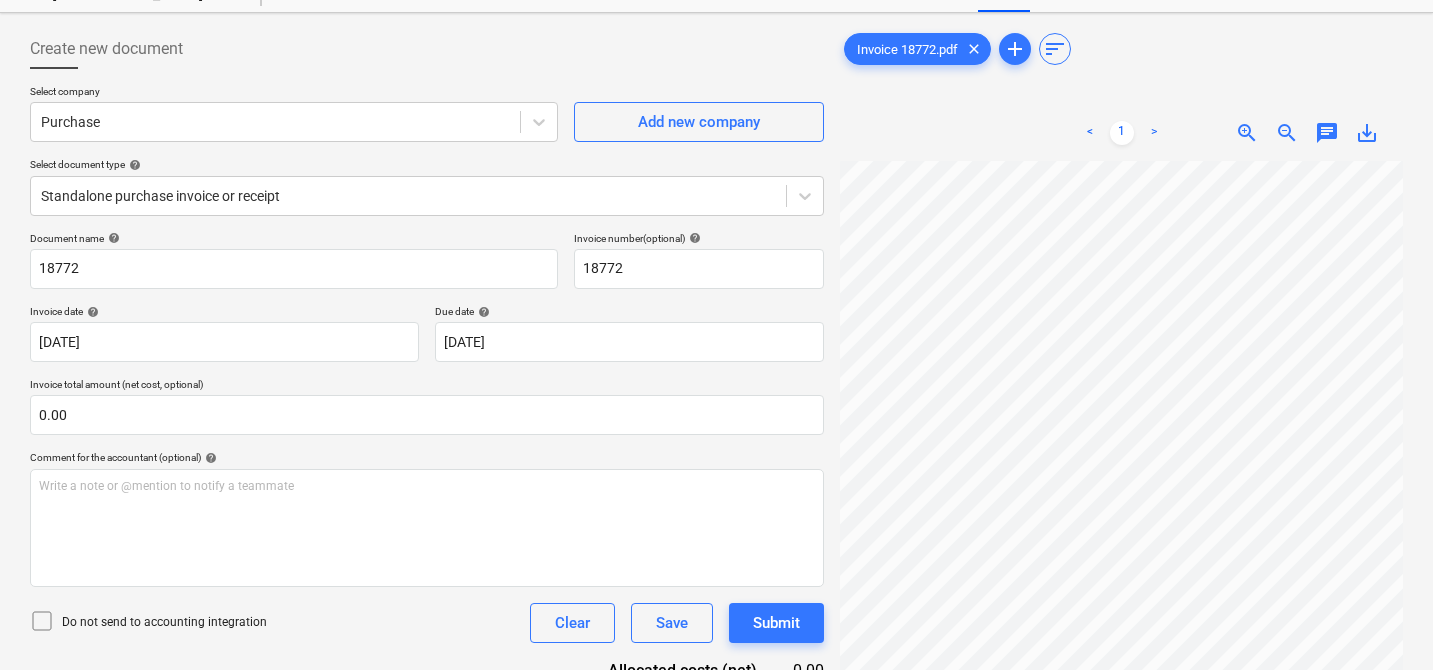 scroll, scrollTop: 80, scrollLeft: 0, axis: vertical 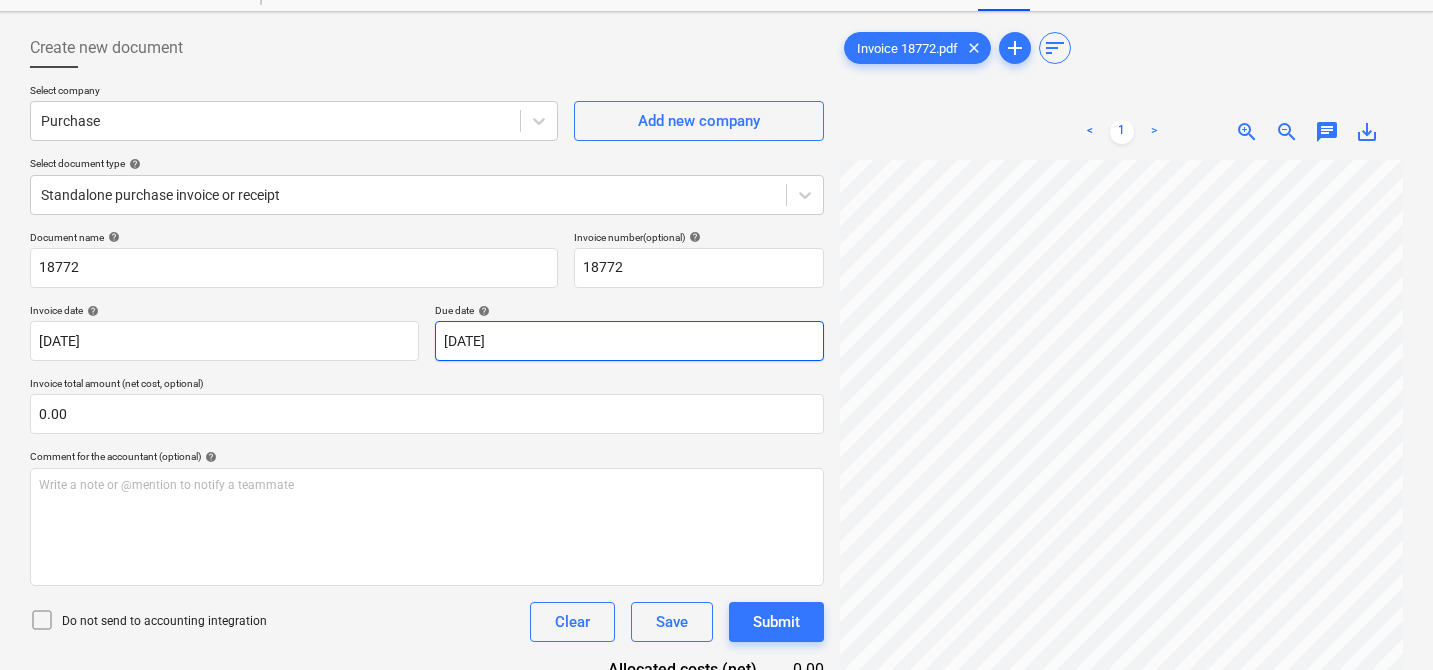 click on "Sales 5 Projects Contacts Company Consolidated Invoices Inbox 9+ Approvals format_size keyboard_arrow_down help search Search notifications 20 keyboard_arrow_down [PERSON_NAME] keyboard_arrow_down FE [GEOGRAPHIC_DATA] 2025 Budget 1 Client contract Valuations Purchase orders Work orders Costs Income Cash flow Files 1 Analytics Settings Create new document Select company Purchase   Add new company Select document type help Standalone purchase invoice or receipt Document name help 18772 Invoice number  (optional) help 18772 Invoice date help [DATE] 02.07.2025 Press the down arrow key to interact with the calendar and
select a date. Press the question mark key to get the keyboard shortcuts for changing dates. Due date help [DATE] 02.07.2025 Press the down arrow key to interact with the calendar and
select a date. Press the question mark key to get the keyboard shortcuts for changing dates. Invoice total amount (net cost, optional) 0.00 Comment for the accountant (optional) help ﻿ Clear Save Submit 0.00 add" at bounding box center [716, 255] 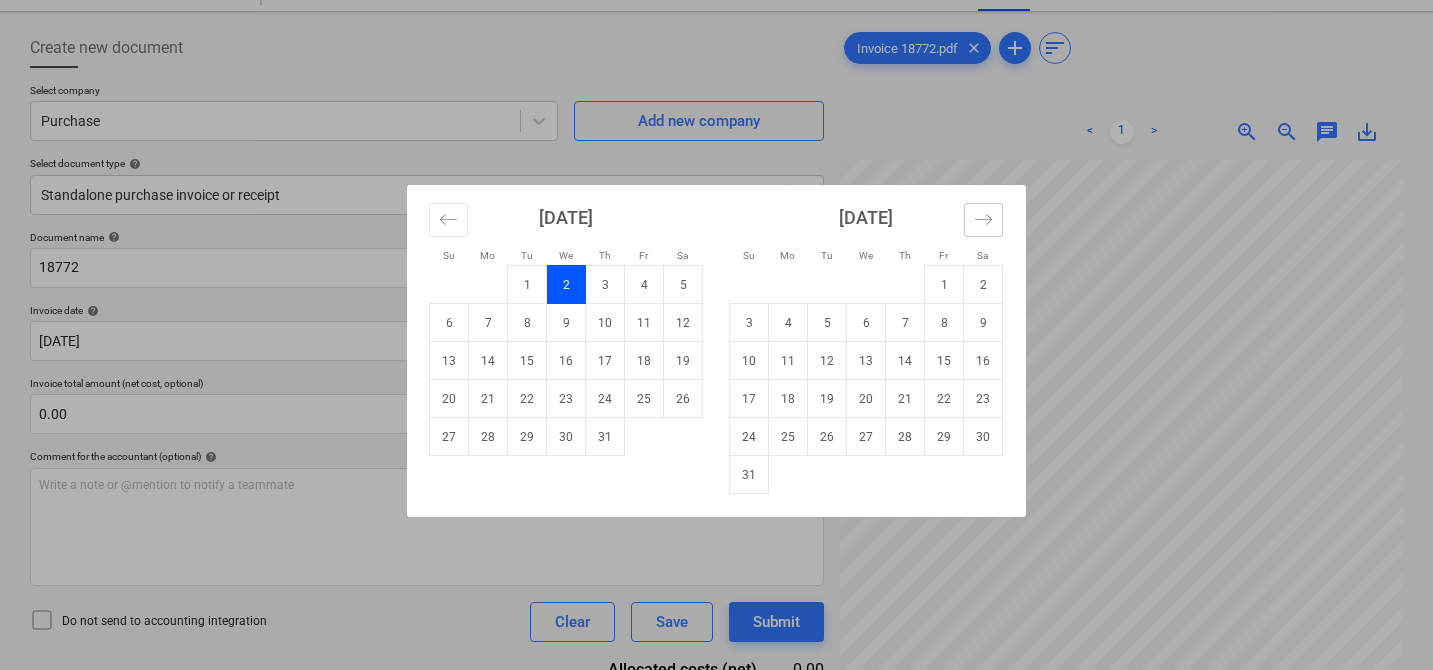 click 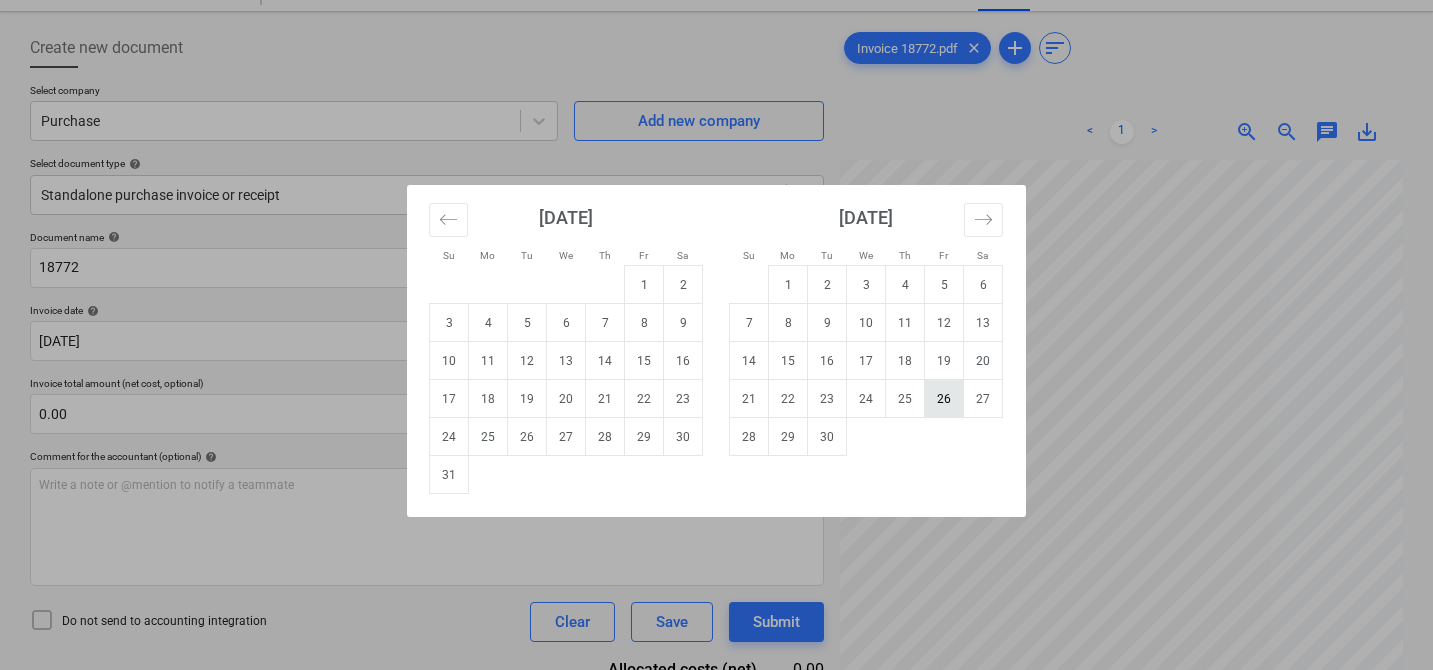 click on "26" at bounding box center (944, 399) 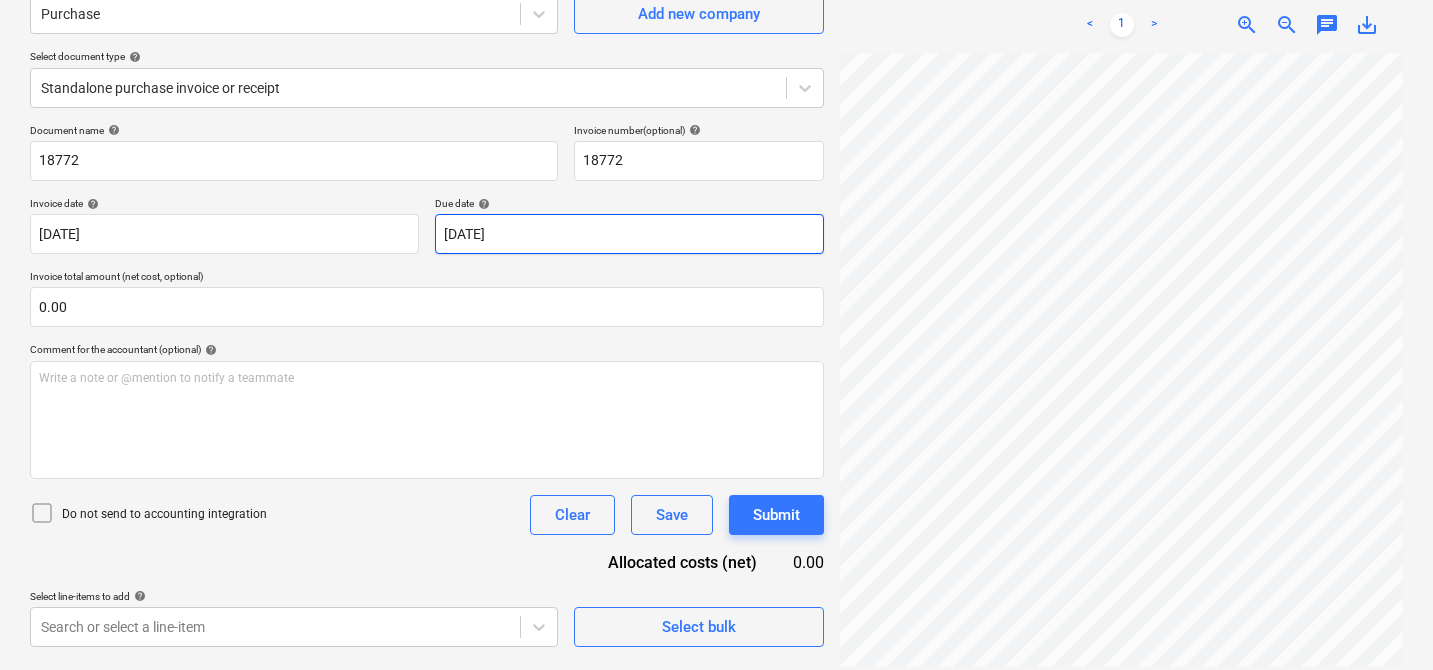 scroll, scrollTop: 200, scrollLeft: 0, axis: vertical 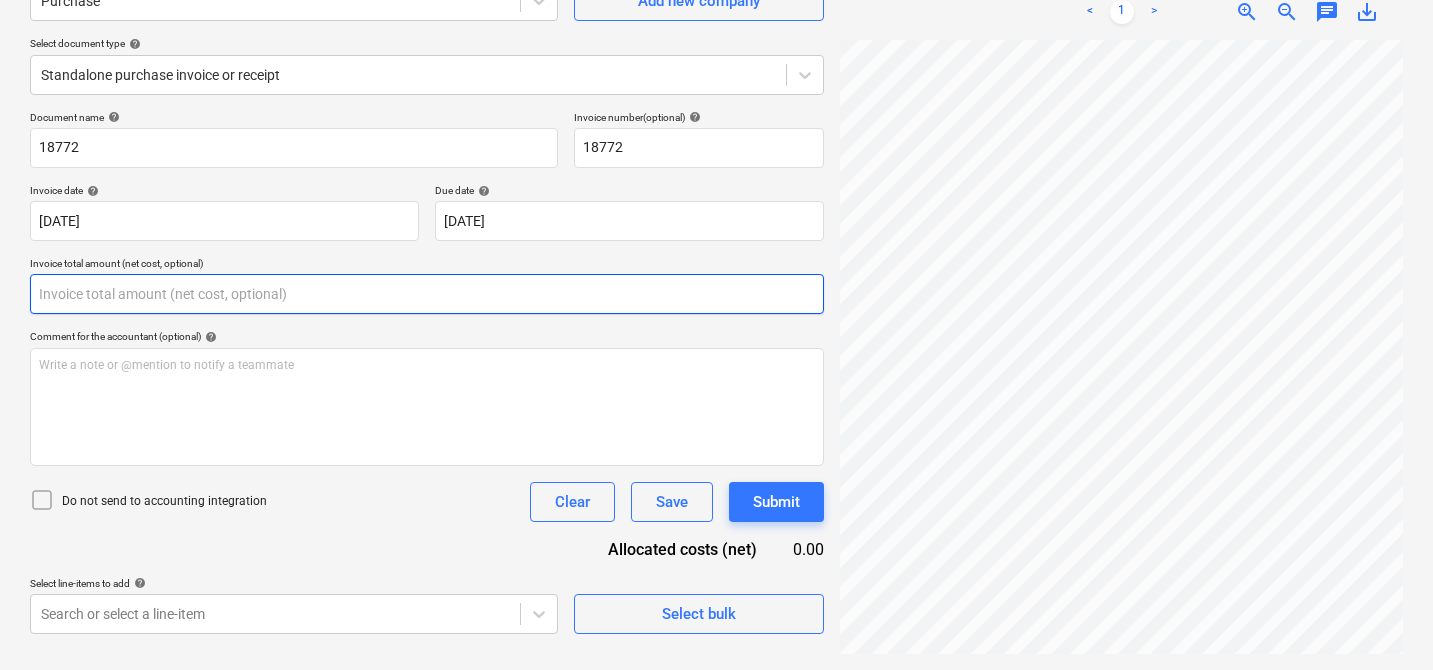 click at bounding box center [427, 294] 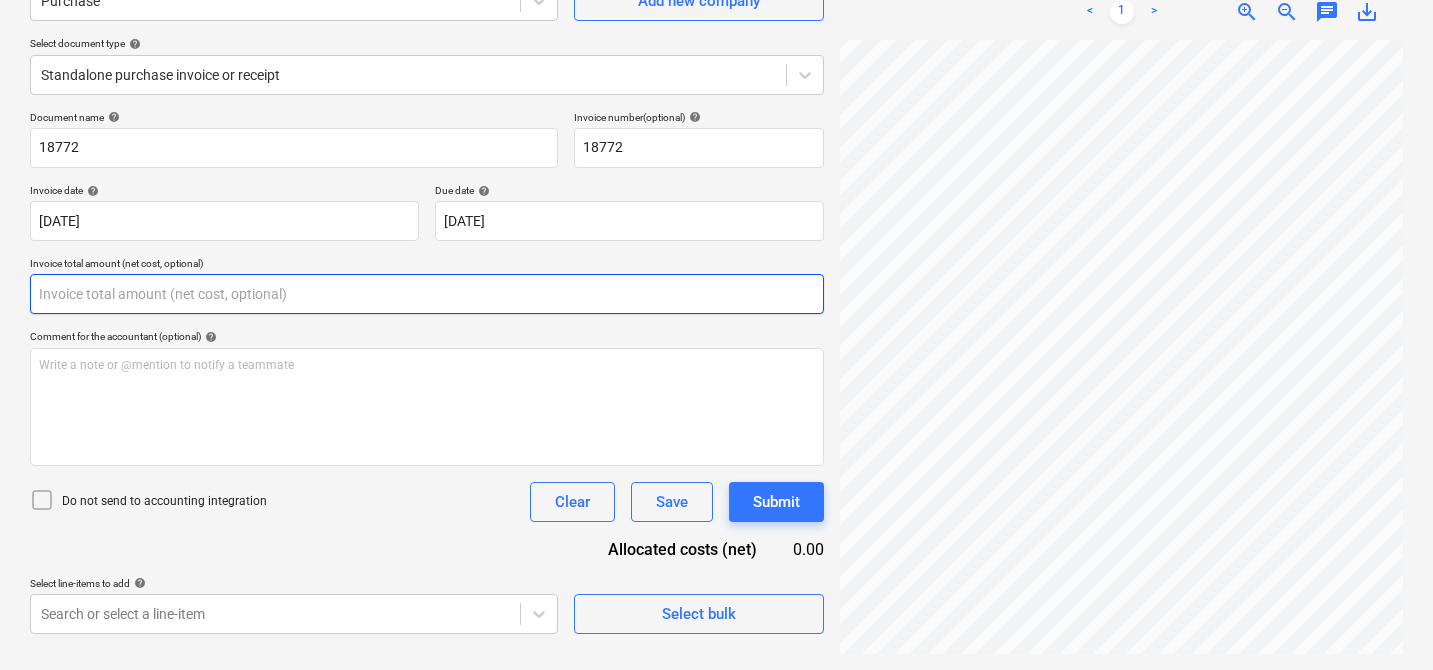 scroll, scrollTop: 14, scrollLeft: 43, axis: both 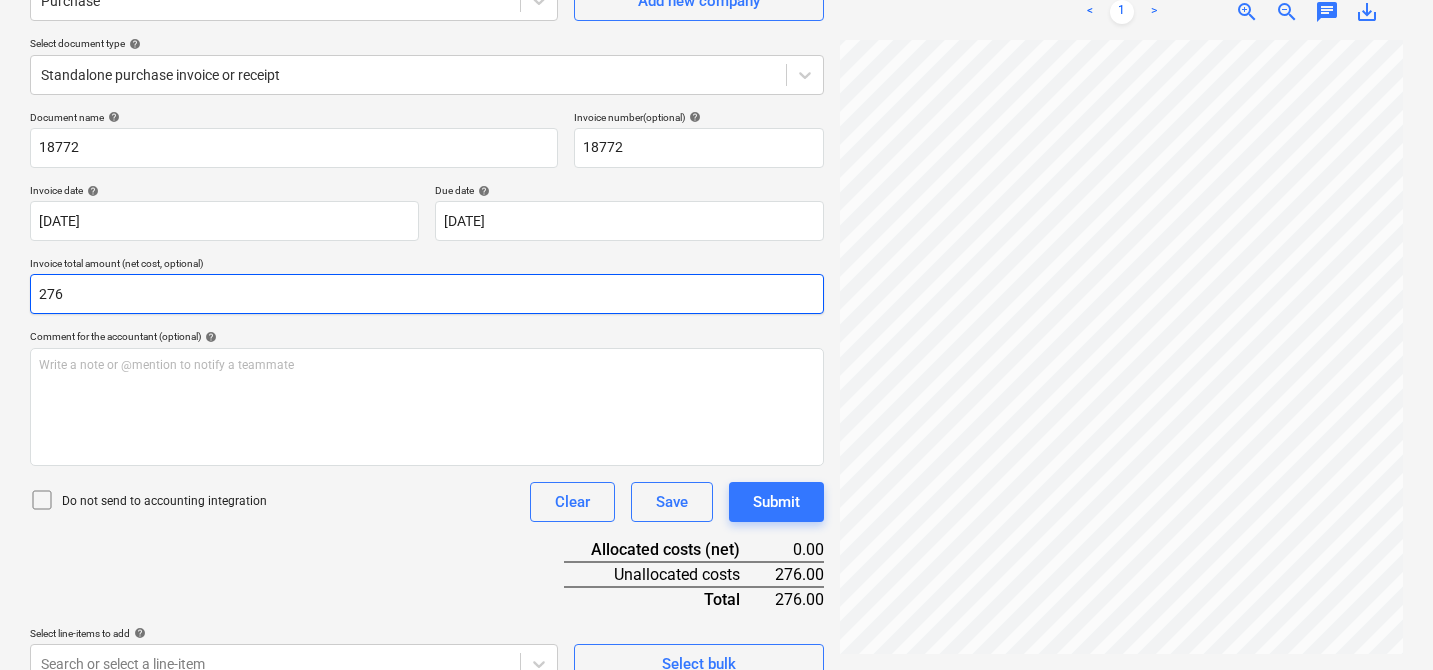 type on "276" 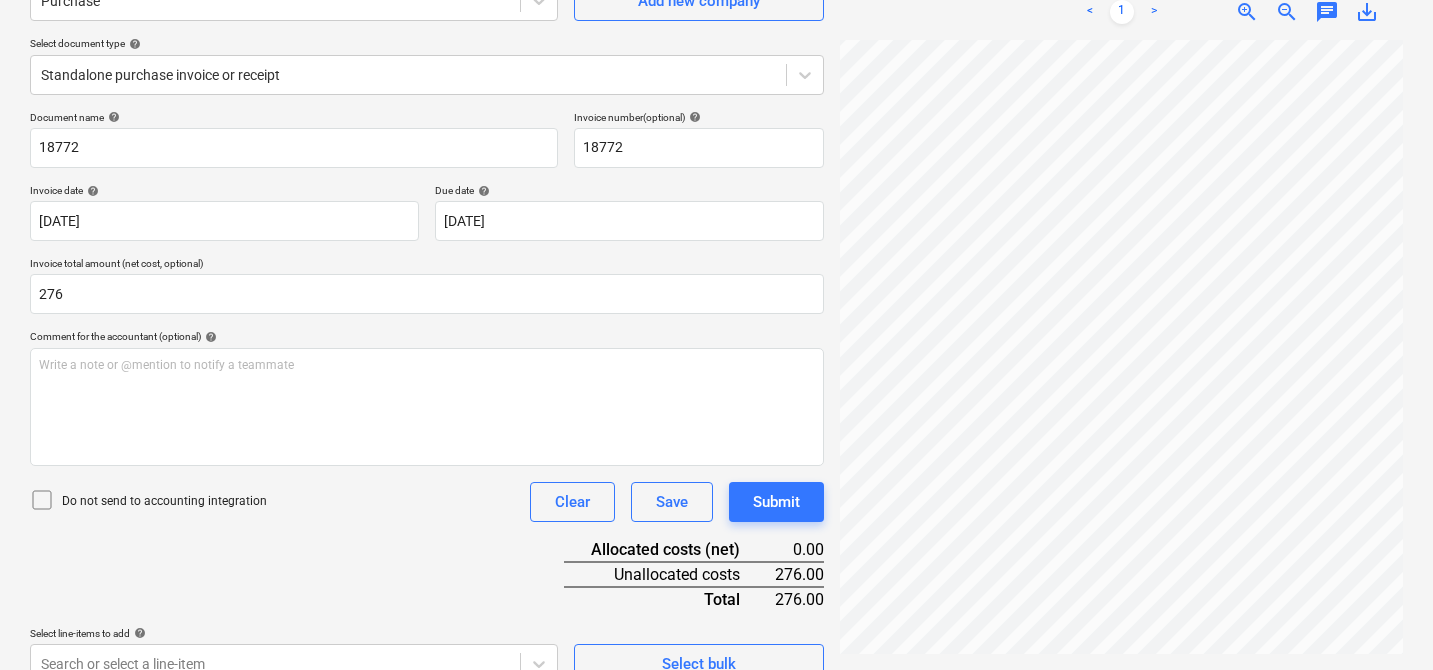 click on "Document name help 18772 Invoice number  (optional) help 18772 Invoice date help [DATE] 02.07.2025 Press the down arrow key to interact with the calendar and
select a date. Press the question mark key to get the keyboard shortcuts for changing dates. Due date help [DATE] [DATE] Press the down arrow key to interact with the calendar and
select a date. Press the question mark key to get the keyboard shortcuts for changing dates. Invoice total amount (net cost, optional) 276 Comment for the accountant (optional) help Write a note or @mention to notify a teammate ﻿ Do not send to accounting integration Clear Save Submit Allocated costs (net) 0.00 Unallocated costs 276.00 Total 276.00 Select line-items to add help Search or select a line-item Select bulk" at bounding box center [427, 397] 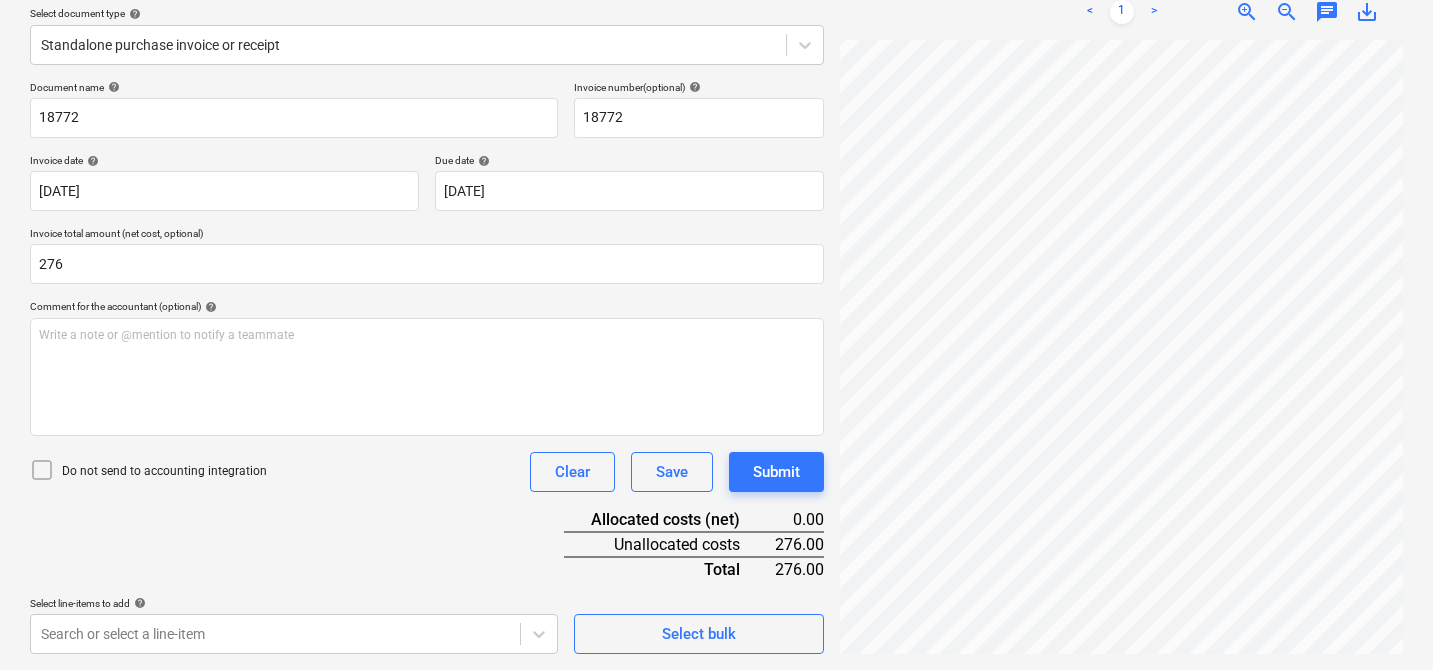 click on "Select line-items to add help" at bounding box center (294, 603) 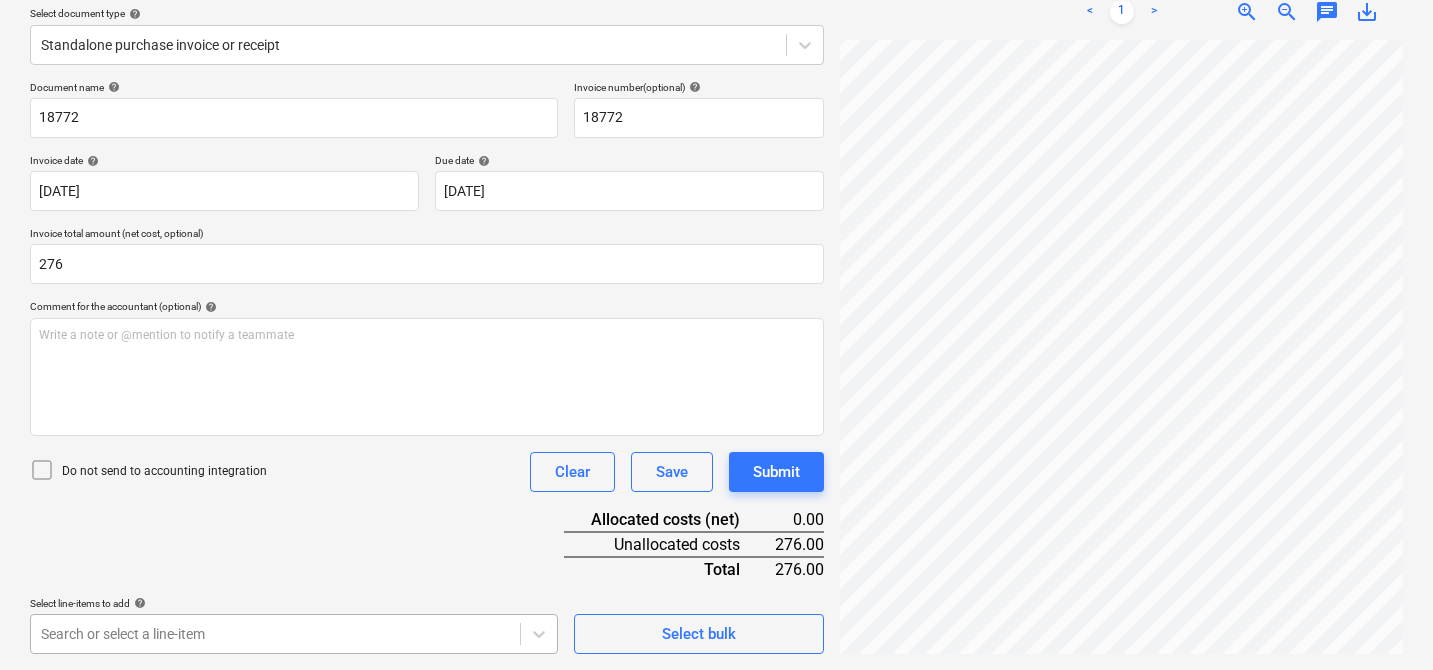 click on "Sales 5 Projects Contacts Company Consolidated Invoices Inbox 9+ Approvals format_size keyboard_arrow_down help search Search notifications 20 keyboard_arrow_down [PERSON_NAME] keyboard_arrow_down FE [GEOGRAPHIC_DATA] 2025 Budget 1 Client contract Valuations Purchase orders Work orders Costs Income Cash flow Files 1 Analytics Settings Create new document Select company Purchase   Add new company Select document type help Standalone purchase invoice or receipt Document name help 18772 Invoice number  (optional) help 18772 Invoice date help [DATE] 02.07.2025 Press the down arrow key to interact with the calendar and
select a date. Press the question mark key to get the keyboard shortcuts for changing dates. Due date help [DATE] [DATE] Press the down arrow key to interact with the calendar and
select a date. Press the question mark key to get the keyboard shortcuts for changing dates. Invoice total amount (net cost, optional) 276 Comment for the accountant (optional) help ﻿ Clear Save Submit 0.00 help" at bounding box center (716, 105) 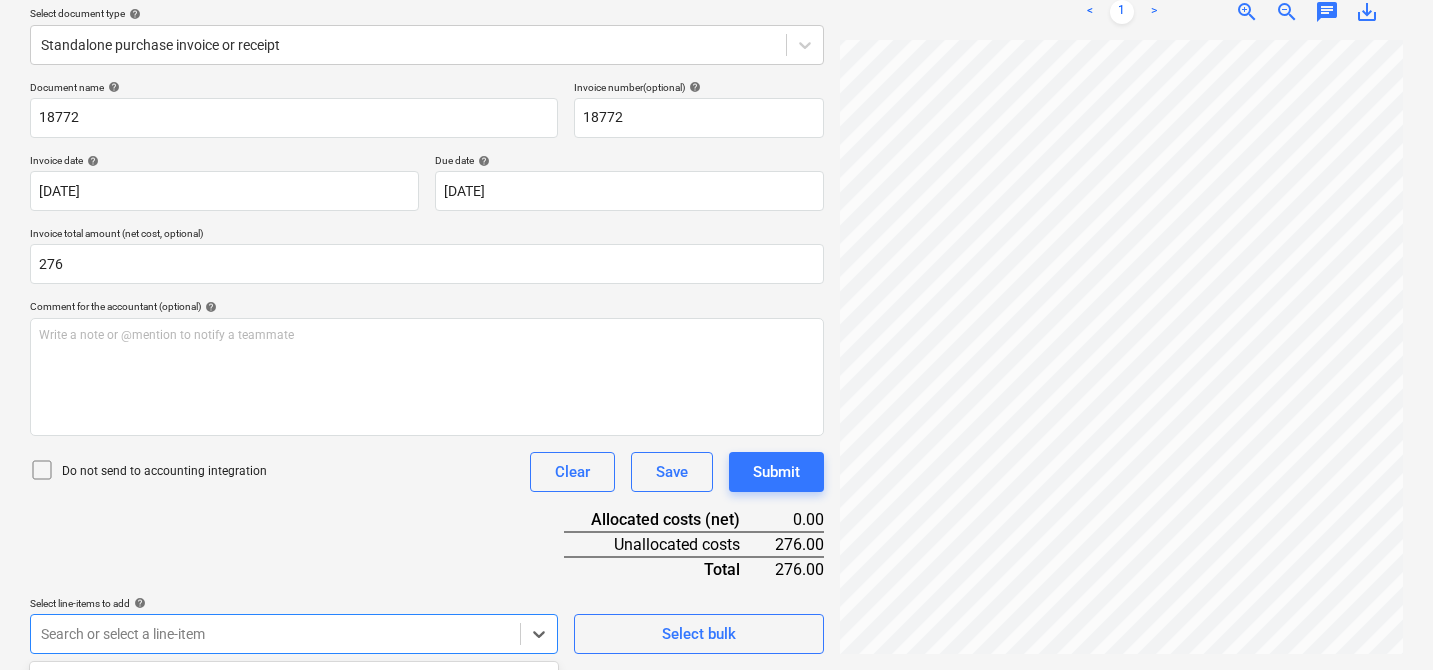 scroll, scrollTop: 526, scrollLeft: 0, axis: vertical 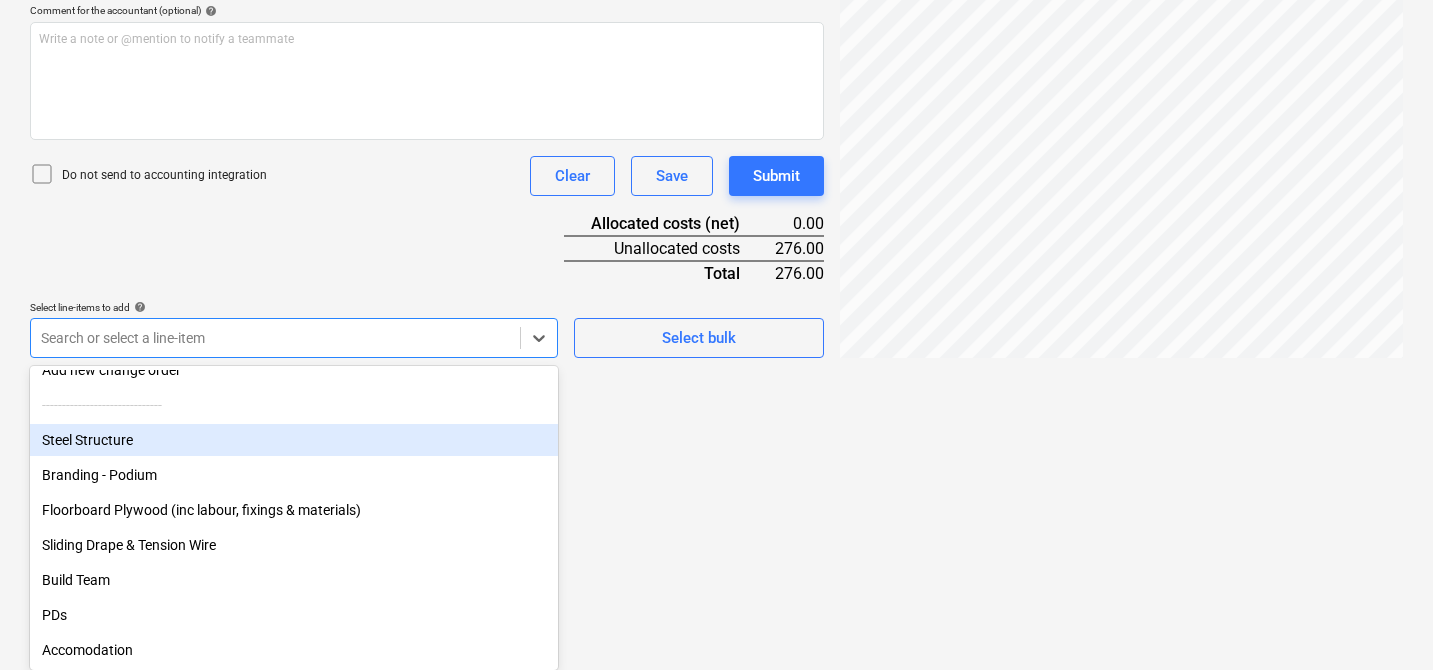 click on "Steel Structure" at bounding box center (294, 440) 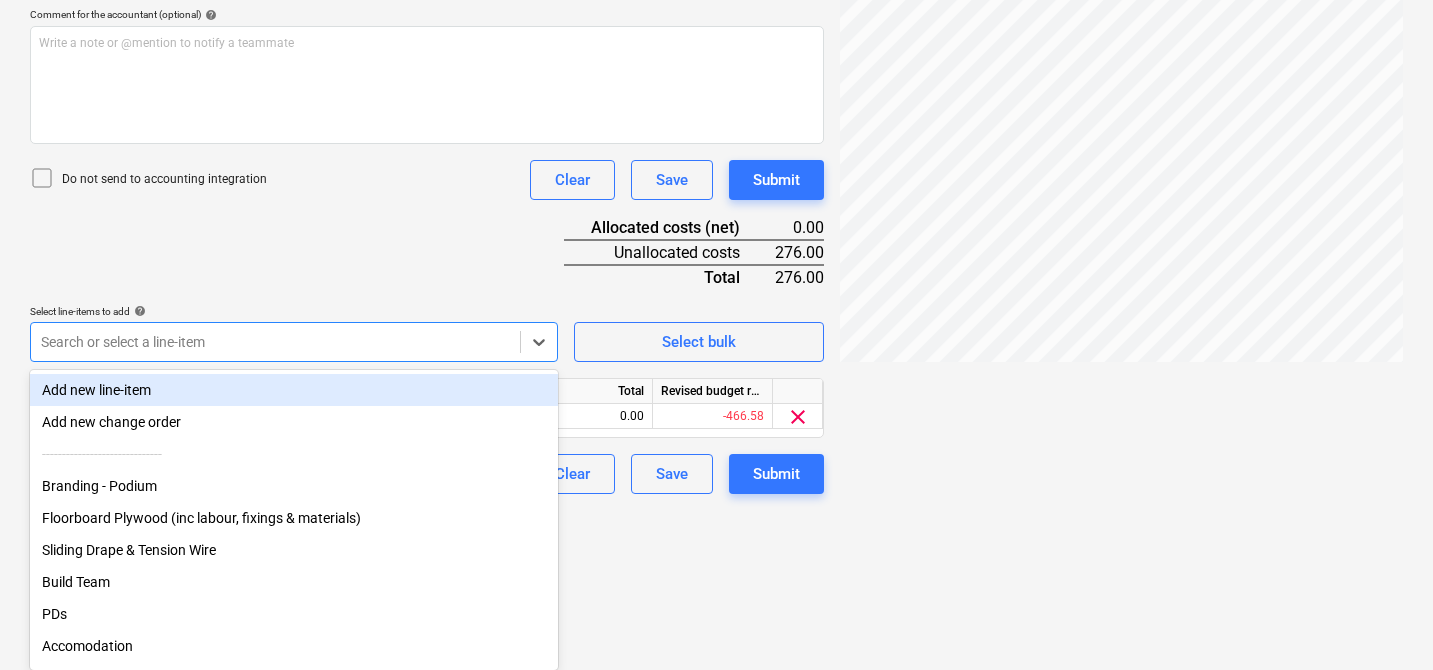 click on "Document name help 18772 Invoice number  (optional) help 18772 Invoice date help [DATE] 02.07.2025 Press the down arrow key to interact with the calendar and
select a date. Press the question mark key to get the keyboard shortcuts for changing dates. Due date help [DATE] [DATE] Press the down arrow key to interact with the calendar and
select a date. Press the question mark key to get the keyboard shortcuts for changing dates. Invoice total amount (net cost, optional) 276 Comment for the accountant (optional) help Write a note or @mention to notify a teammate ﻿ Do not send to accounting integration Clear Save Submit Allocated costs (net) 0.00 Unallocated costs 276.00 Total 276.00 Select line-items to add help option   Steel Structure, selected. option Add new line-item focused, 1 of 19. 19 results available. Use Up and Down to choose options, press Enter to select the currently focused option, press Escape to exit the menu, press Tab to select the option and exit the menu. Select bulk Unit" at bounding box center [427, 141] 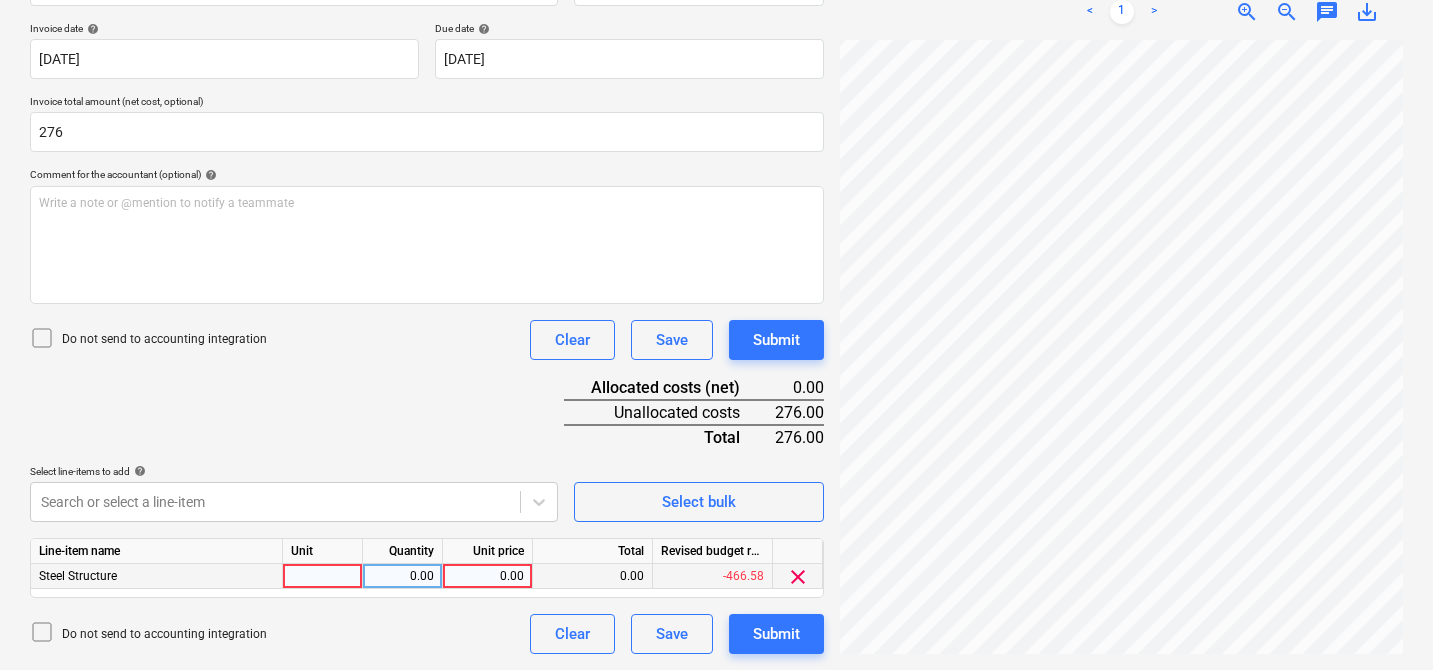 click at bounding box center (323, 576) 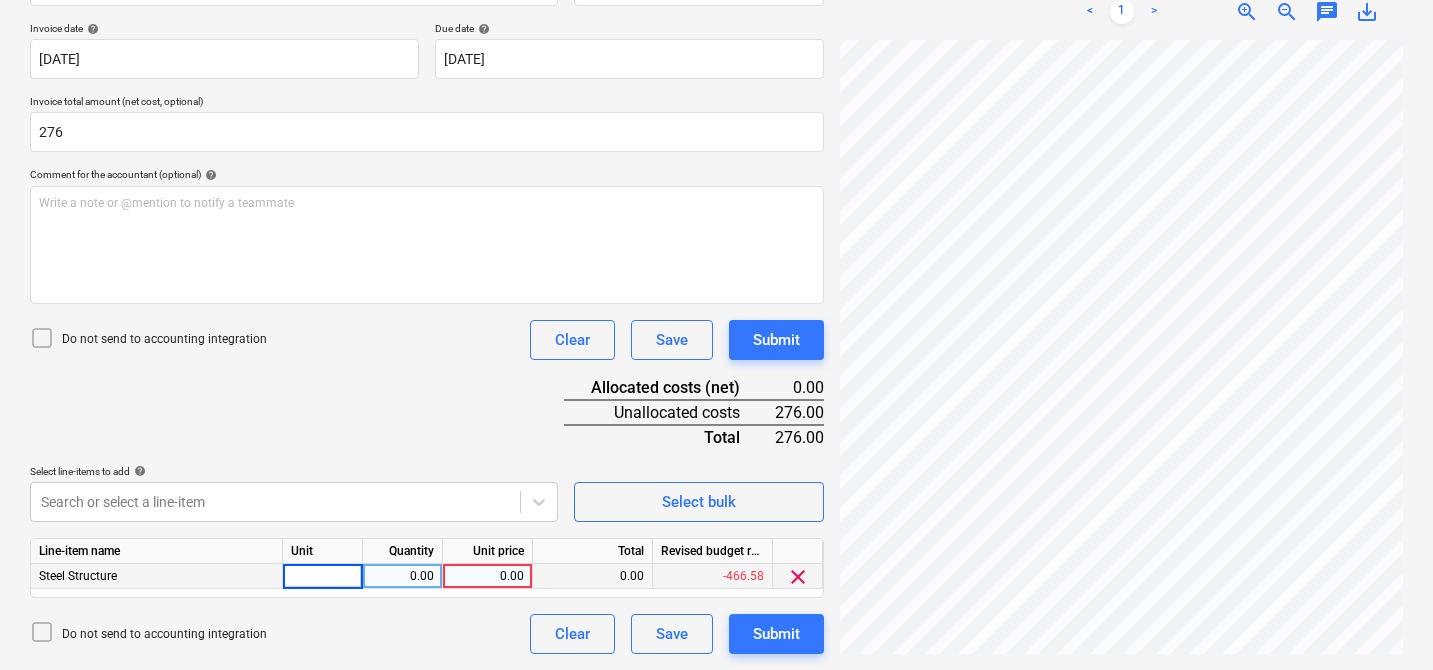 type on "1" 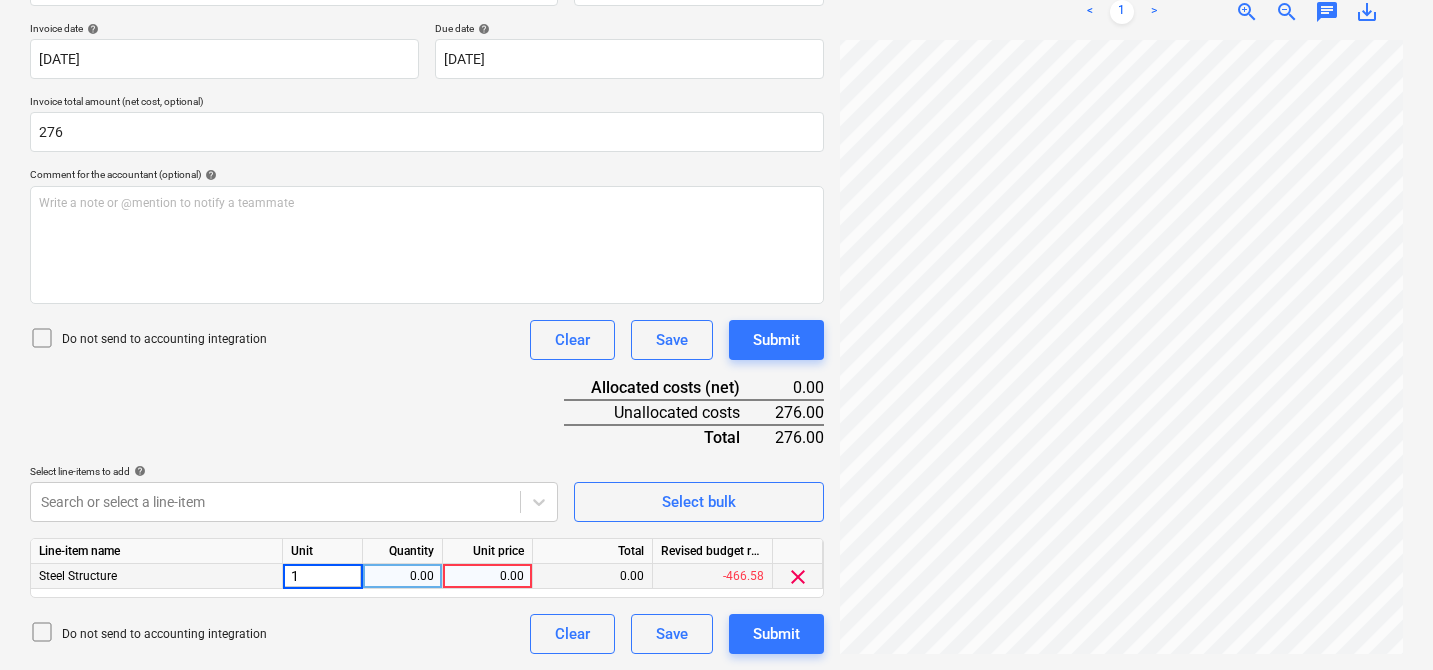 click on "0.00" at bounding box center (402, 576) 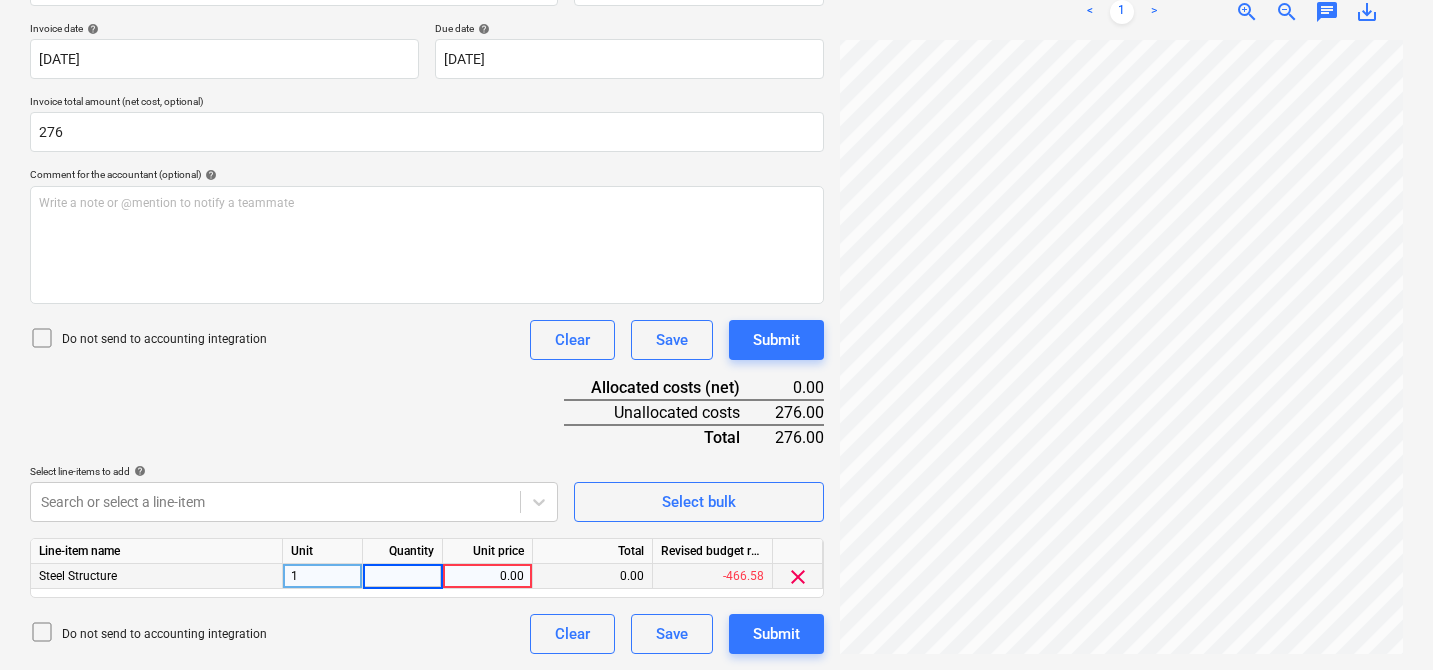 type on "1" 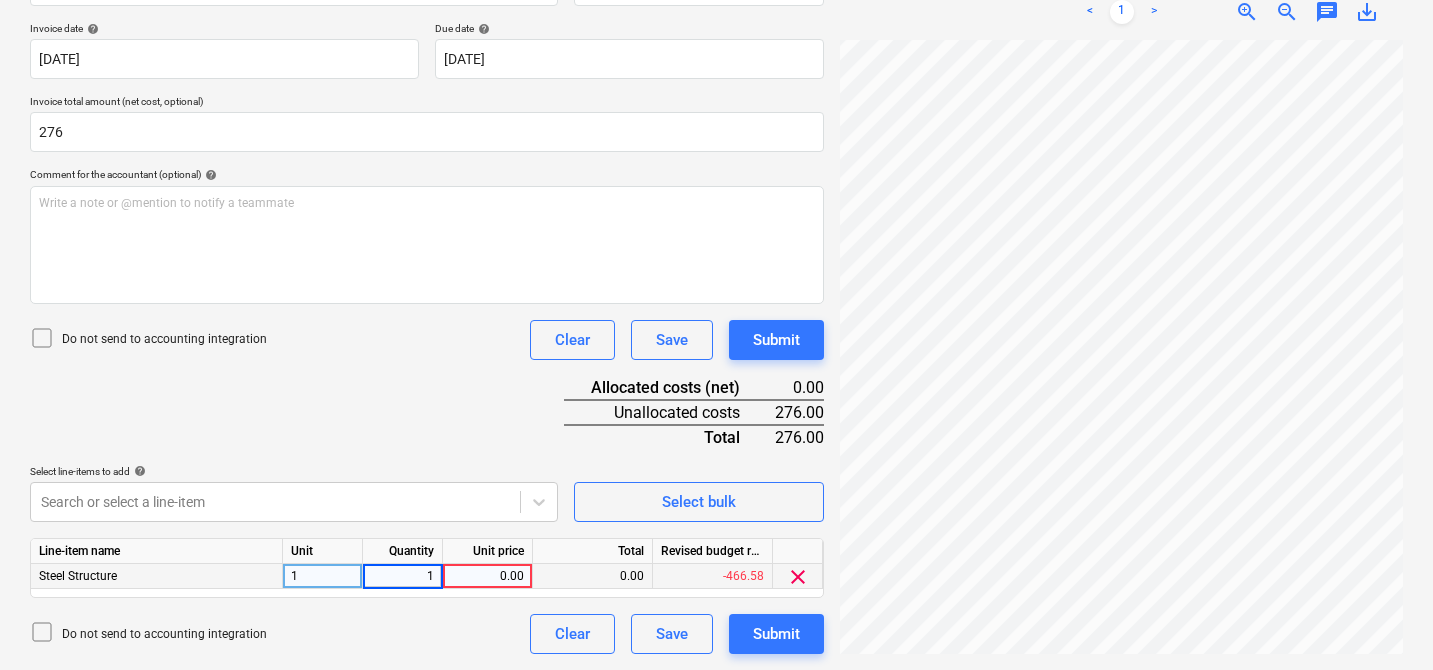 click on "0.00" at bounding box center (487, 576) 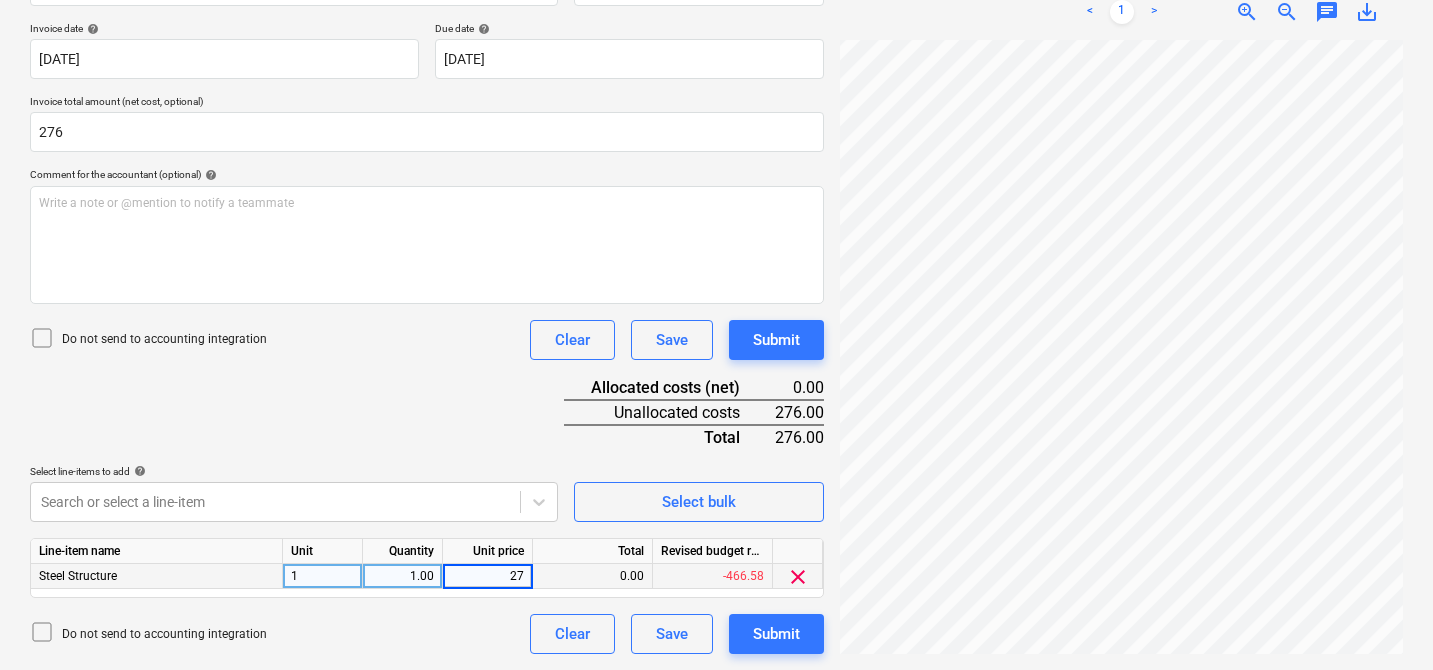 type on "276" 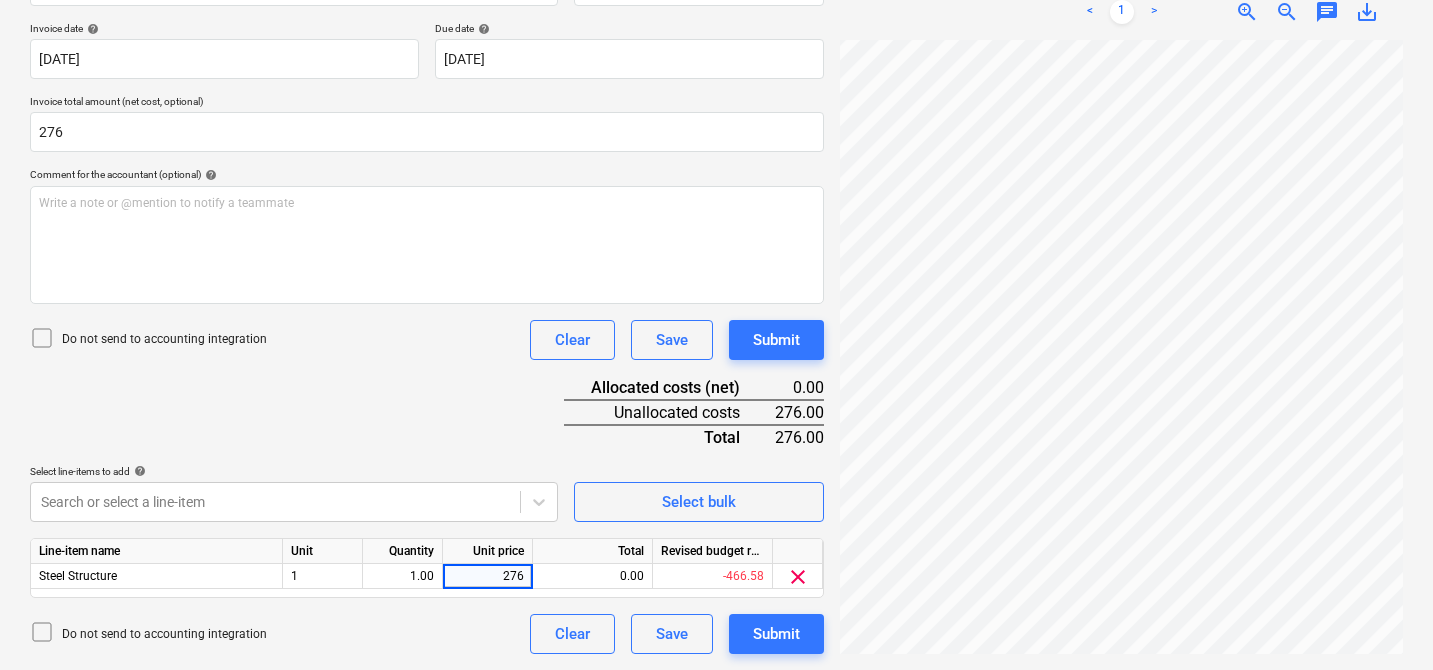 click on "Document name help 18772 Invoice number  (optional) help 18772 Invoice date help [DATE] 02.07.2025 Press the down arrow key to interact with the calendar and
select a date. Press the question mark key to get the keyboard shortcuts for changing dates. Due date help [DATE] [DATE] Press the down arrow key to interact with the calendar and
select a date. Press the question mark key to get the keyboard shortcuts for changing dates. Invoice total amount (net cost, optional) 276 Comment for the accountant (optional) help Write a note or @mention to notify a teammate ﻿ Do not send to accounting integration Clear Save Submit Allocated costs (net) 0.00 Unallocated costs 276.00 Total 276.00 Select line-items to add help Search or select a line-item Select bulk Line-item name Unit Quantity Unit price Total Revised budget remaining  Steel Structure 1 1.00 276 0.00 -466.58 clear Do not send to accounting integration Clear Save Submit" at bounding box center [427, 301] 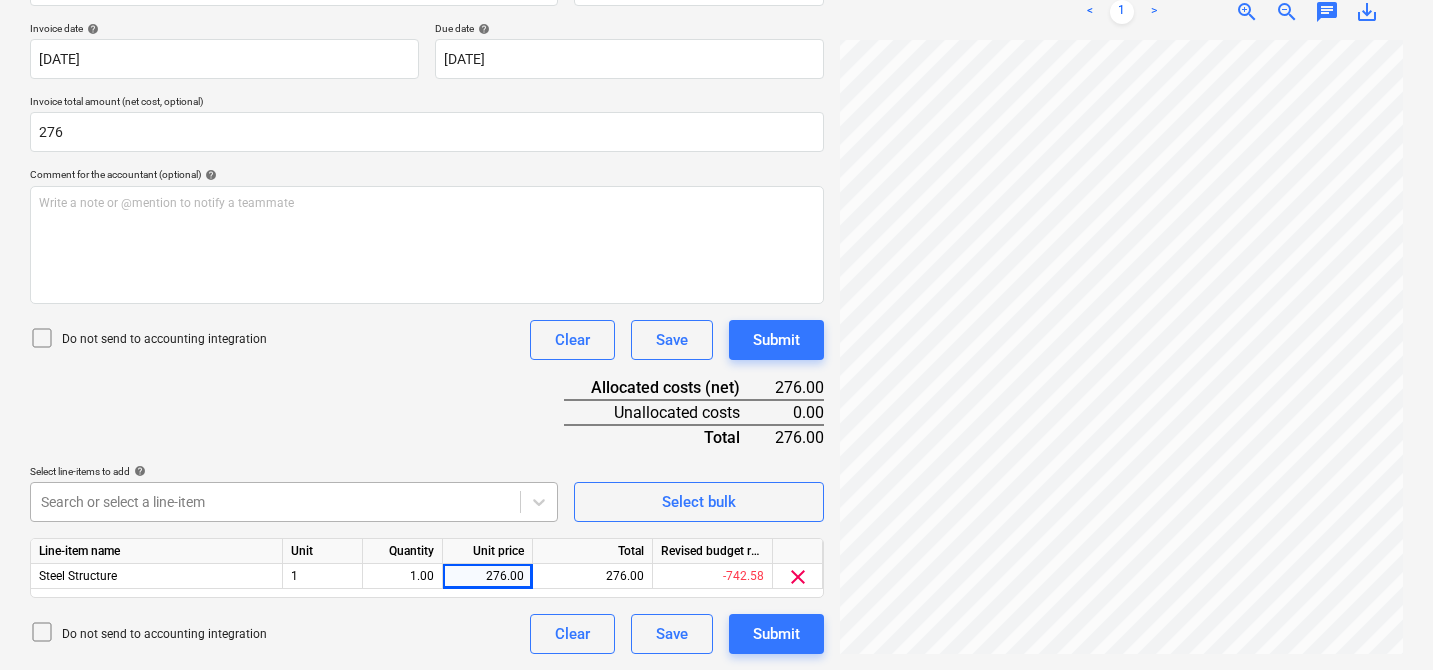 click on "Sales 5 Projects Contacts Company Consolidated Invoices Inbox 9+ Approvals format_size keyboard_arrow_down help search Search notifications 20 keyboard_arrow_down [PERSON_NAME] keyboard_arrow_down FE [GEOGRAPHIC_DATA] 2025 Budget 1 Client contract Valuations Purchase orders Work orders Costs Income Cash flow Files 1 Analytics Settings Create new document Select company Purchase   Add new company Select document type help Standalone purchase invoice or receipt Document name help 18772 Invoice number  (optional) help 18772 Invoice date help [DATE] 02.07.2025 Press the down arrow key to interact with the calendar and
select a date. Press the question mark key to get the keyboard shortcuts for changing dates. Due date help [DATE] [DATE] Press the down arrow key to interact with the calendar and
select a date. Press the question mark key to get the keyboard shortcuts for changing dates. Invoice total amount (net cost, optional) 276 Comment for the accountant (optional) help ﻿ Clear Save Submit 276.00 1" at bounding box center [716, -27] 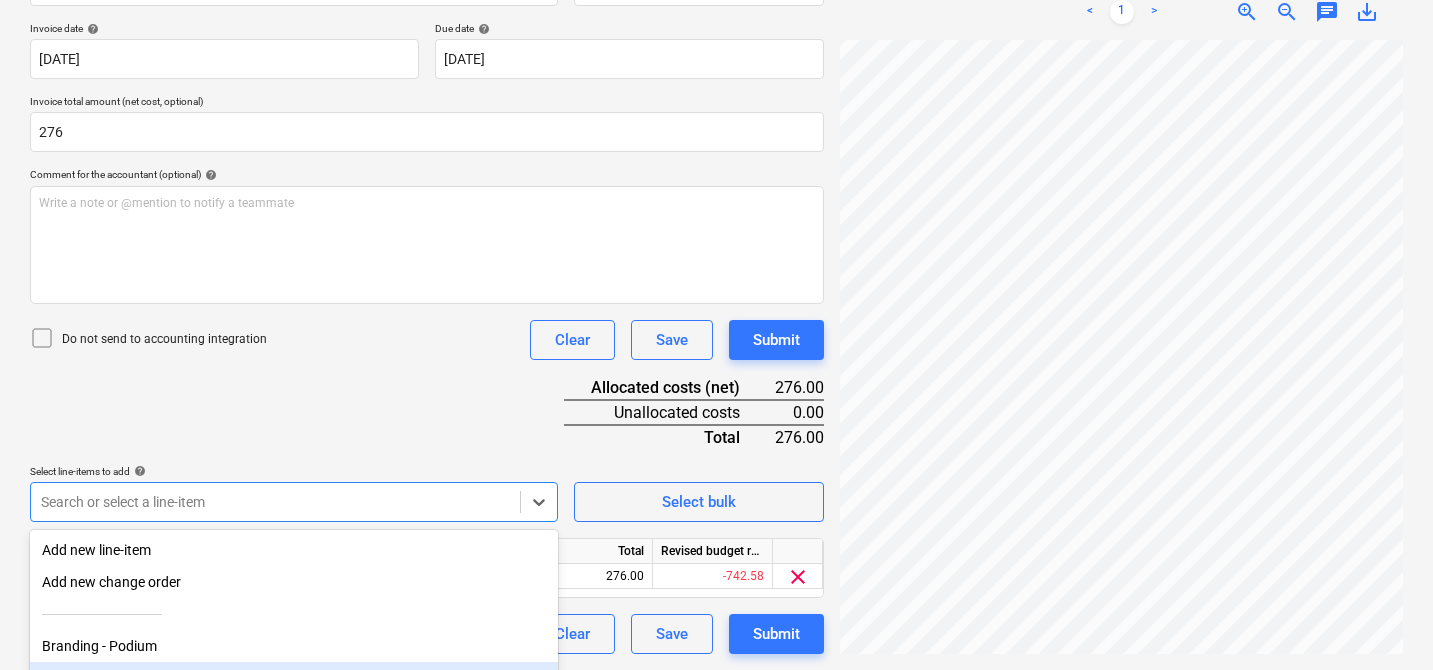 scroll, scrollTop: 522, scrollLeft: 0, axis: vertical 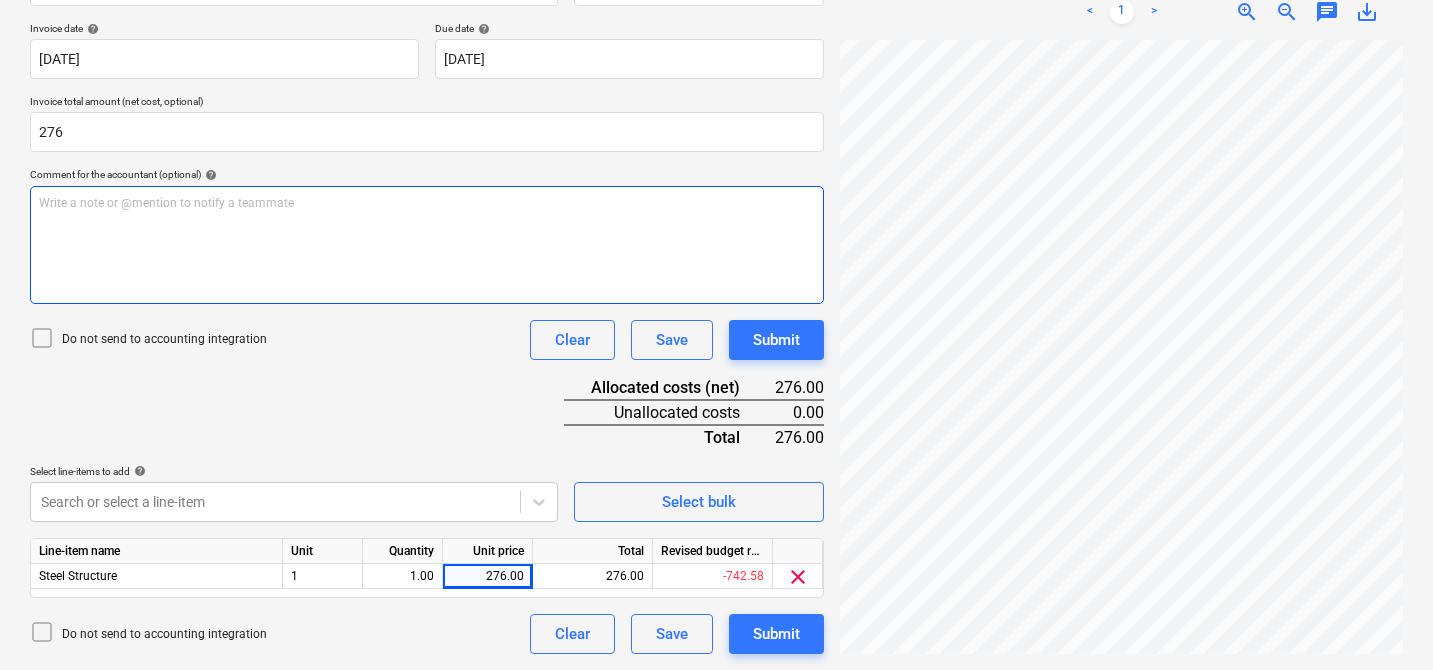 click on "Document name help 18772 Invoice number  (optional) help 18772 Invoice date help [DATE] 02.07.2025 Press the down arrow key to interact with the calendar and
select a date. Press the question mark key to get the keyboard shortcuts for changing dates. Due date help [DATE] [DATE] Press the down arrow key to interact with the calendar and
select a date. Press the question mark key to get the keyboard shortcuts for changing dates. Invoice total amount (net cost, optional) 276 Comment for the accountant (optional) help Write a note or @mention to notify a teammate ﻿ Do not send to accounting integration Clear Save Submit Allocated costs (net) 276.00 Unallocated costs 0.00 Total 276.00 Select line-items to add help Search or select a line-item Select bulk Line-item name Unit Quantity Unit price Total Revised budget remaining  Steel Structure 1 1.00 276.00 276.00 -742.58 clear Do not send to accounting integration Clear Save Submit" at bounding box center [427, 301] 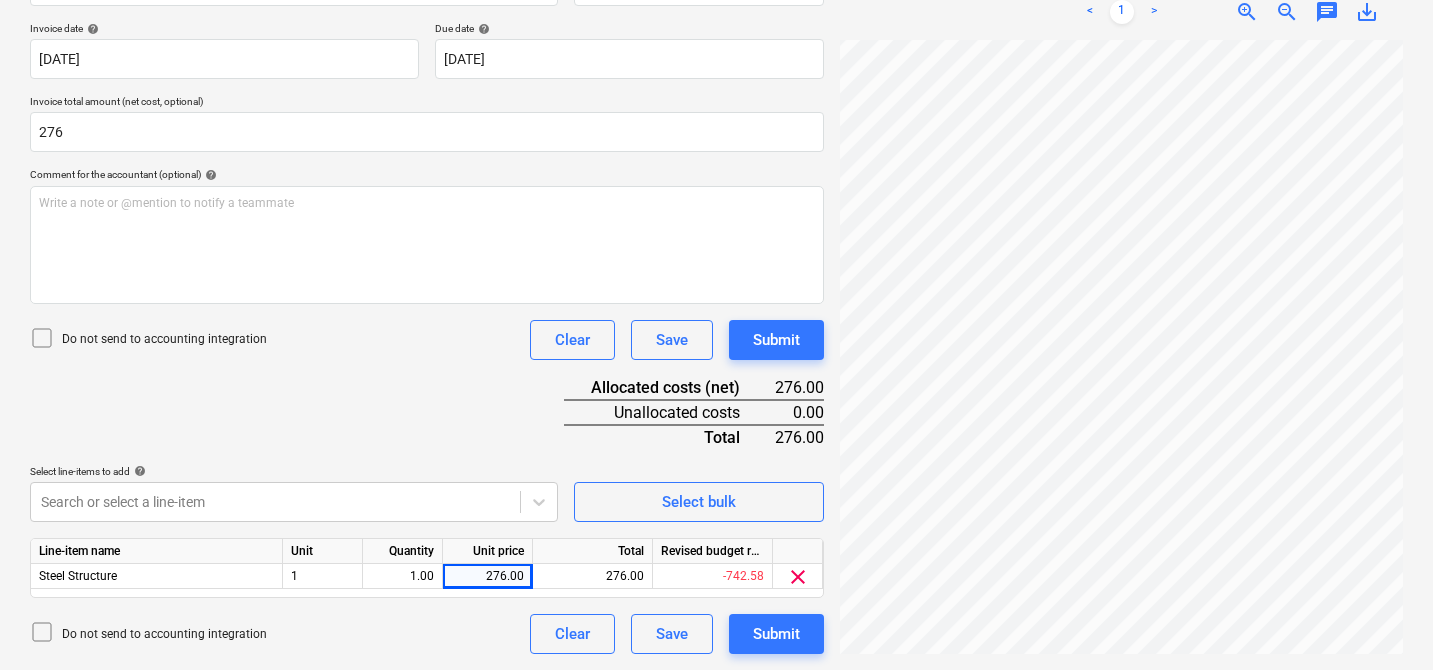 click on "Document name help 18772 Invoice number  (optional) help 18772 Invoice date help [DATE] 02.07.2025 Press the down arrow key to interact with the calendar and
select a date. Press the question mark key to get the keyboard shortcuts for changing dates. Due date help [DATE] [DATE] Press the down arrow key to interact with the calendar and
select a date. Press the question mark key to get the keyboard shortcuts for changing dates. Invoice total amount (net cost, optional) 276 Comment for the accountant (optional) help Write a note or @mention to notify a teammate ﻿ Do not send to accounting integration Clear Save Submit Allocated costs (net) 276.00 Unallocated costs 0.00 Total 276.00 Select line-items to add help Search or select a line-item Select bulk Line-item name Unit Quantity Unit price Total Revised budget remaining  Steel Structure 1 1.00 276.00 276.00 -742.58 clear Do not send to accounting integration Clear Save Submit" at bounding box center (427, 301) 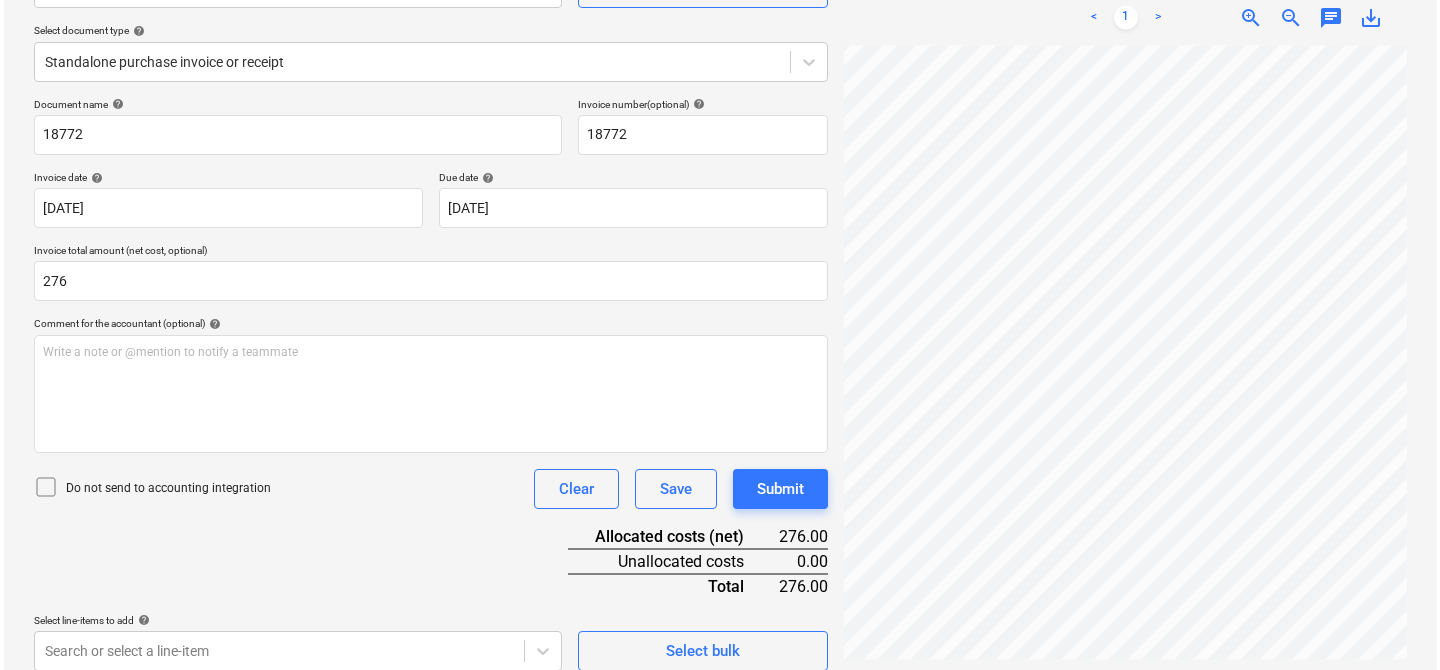 scroll, scrollTop: 362, scrollLeft: 0, axis: vertical 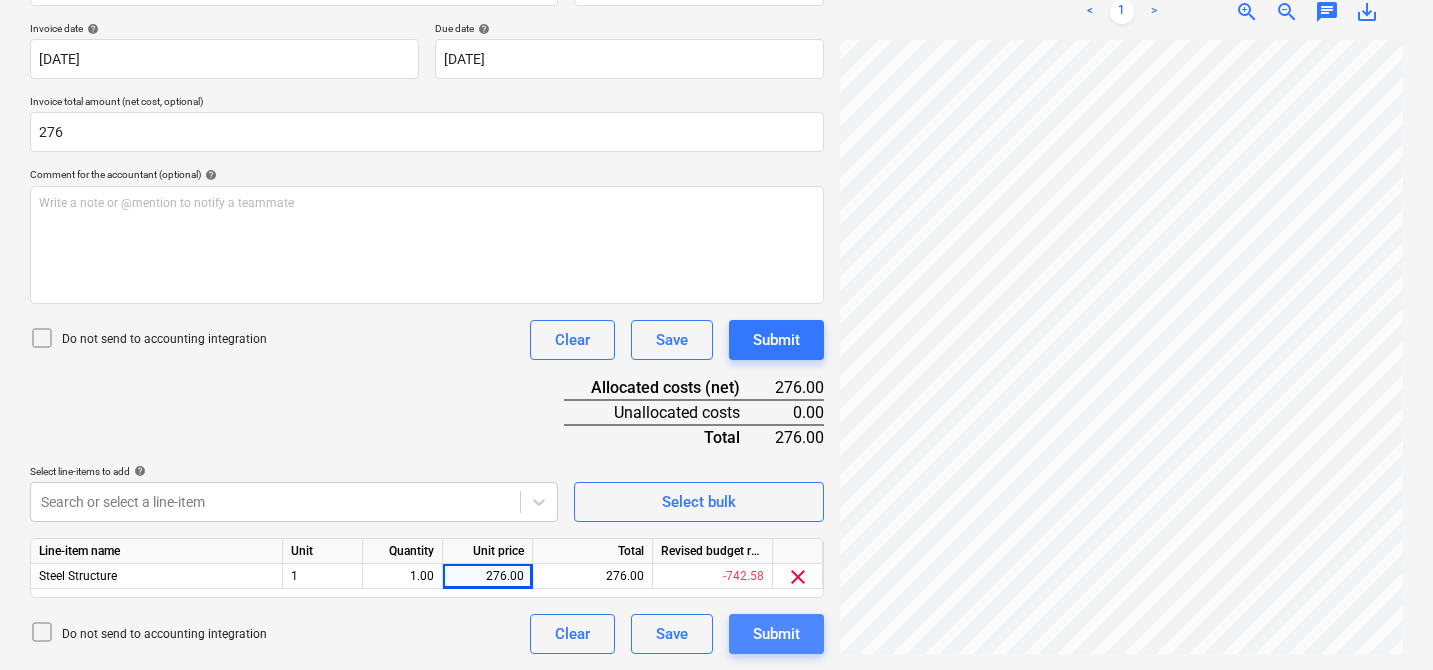 click on "Submit" at bounding box center [776, 634] 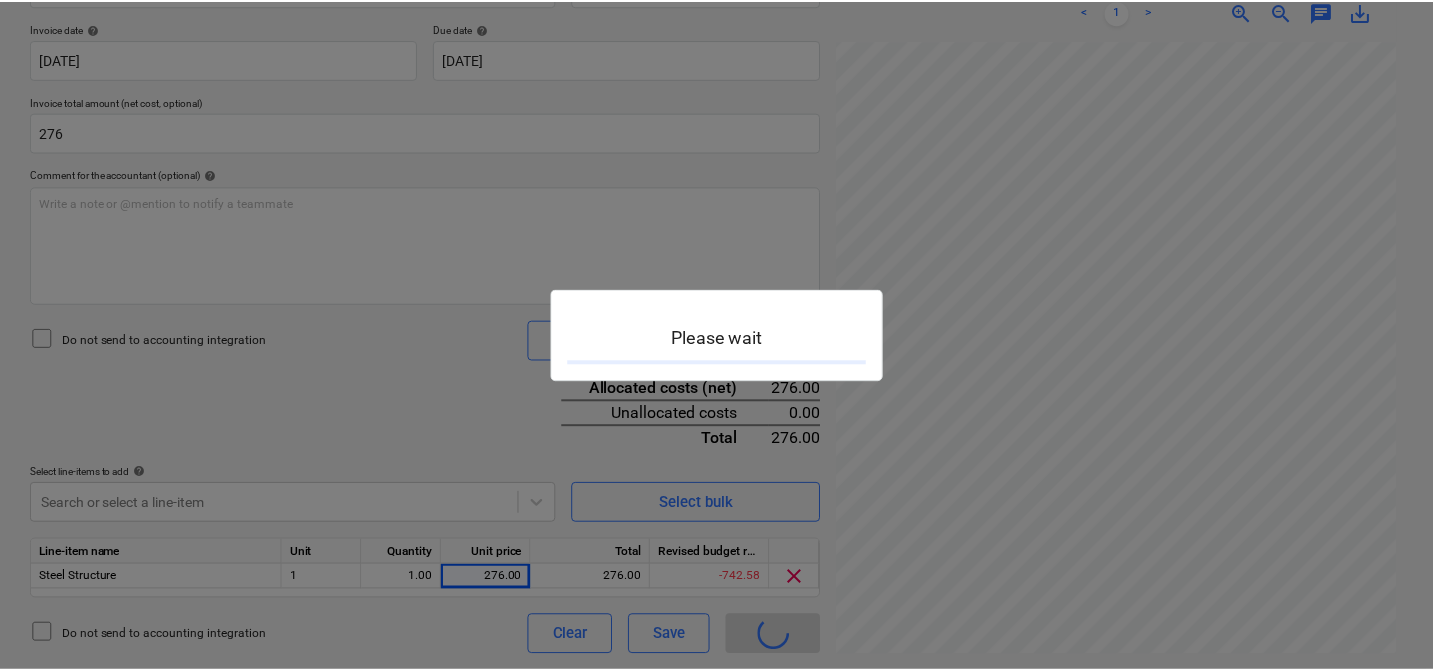 scroll, scrollTop: 0, scrollLeft: 0, axis: both 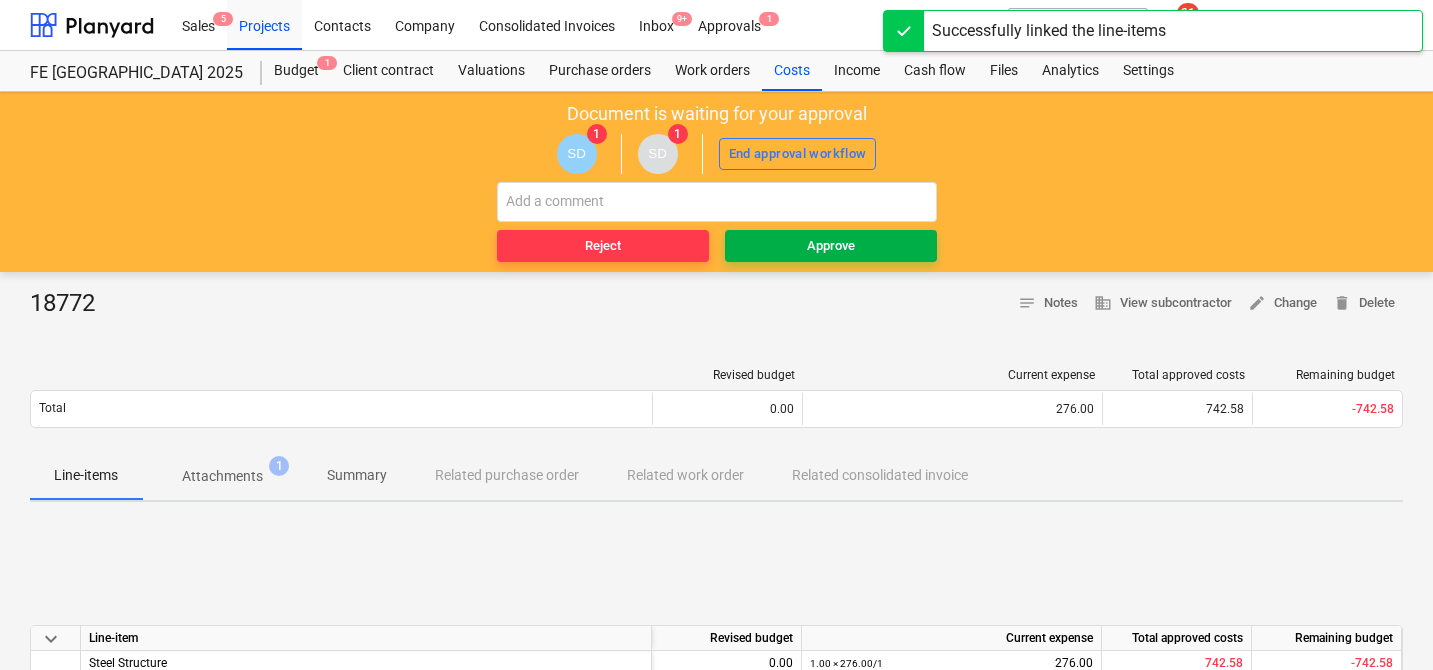 click on "Approve" at bounding box center [831, 246] 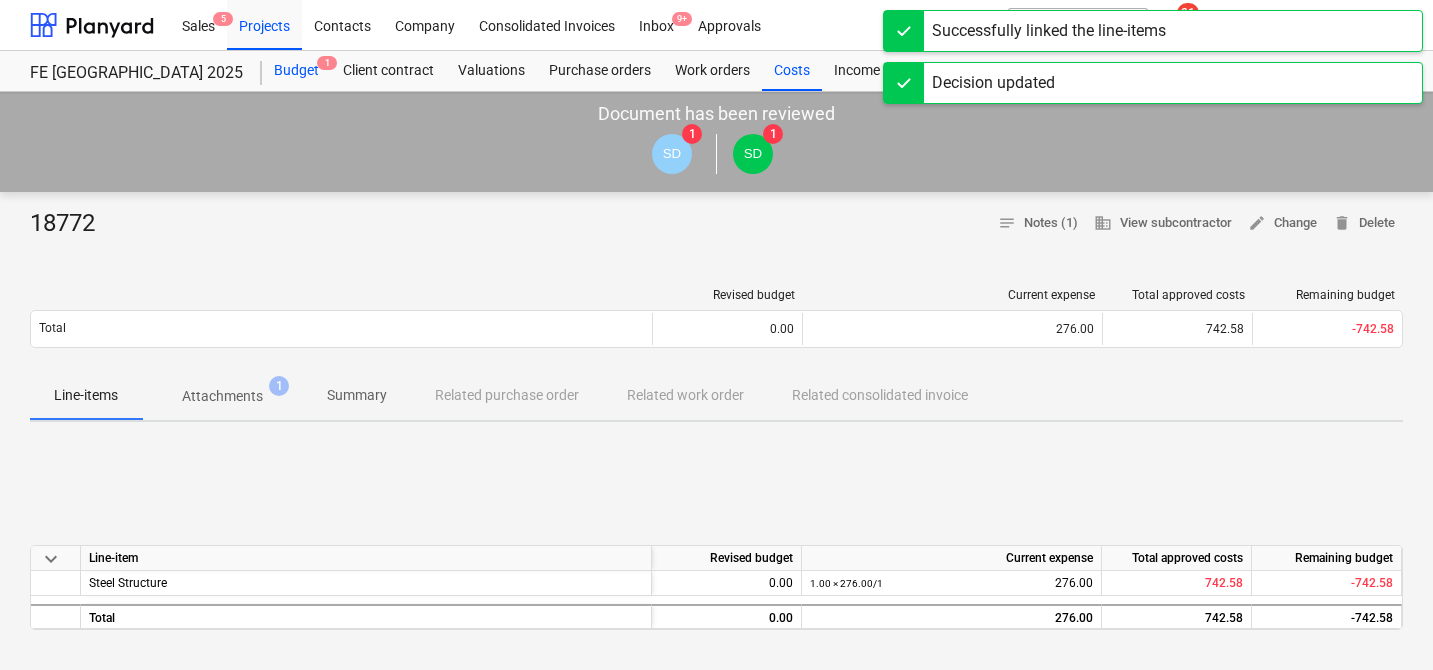 click on "Budget 1" at bounding box center [296, 71] 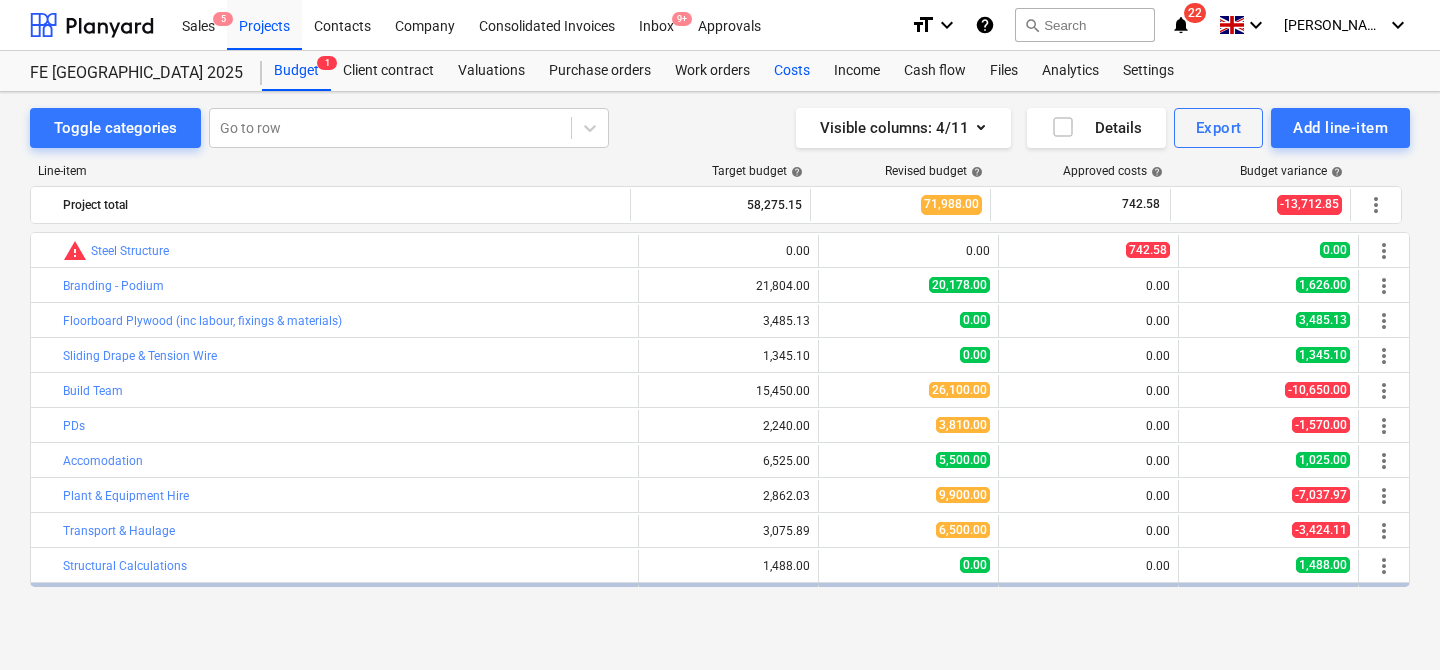 click on "Costs" at bounding box center (792, 71) 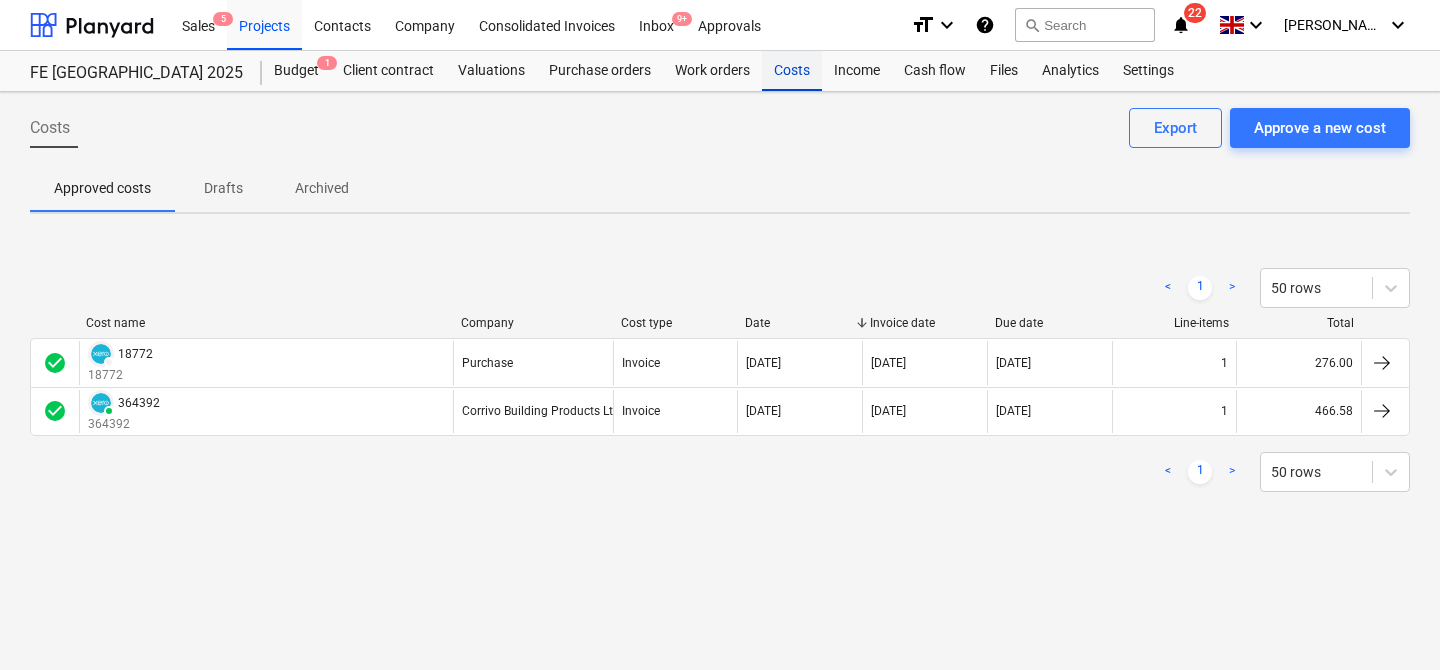 click on "Costs" at bounding box center [792, 71] 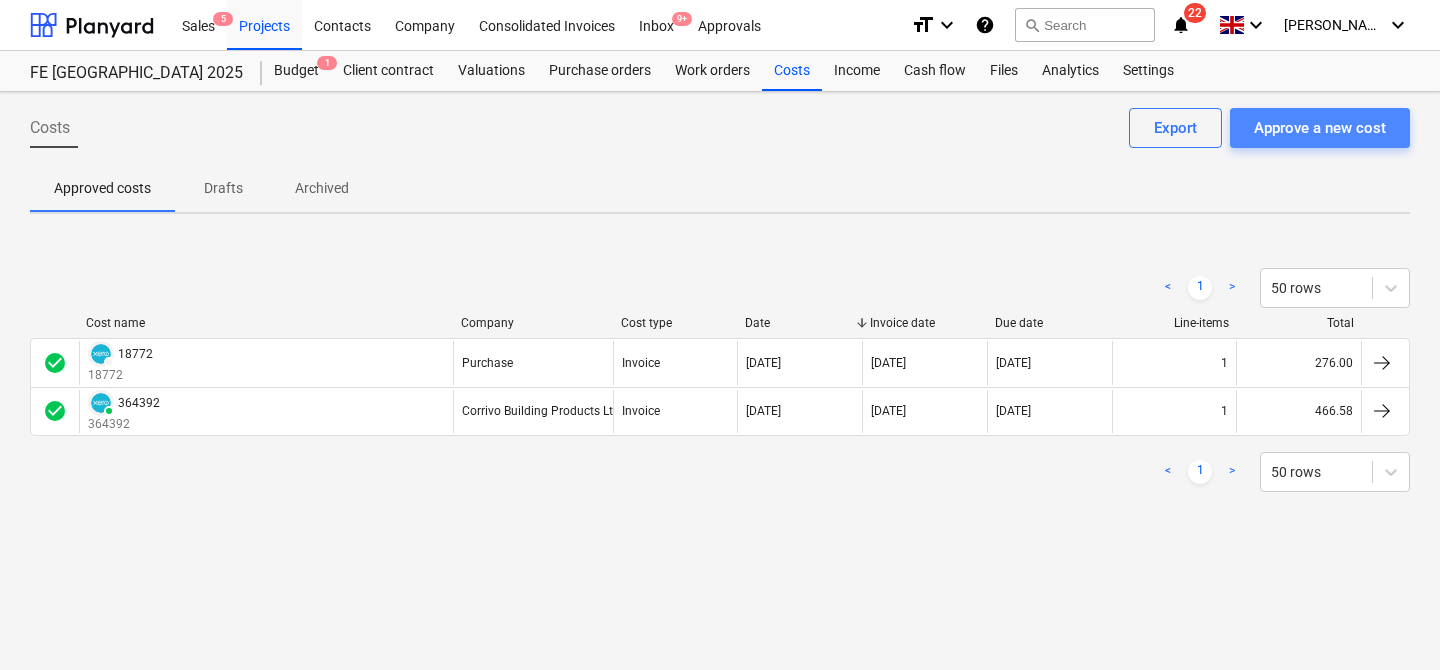 click on "Approve a new cost" at bounding box center [1320, 128] 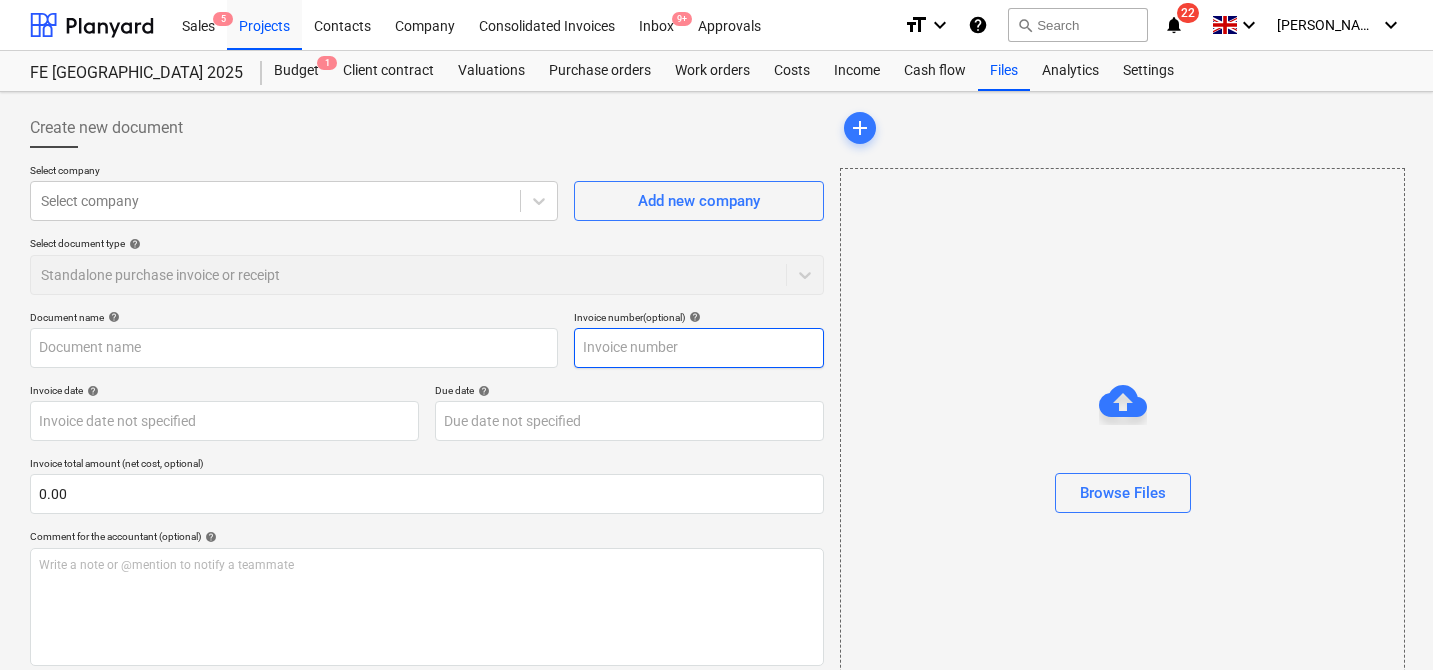 type on "Invoice 18773.pdf" 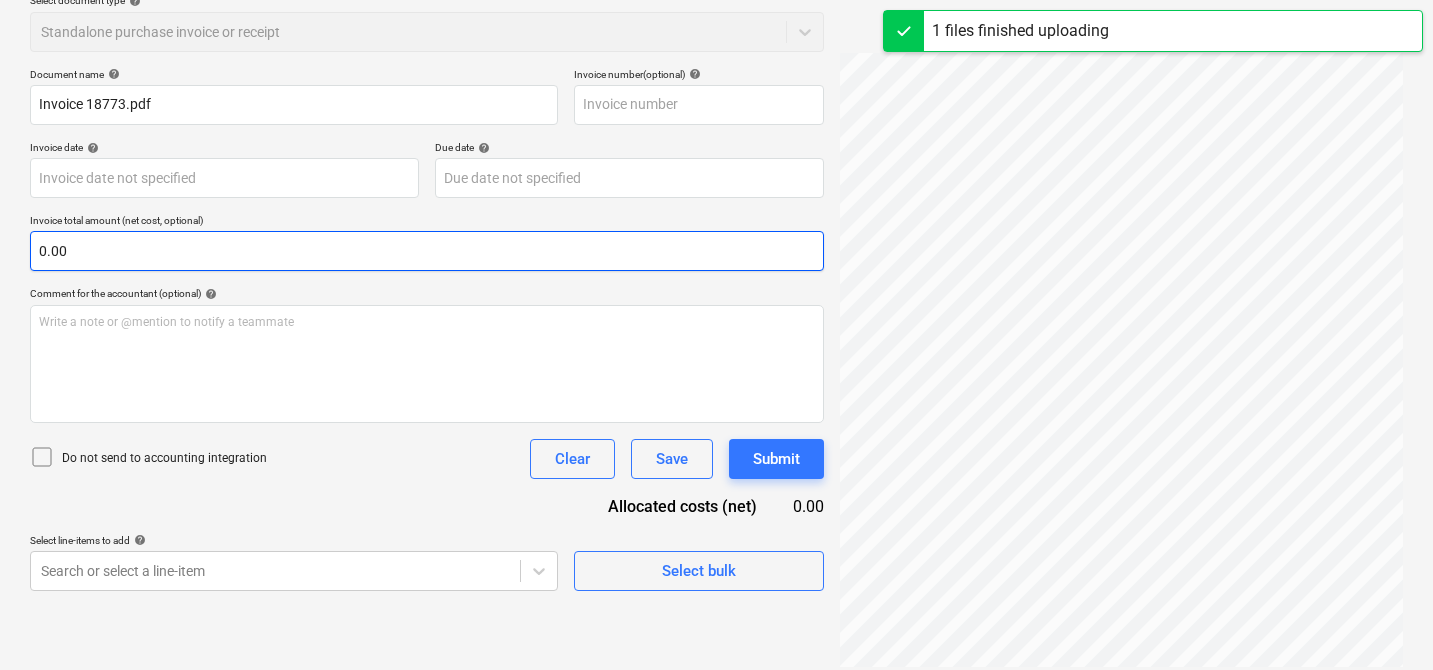 scroll, scrollTop: 245, scrollLeft: 0, axis: vertical 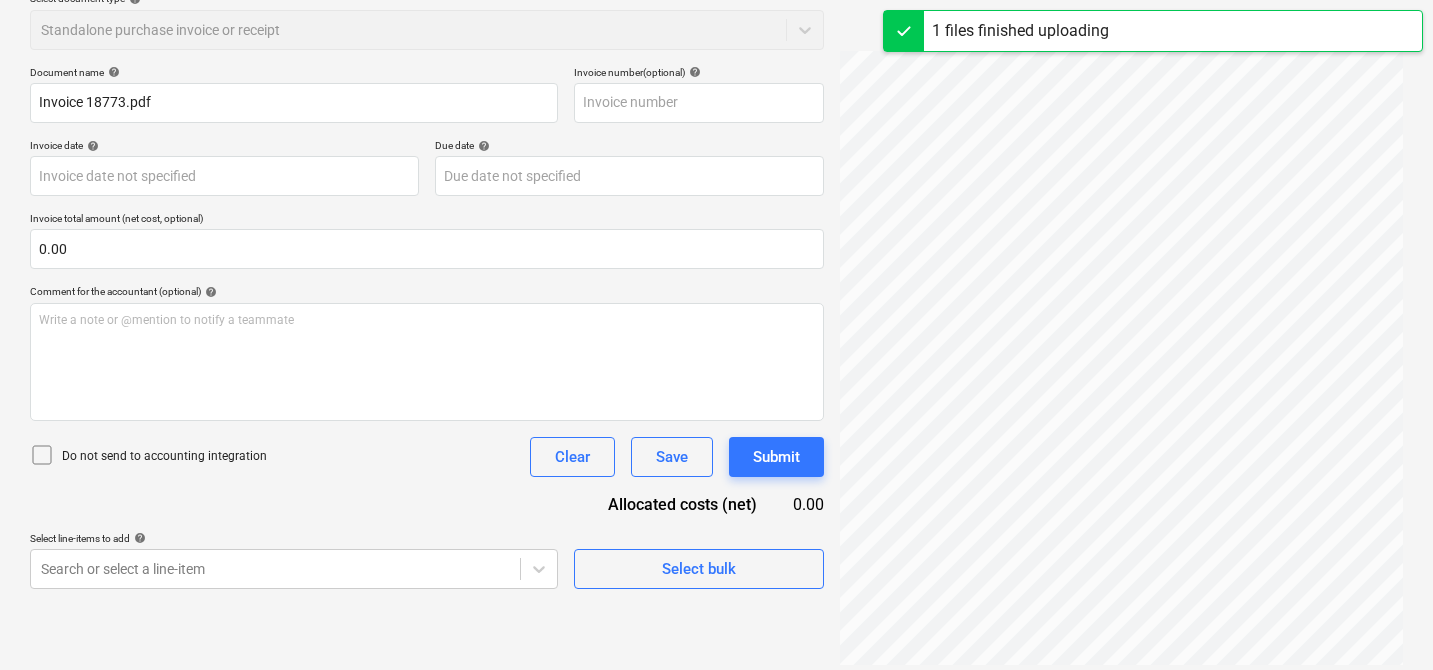 click on "Document name help Invoice 18773.pdf Invoice number  (optional) help Invoice date help Press the down arrow key to interact with the calendar and
select a date. Press the question mark key to get the keyboard shortcuts for changing dates. Due date help Press the down arrow key to interact with the calendar and
select a date. Press the question mark key to get the keyboard shortcuts for changing dates. Invoice total amount (net cost, optional) 0.00 Comment for the accountant (optional) help Write a note or @mention to notify a teammate ﻿ Do not send to accounting integration Clear Save Submit Allocated costs (net) 0.00 Select line-items to add help Search or select a line-item Select bulk" at bounding box center [427, 327] 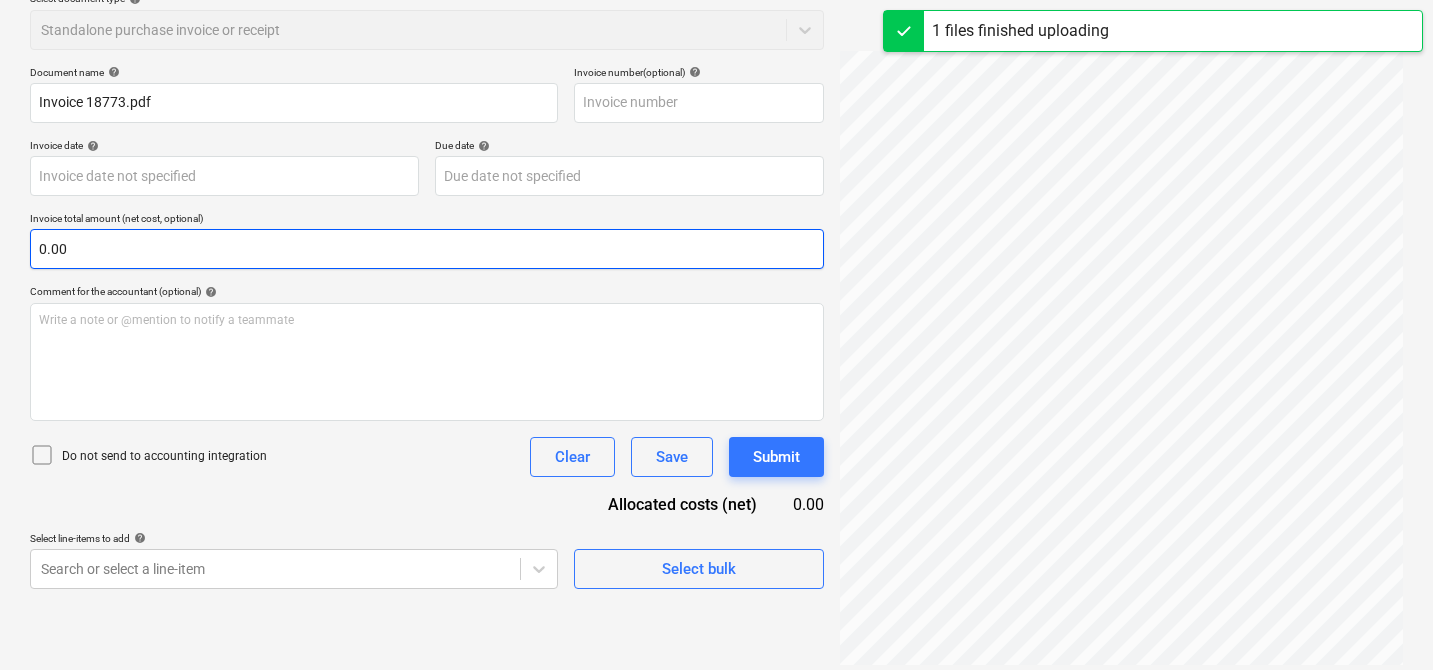 type 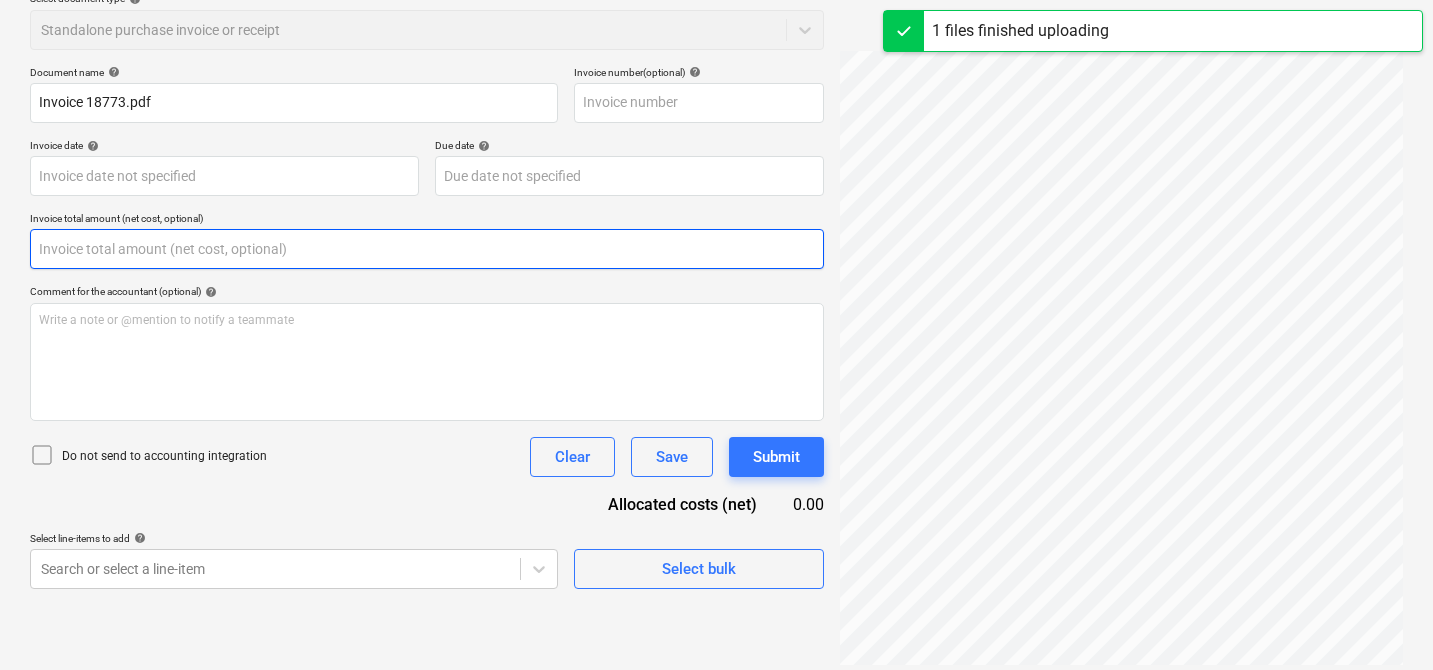 click at bounding box center [427, 249] 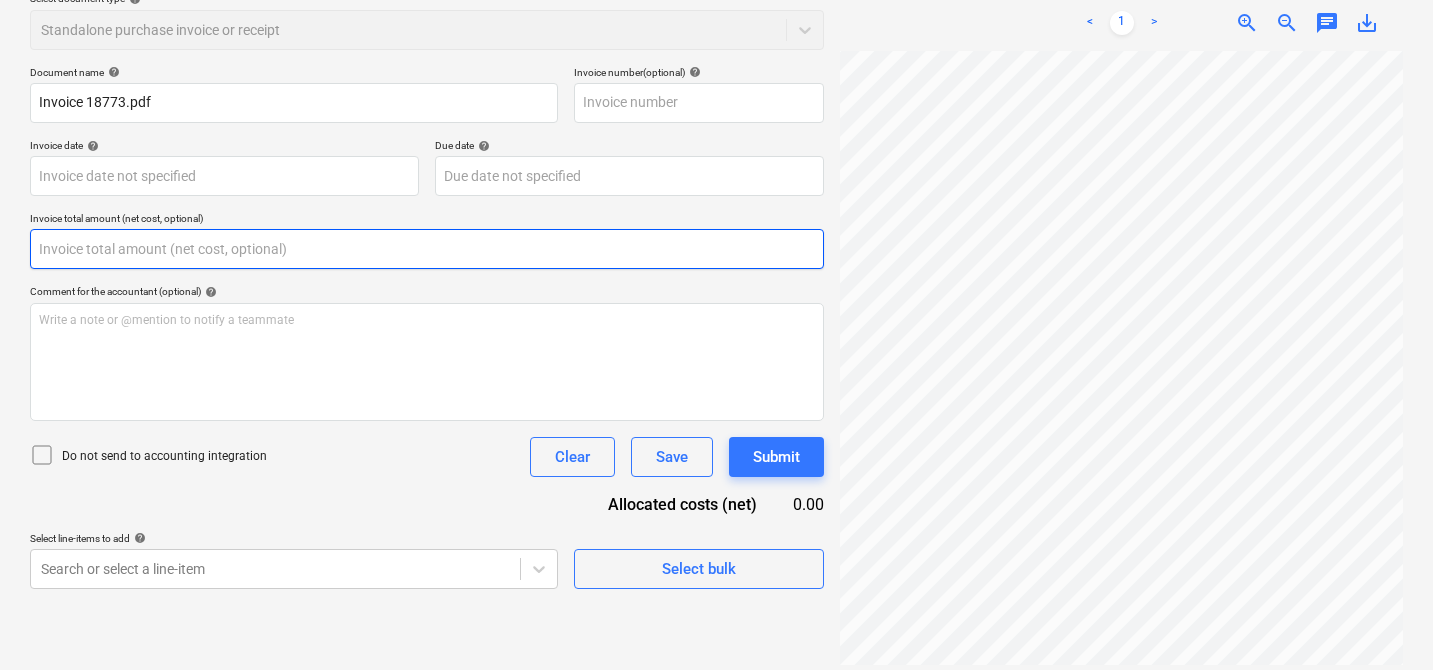 scroll, scrollTop: 4, scrollLeft: 43, axis: both 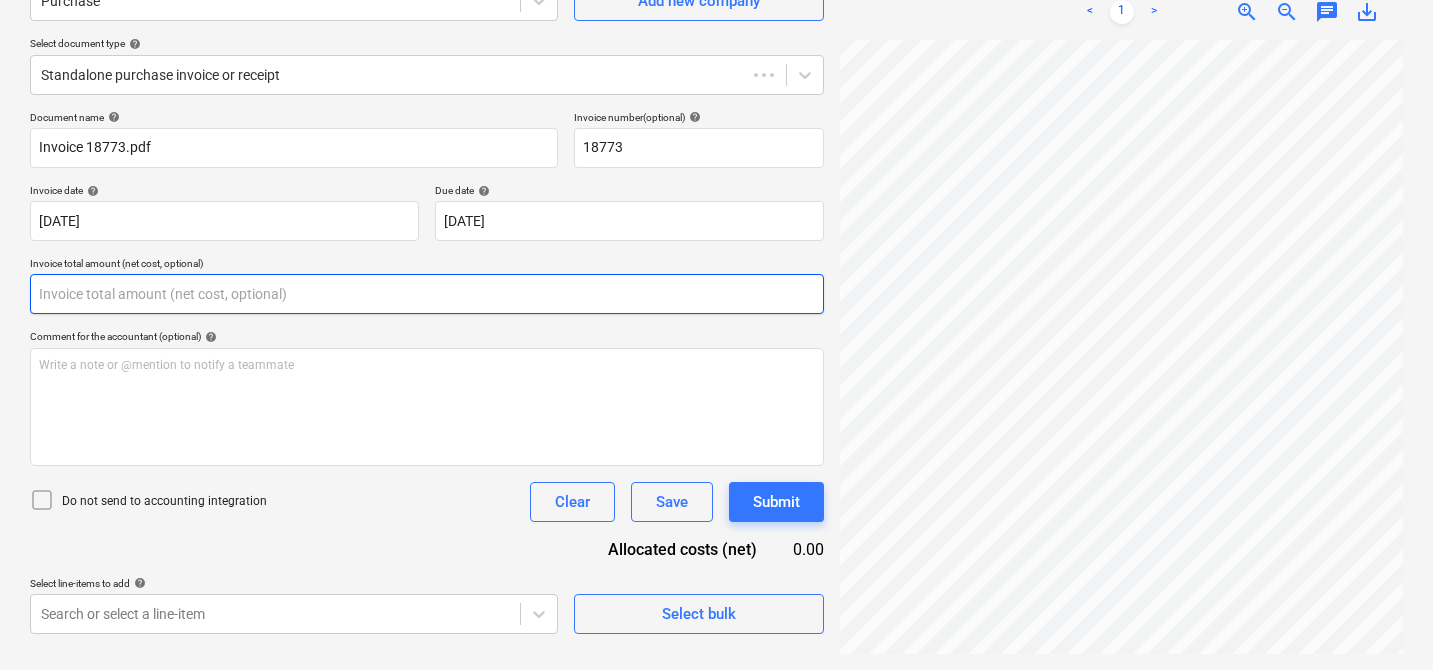 type on "18773" 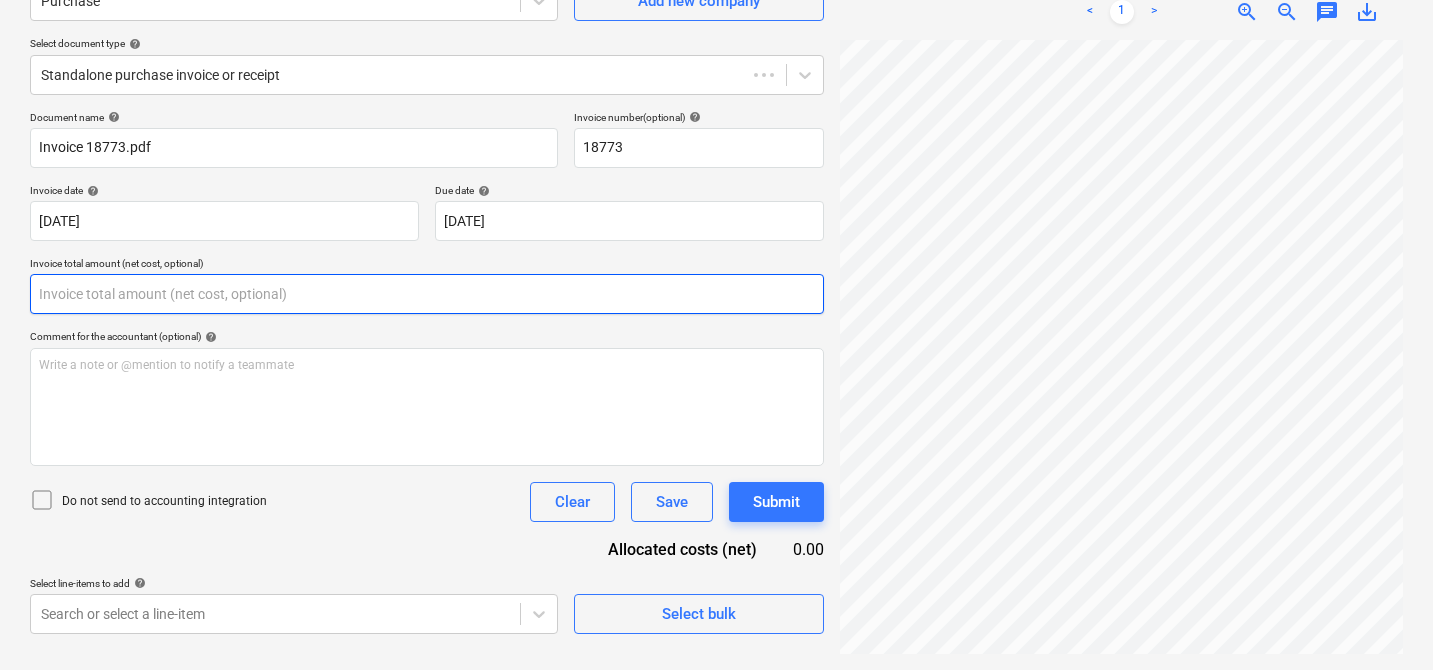 type on "18773" 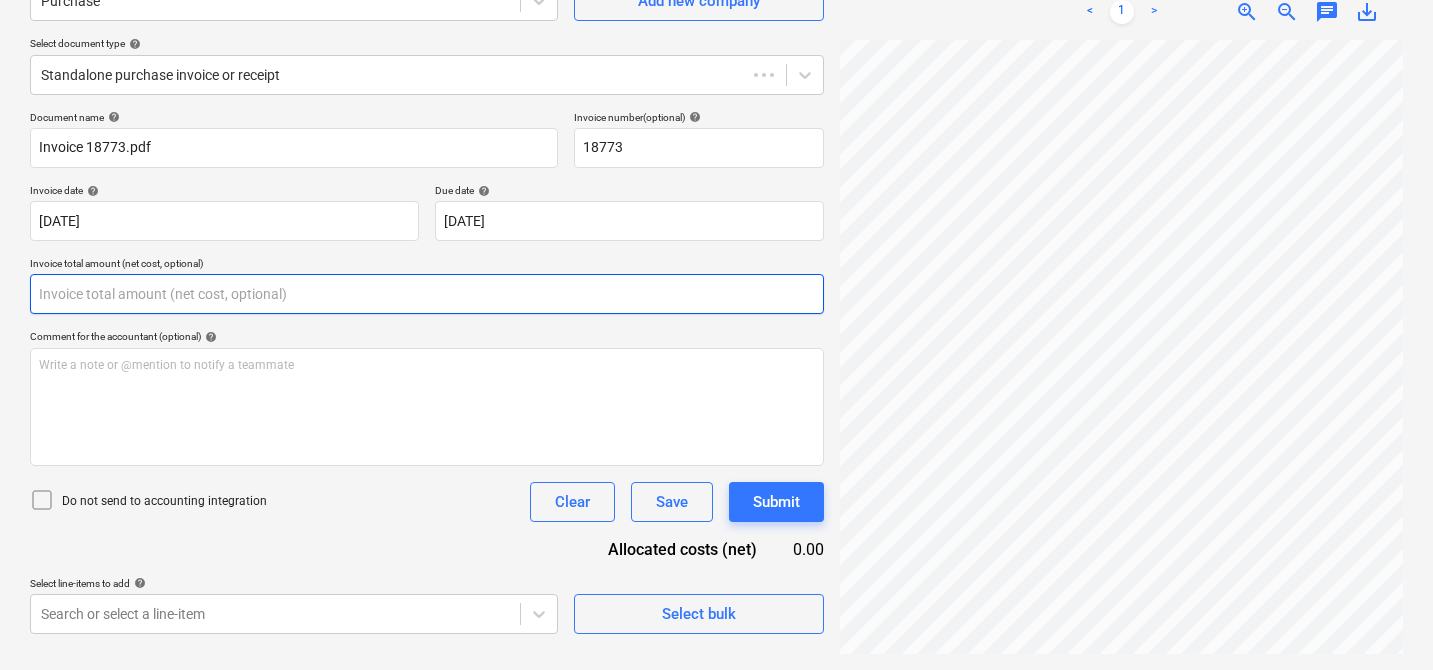 type on "[DATE]" 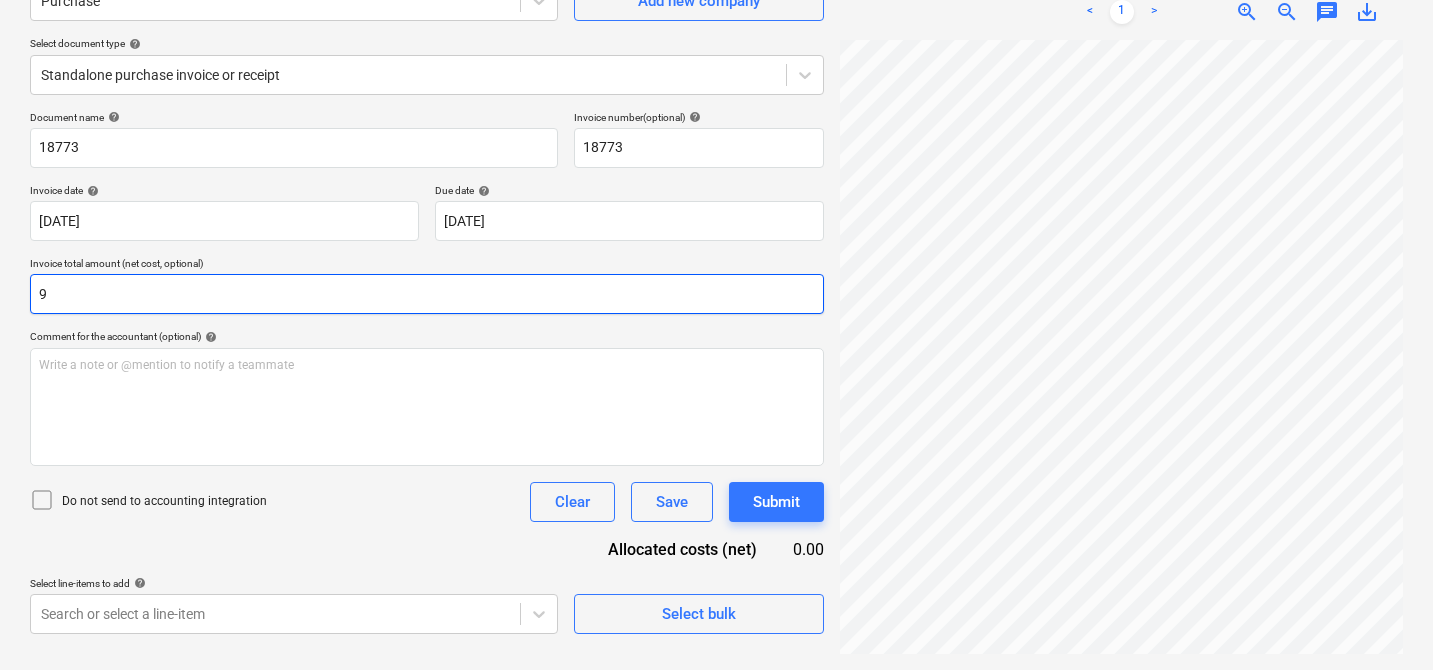 scroll, scrollTop: 230, scrollLeft: 0, axis: vertical 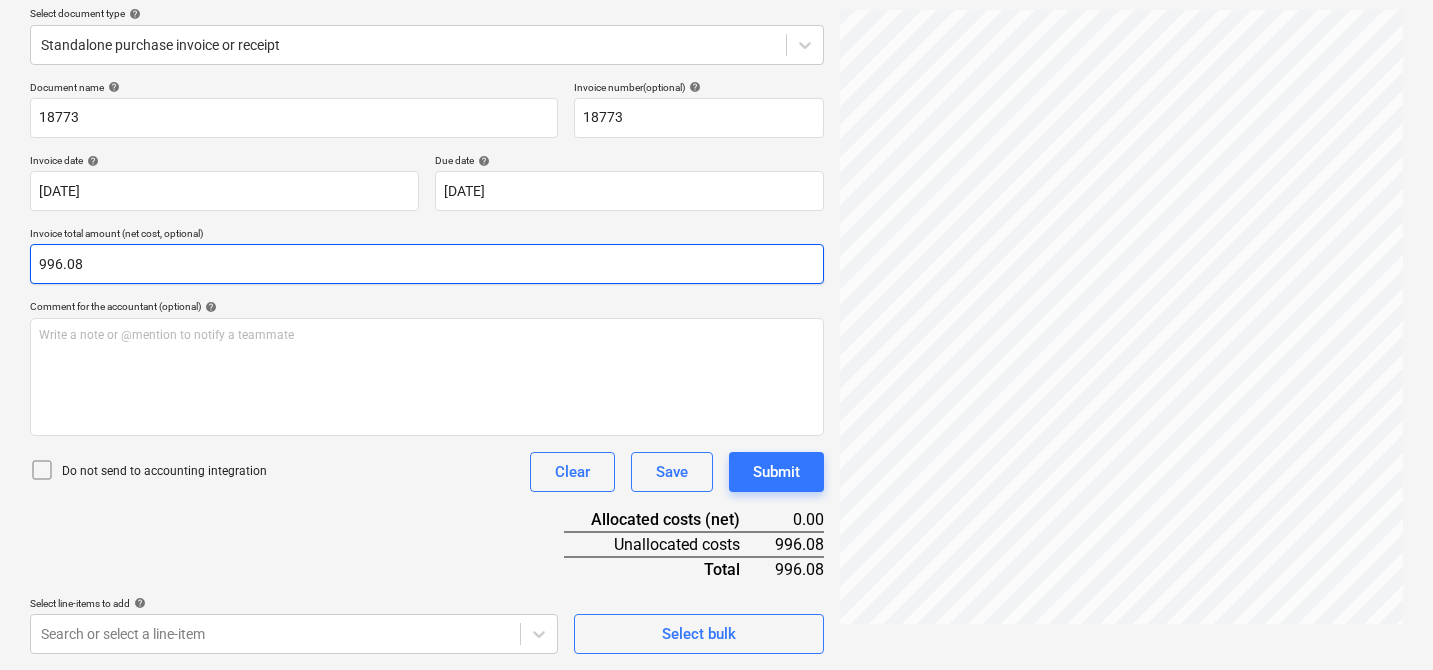 type on "996.08" 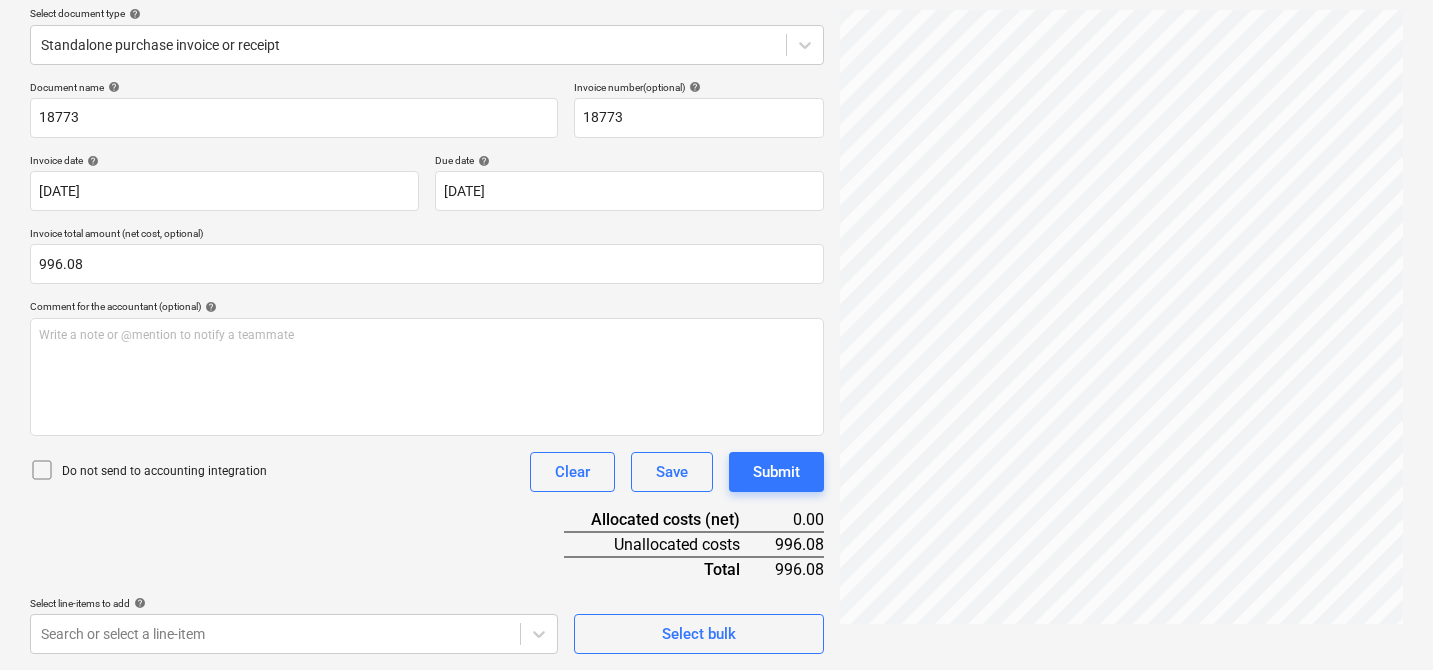 click on "Select line-items to add help" at bounding box center [294, 605] 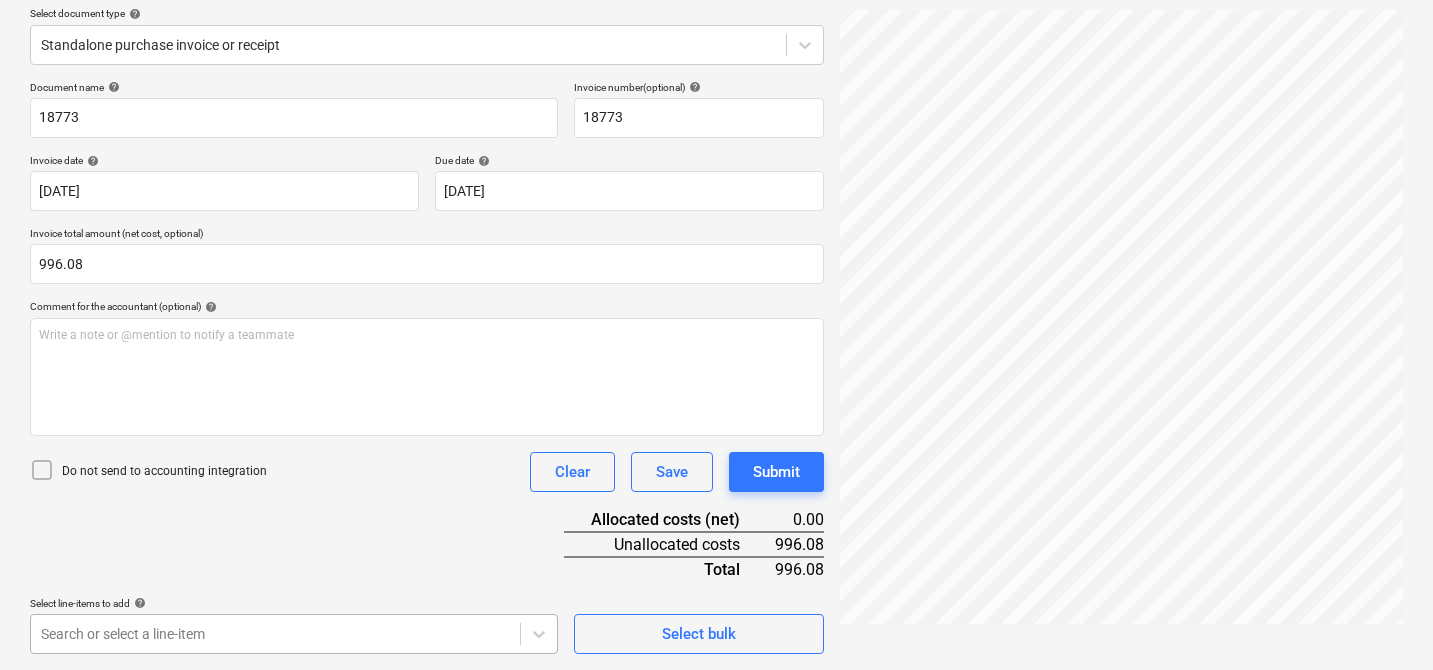 click on "Sales 5 Projects Contacts Company Consolidated Invoices Inbox 9+ Approvals format_size keyboard_arrow_down help search Search notifications 22 keyboard_arrow_down [PERSON_NAME] keyboard_arrow_down FE [GEOGRAPHIC_DATA] 2025 Budget 1 Client contract Valuations Purchase orders Work orders Costs Income Cash flow Files 1 Analytics Settings Create new document Select company Purchase   Add new company Select document type help Standalone purchase invoice or receipt Document name help 18773 Invoice number  (optional) help 18773 Invoice date help [DATE] 02.07.2025 Press the down arrow key to interact with the calendar and
select a date. Press the question mark key to get the keyboard shortcuts for changing dates. Due date help [DATE] 02.07.2025 Press the down arrow key to interact with the calendar and
select a date. Press the question mark key to get the keyboard shortcuts for changing dates. Invoice total amount (net cost, optional) 996.08 Comment for the accountant (optional) help ﻿ Clear Save Submit 0.00 <" at bounding box center [716, 105] 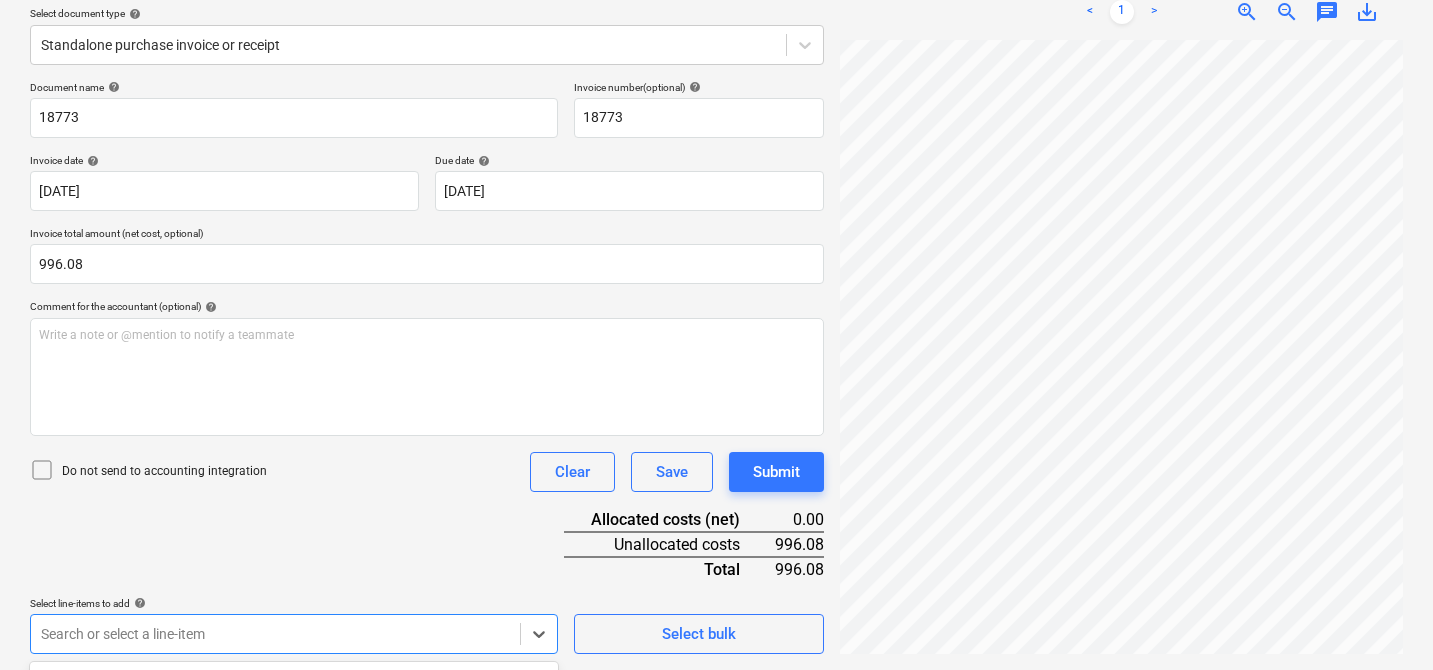 scroll, scrollTop: 526, scrollLeft: 0, axis: vertical 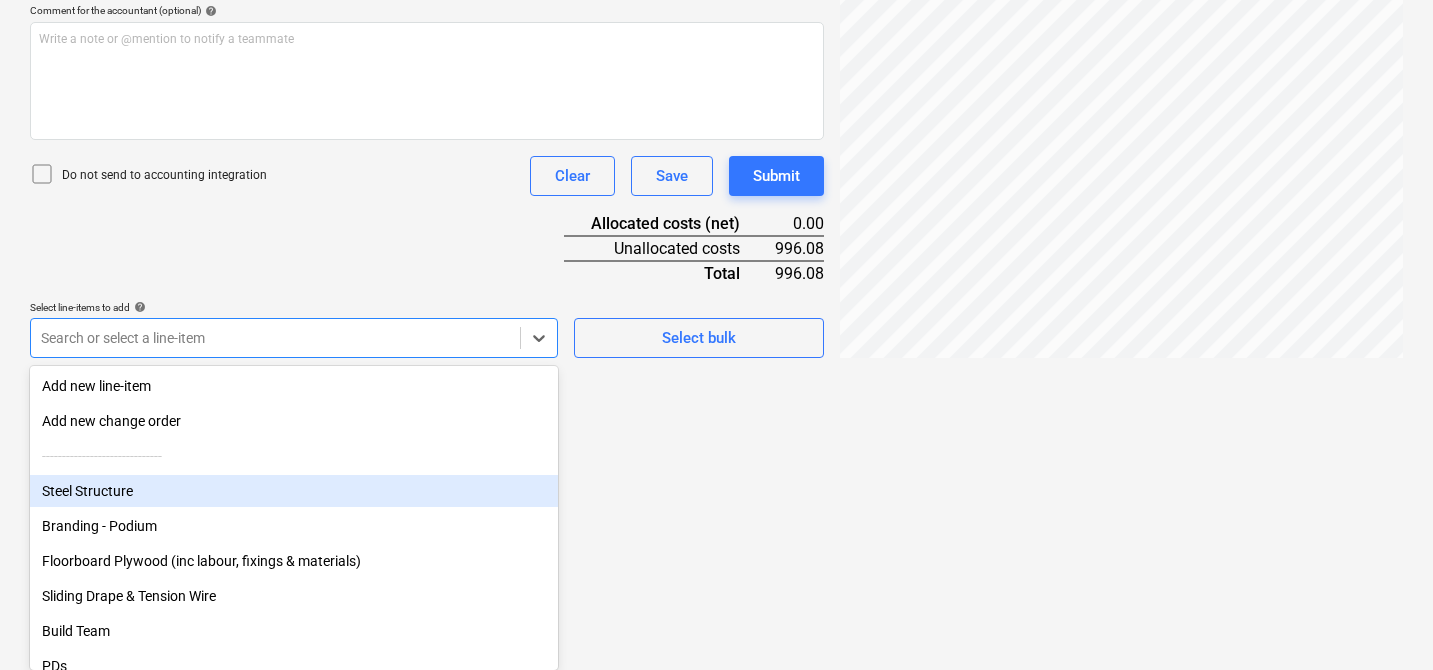 click on "Steel Structure" at bounding box center (294, 491) 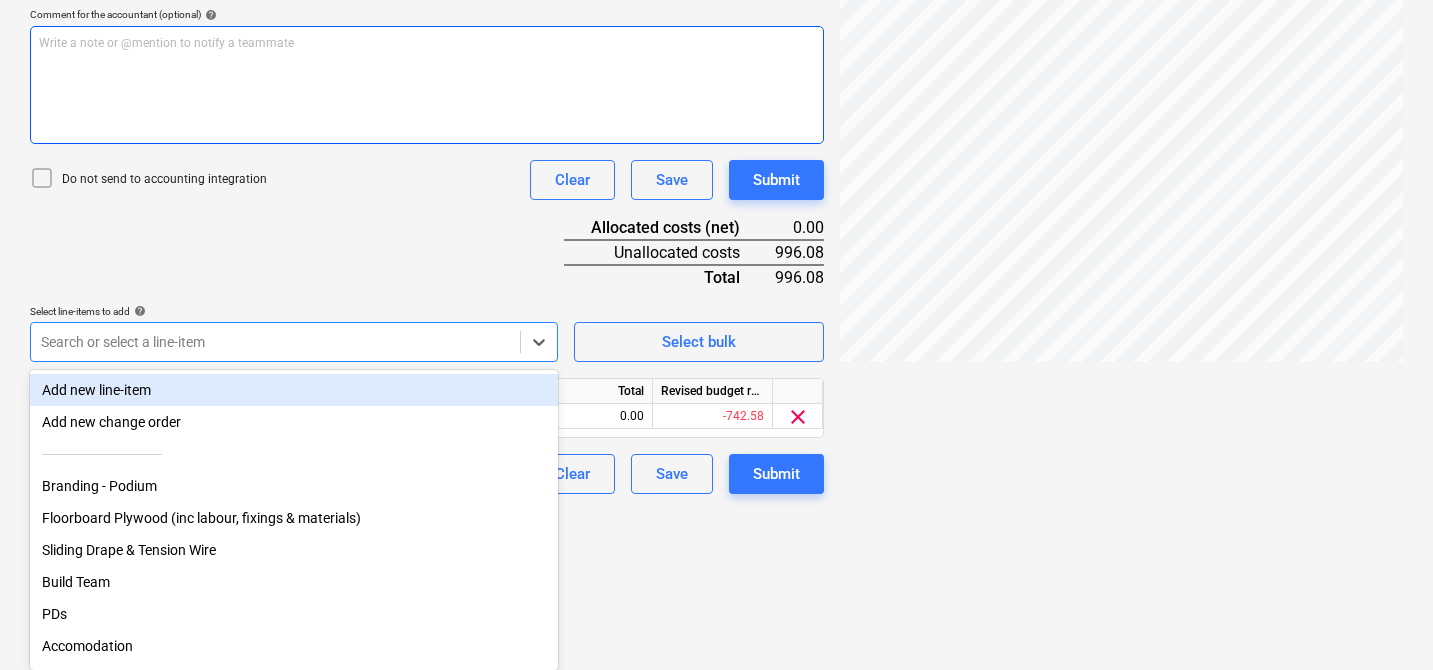 click on "Document name help 18773 Invoice number  (optional) help 18773 Invoice date help [DATE] 02.07.2025 Press the down arrow key to interact with the calendar and
select a date. Press the question mark key to get the keyboard shortcuts for changing dates. Due date help [DATE] 02.07.2025 Press the down arrow key to interact with the calendar and
select a date. Press the question mark key to get the keyboard shortcuts for changing dates. Invoice total amount (net cost, optional) 996.08 Comment for the accountant (optional) help Write a note or @mention to notify a teammate ﻿ Do not send to accounting integration Clear Save Submit Allocated costs (net) 0.00 Unallocated costs 996.08 Total 996.08 Select line-items to add help option   Steel Structure, selected. option Add new line-item focused, 1 of 19. 19 results available. Use Up and Down to choose options, press Enter to select the currently focused option, press Escape to exit the menu, press Tab to select the option and exit the menu. Select bulk" at bounding box center [427, 141] 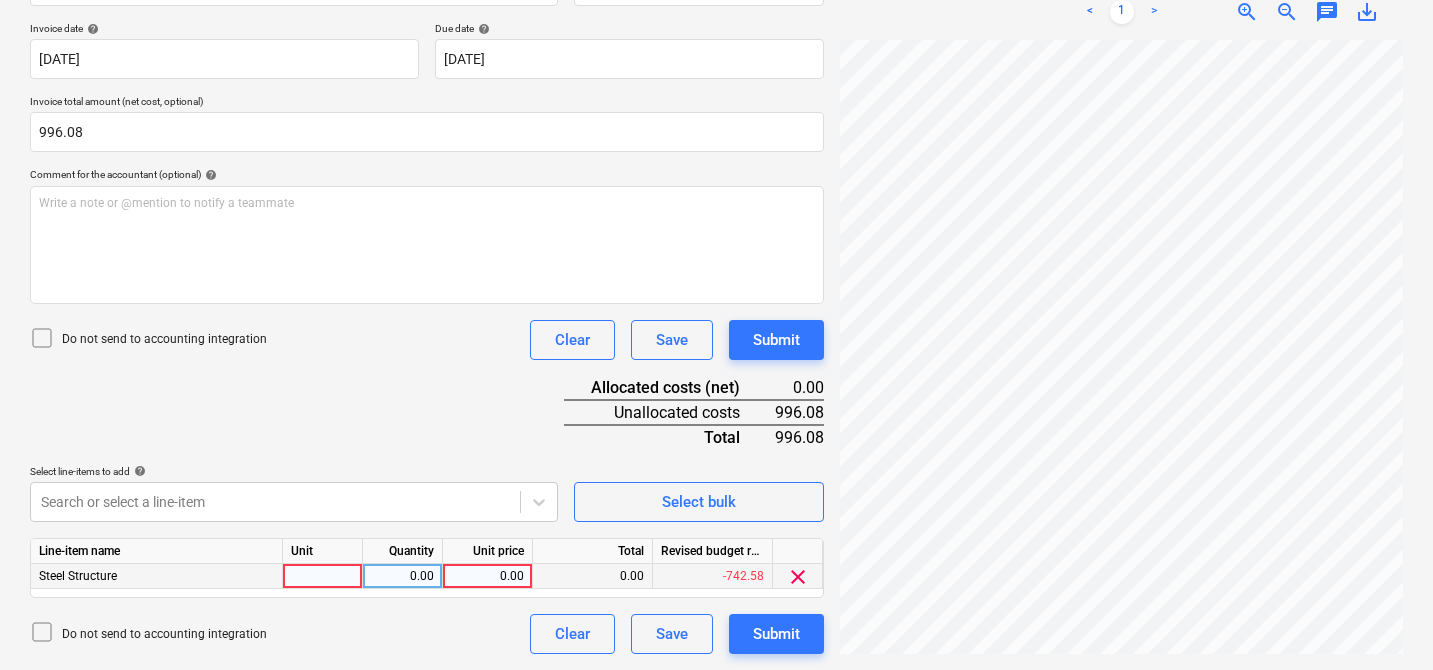 click at bounding box center (323, 576) 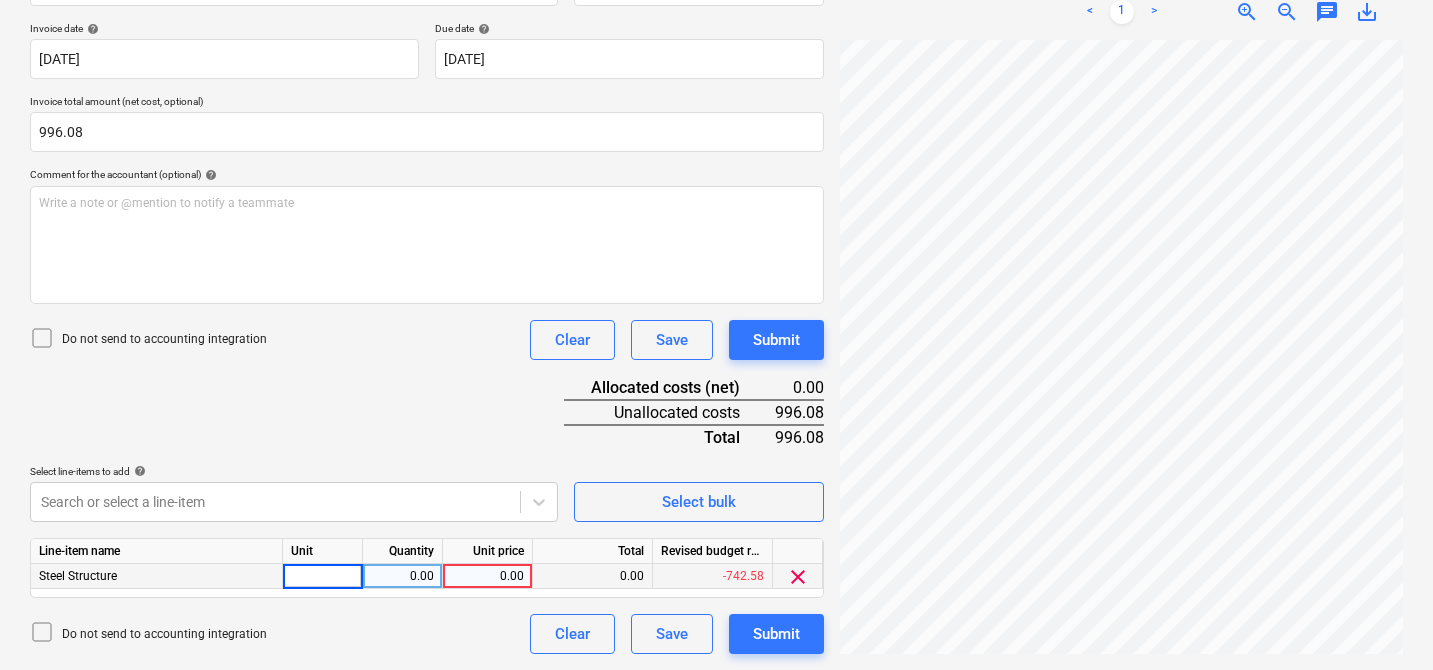 type on "1" 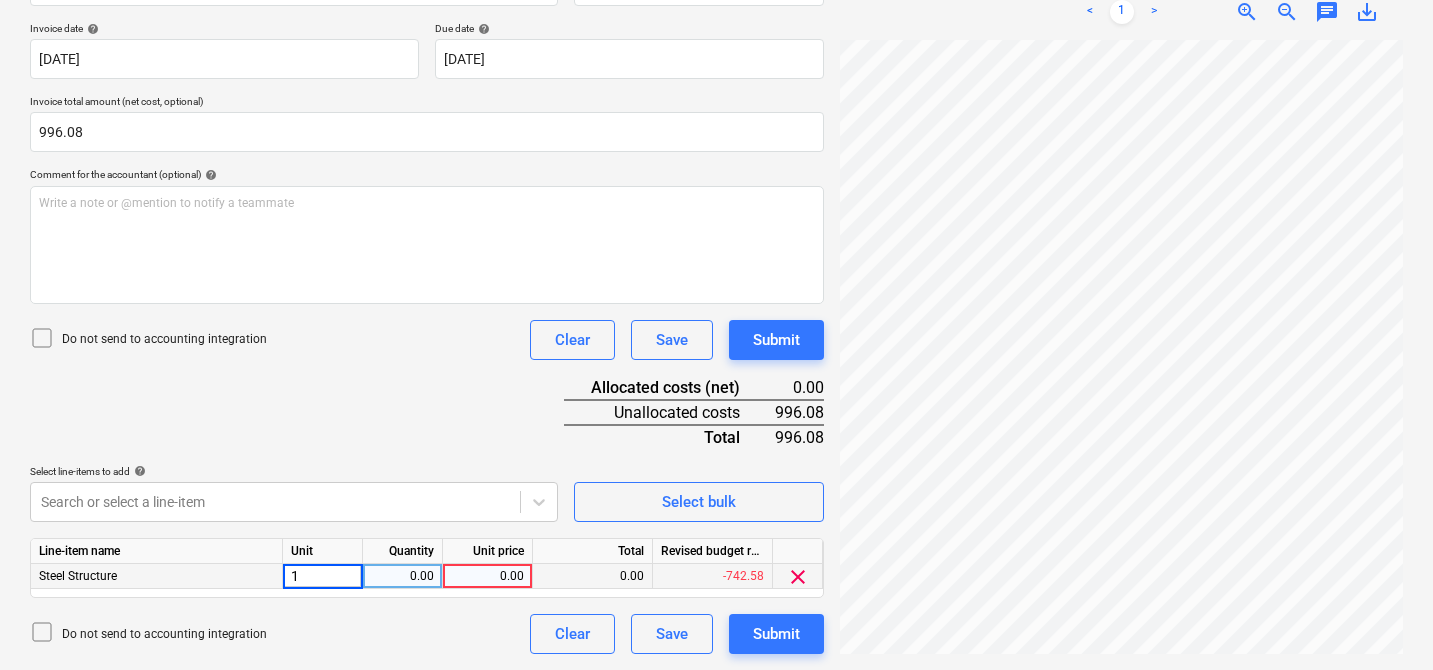 click on "0.00" at bounding box center [402, 576] 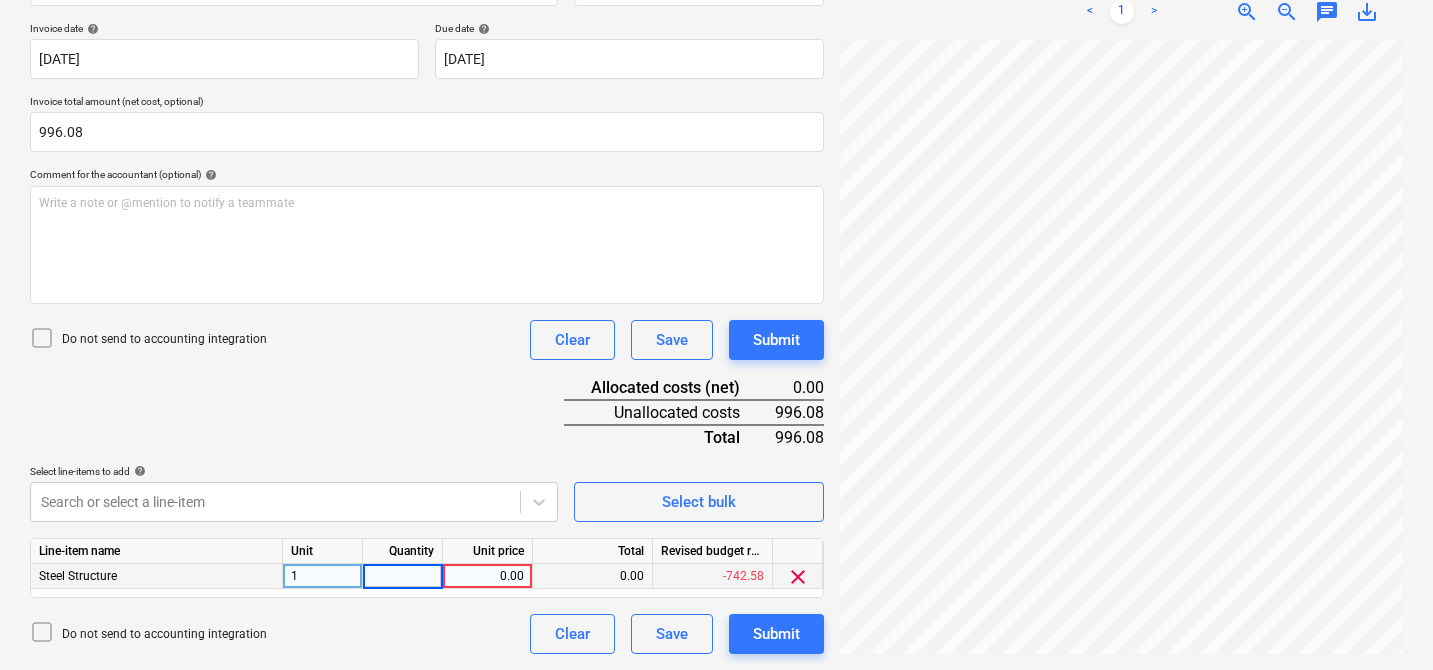 type on "1" 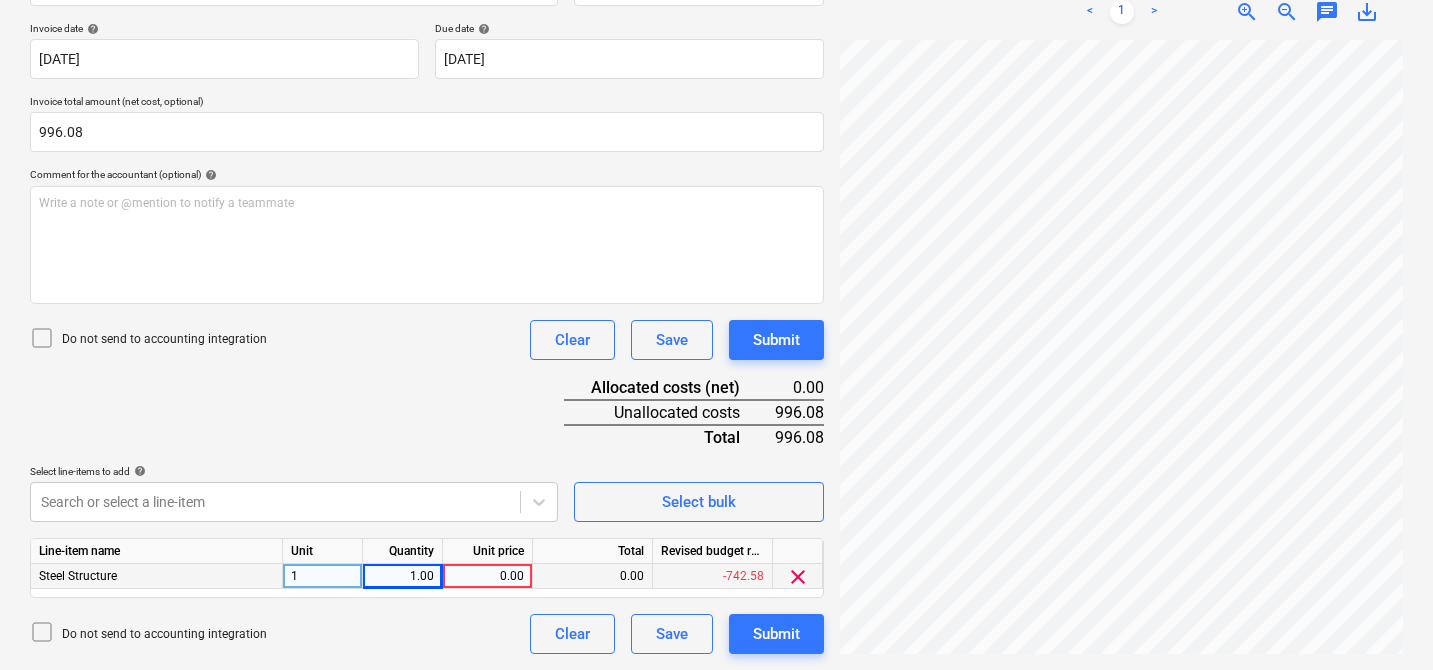 click on "0.00" at bounding box center (487, 576) 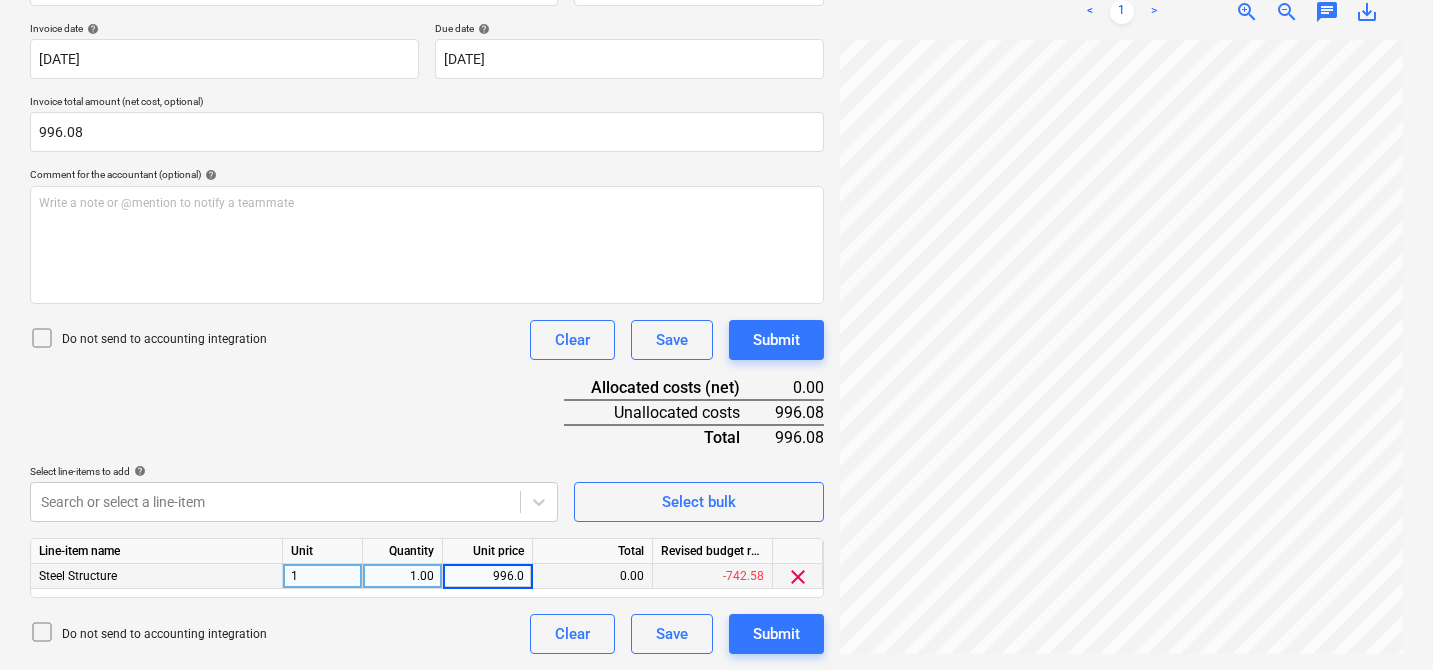 type on "996.08" 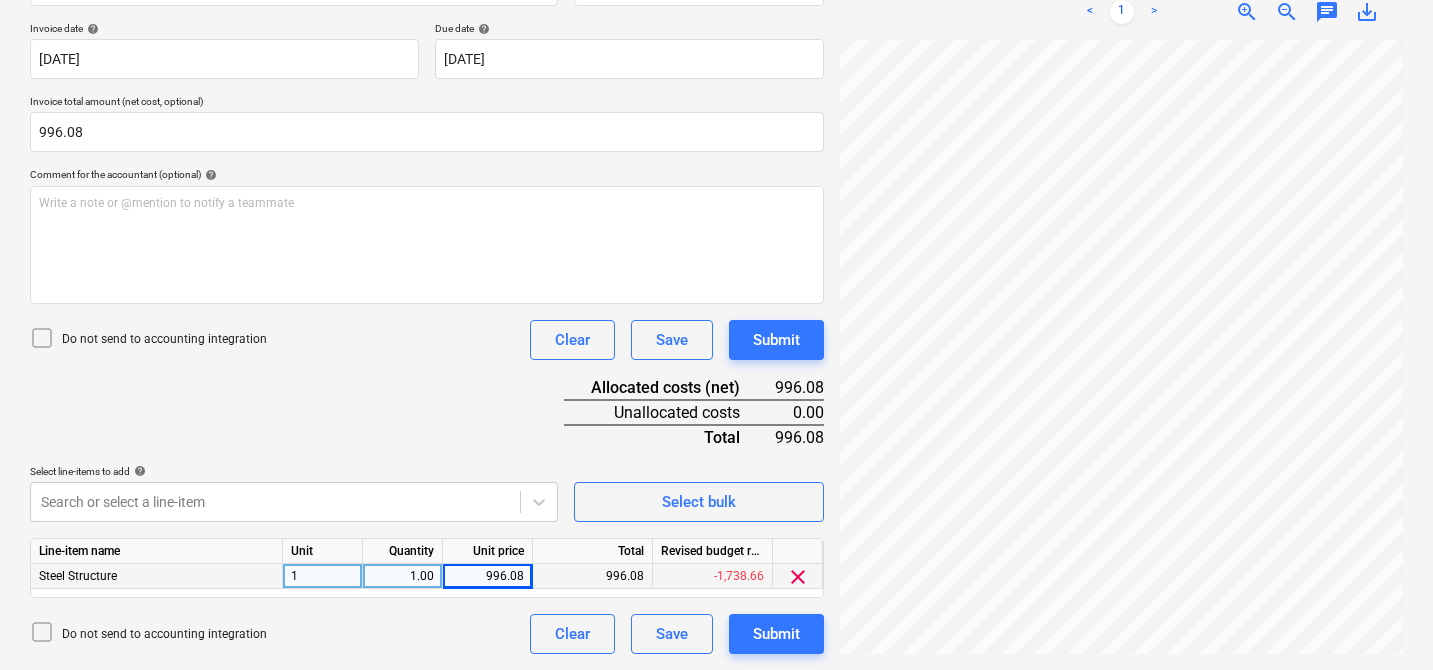 click on "Document name help 18773 Invoice number  (optional) help 18773 Invoice date help [DATE] 02.07.2025 Press the down arrow key to interact with the calendar and
select a date. Press the question mark key to get the keyboard shortcuts for changing dates. Due date help [DATE] 02.07.2025 Press the down arrow key to interact with the calendar and
select a date. Press the question mark key to get the keyboard shortcuts for changing dates. Invoice total amount (net cost, optional) 996.08 Comment for the accountant (optional) help Write a note or @mention to notify a teammate ﻿ Do not send to accounting integration Clear Save Submit Allocated costs (net) 996.08 Unallocated costs 0.00 Total 996.08 Select line-items to add help Search or select a line-item Select bulk Line-item name Unit Quantity Unit price Total Revised budget remaining  Steel Structure 1 1.00 996.08 996.08 -1,738.66 clear Do not send to accounting integration Clear Save Submit" at bounding box center (427, 301) 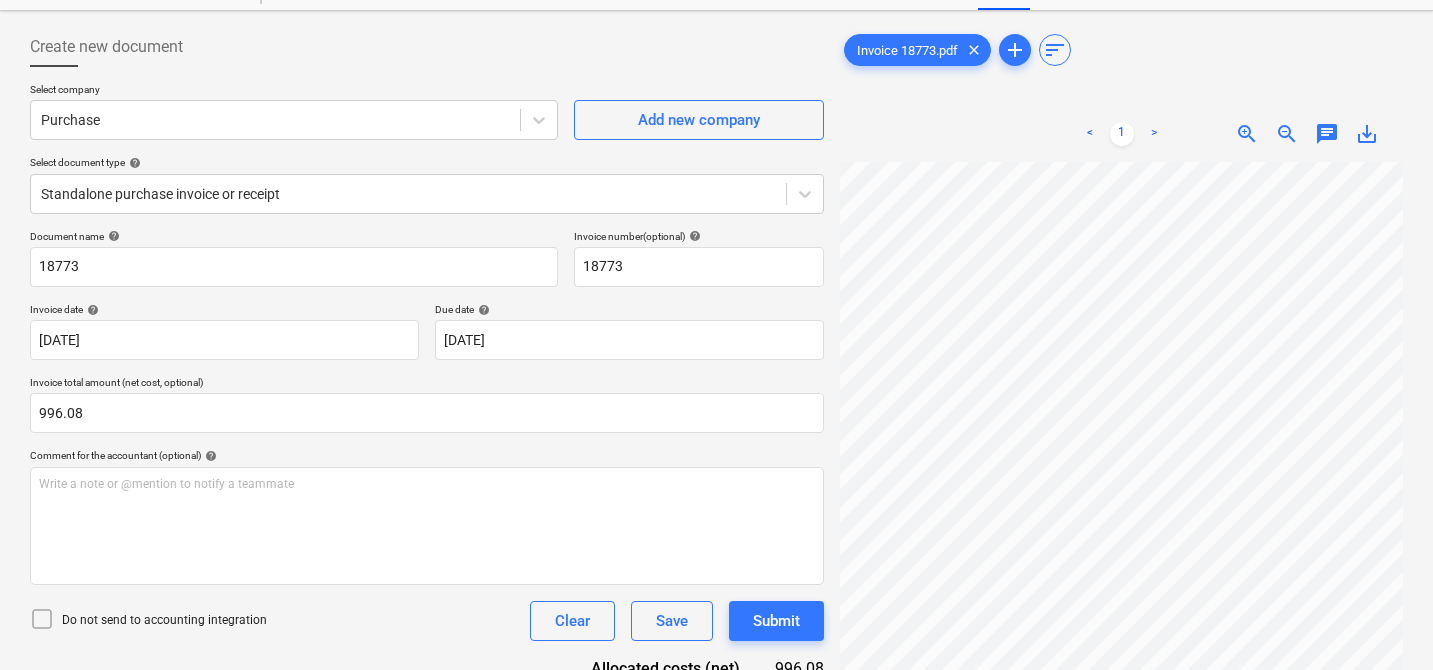 scroll, scrollTop: 79, scrollLeft: 0, axis: vertical 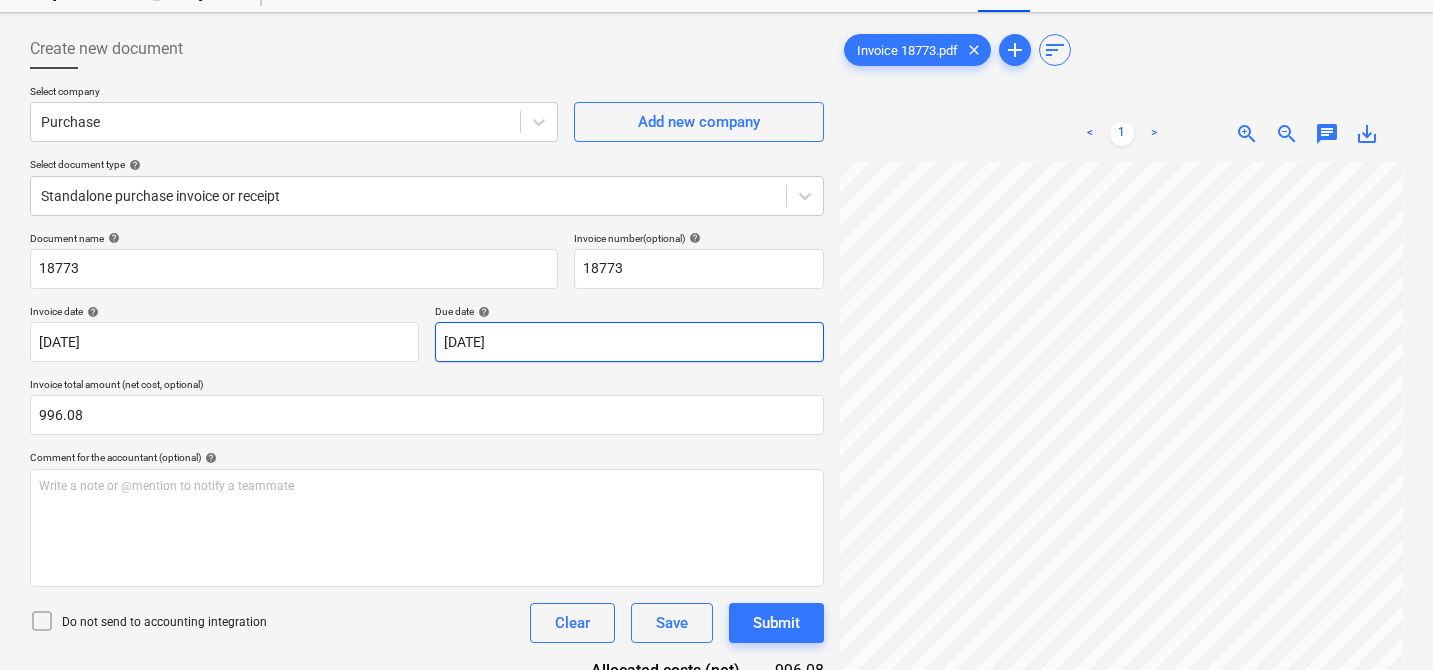 click on "Sales 5 Projects Contacts Company Consolidated Invoices Inbox 9+ Approvals format_size keyboard_arrow_down help search Search notifications 22 keyboard_arrow_down [PERSON_NAME] keyboard_arrow_down FE [GEOGRAPHIC_DATA] 2025 Budget 1 Client contract Valuations Purchase orders Work orders Costs Income Cash flow Files 1 Analytics Settings Create new document Select company Purchase   Add new company Select document type help Standalone purchase invoice or receipt Document name help 18773 Invoice number  (optional) help 18773 Invoice date help [DATE] 02.07.2025 Press the down arrow key to interact with the calendar and
select a date. Press the question mark key to get the keyboard shortcuts for changing dates. Due date help [DATE] 02.07.2025 Press the down arrow key to interact with the calendar and
select a date. Press the question mark key to get the keyboard shortcuts for changing dates. Invoice total amount (net cost, optional) 996.08 Comment for the accountant (optional) help ﻿ Clear Save Submit 996.08" at bounding box center (716, 256) 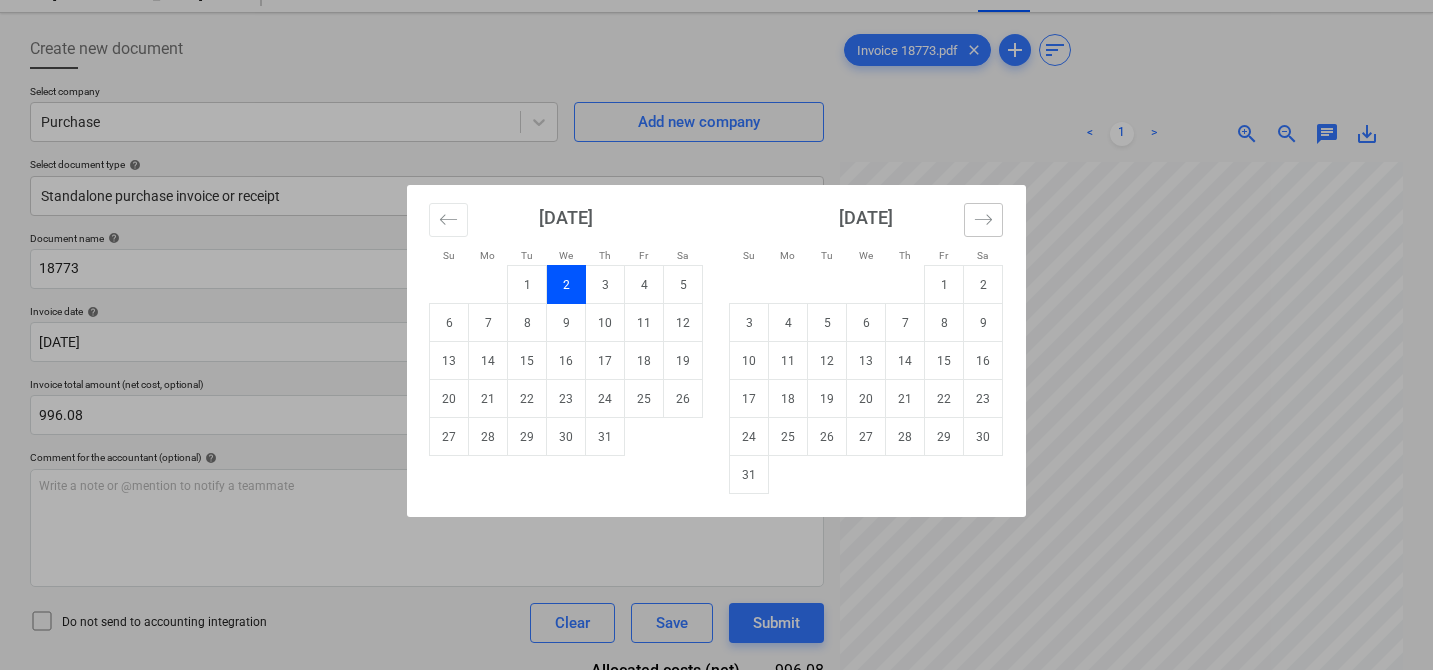 click 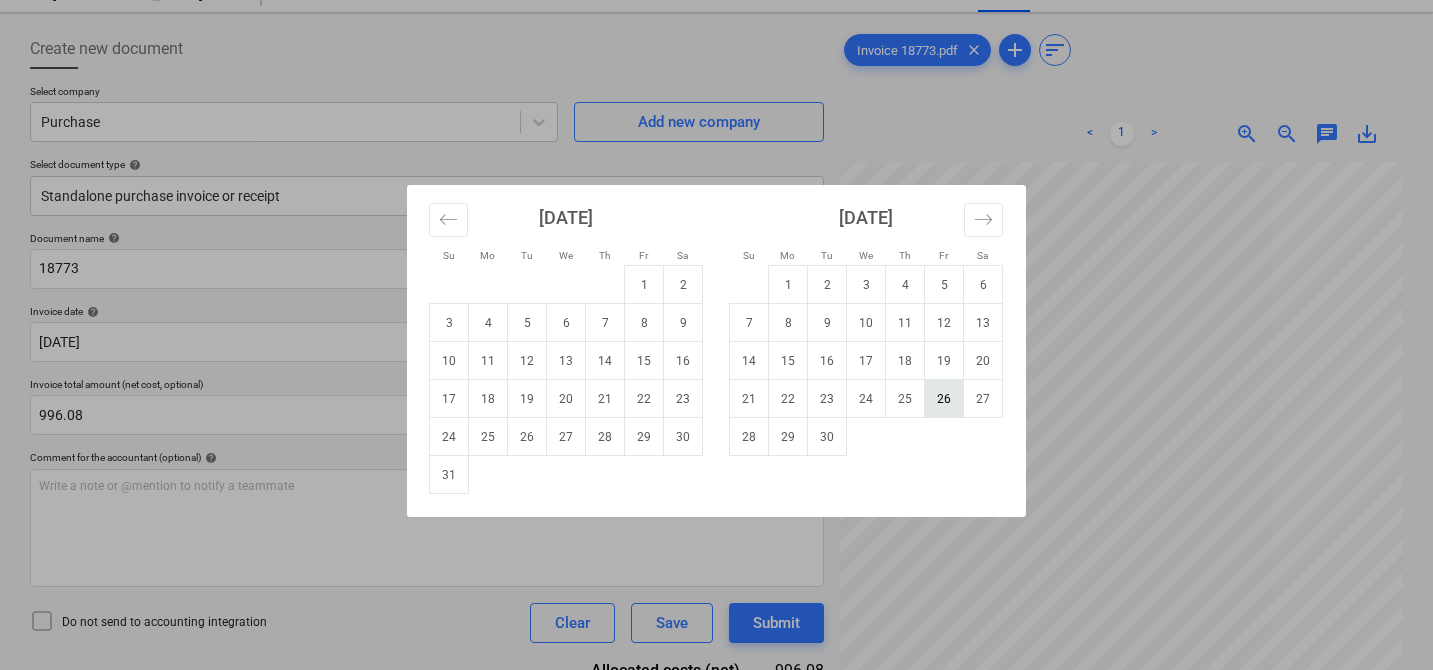 click on "26" at bounding box center (944, 399) 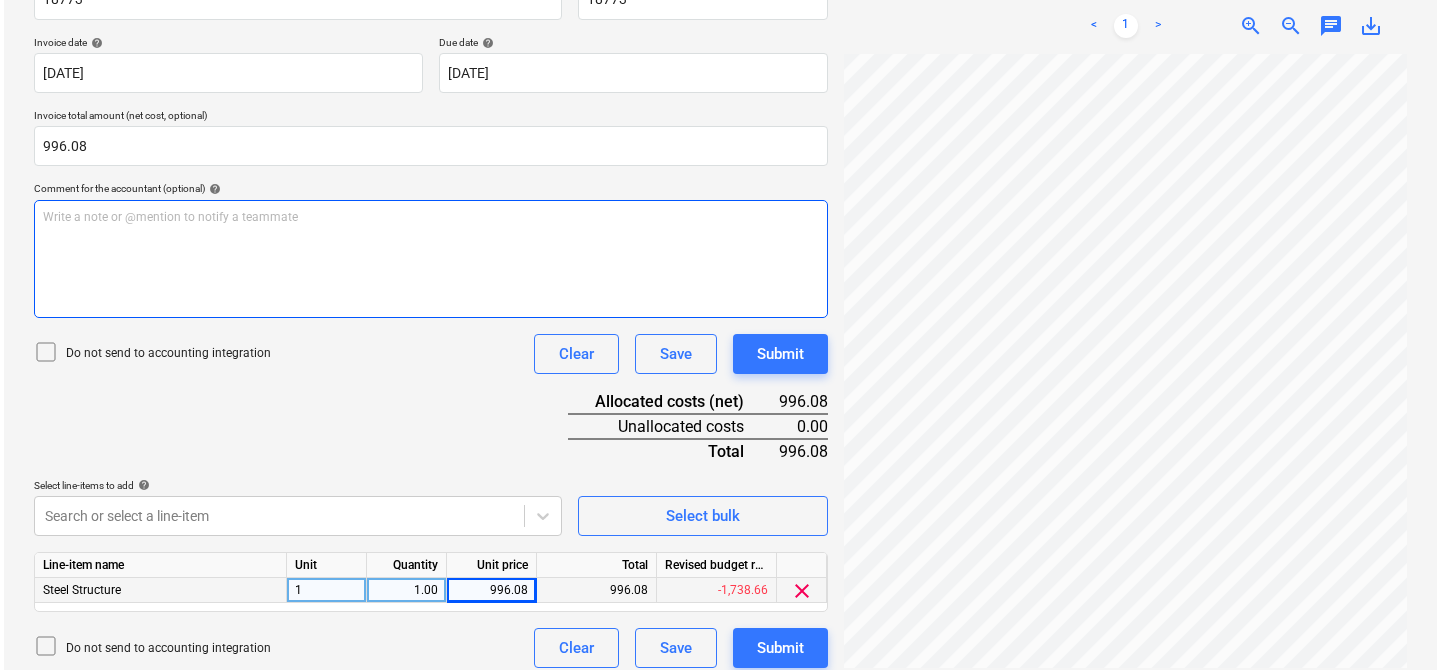 scroll, scrollTop: 362, scrollLeft: 0, axis: vertical 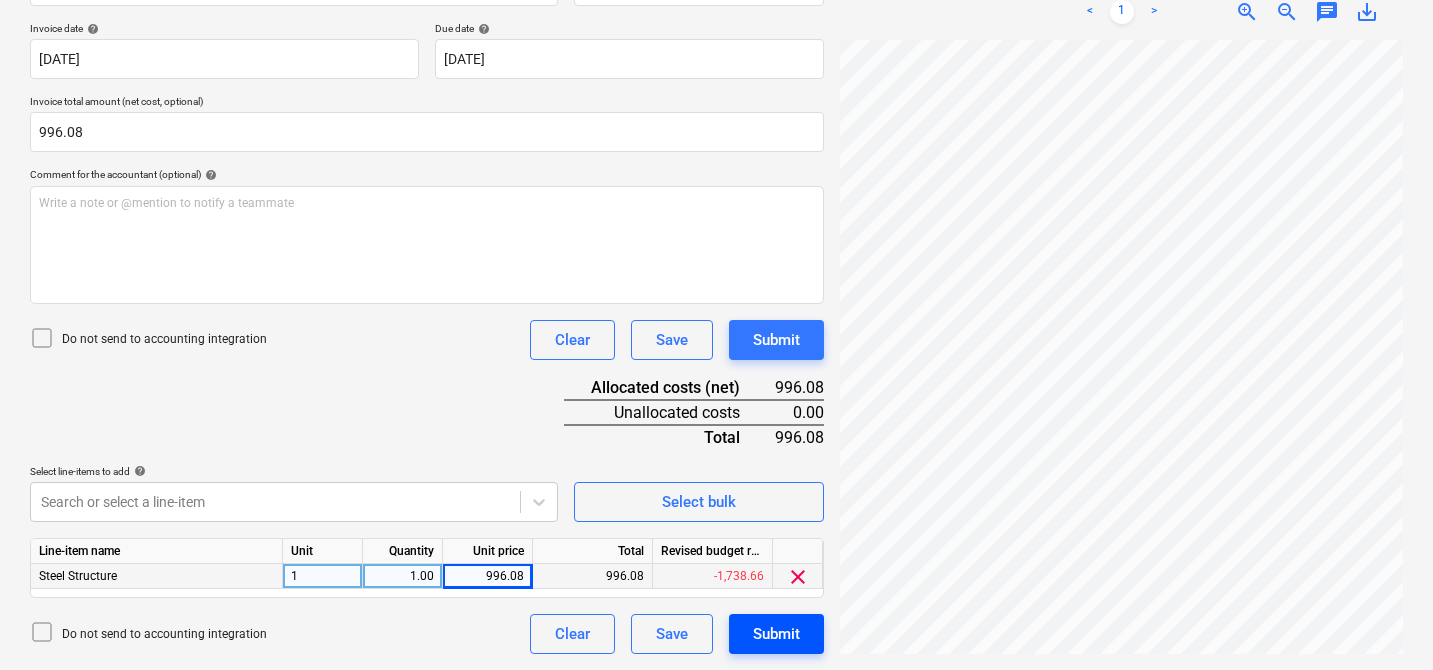 click on "Submit" at bounding box center (776, 634) 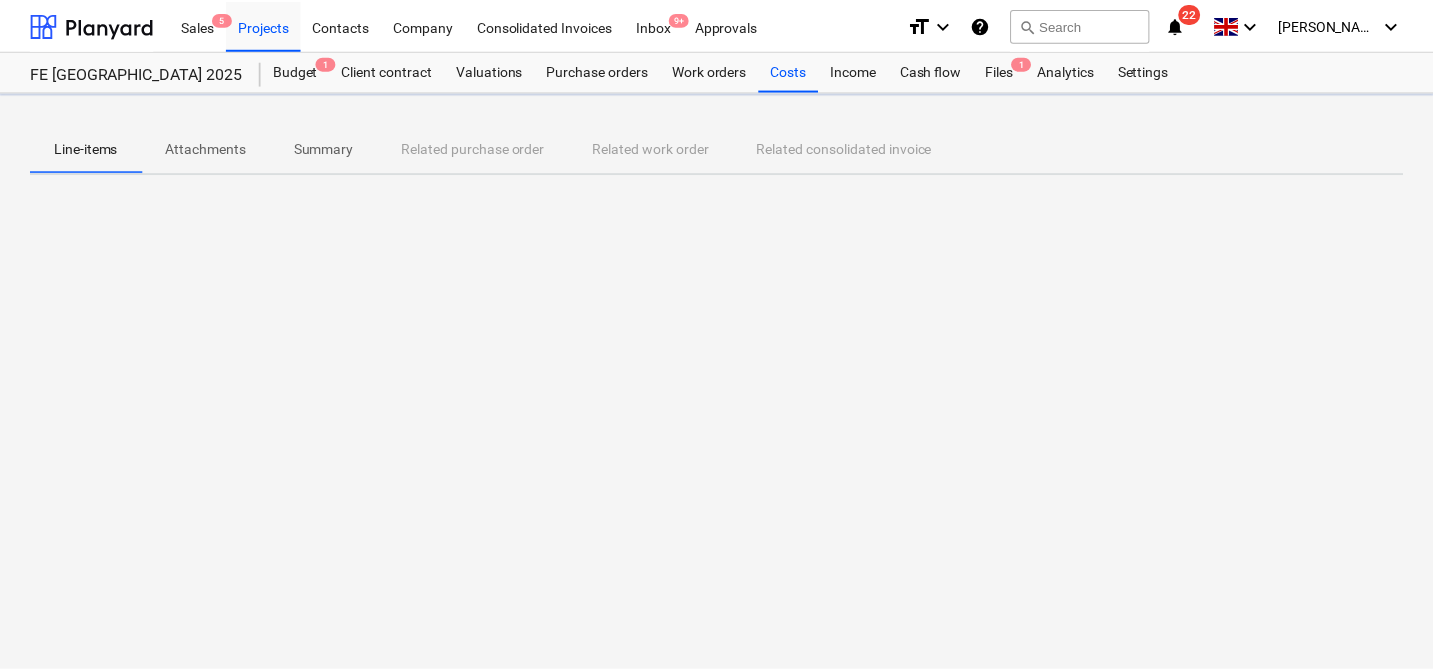 scroll, scrollTop: 0, scrollLeft: 0, axis: both 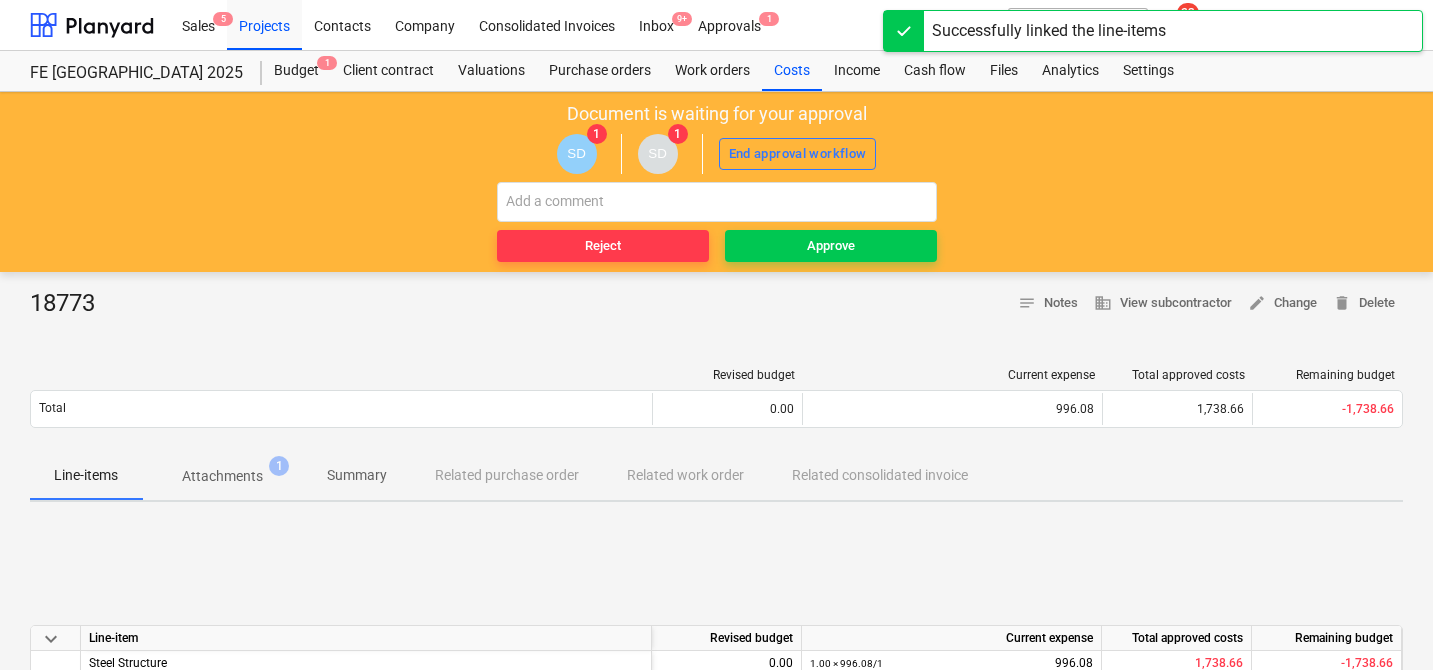 click on "Approve" at bounding box center (831, 246) 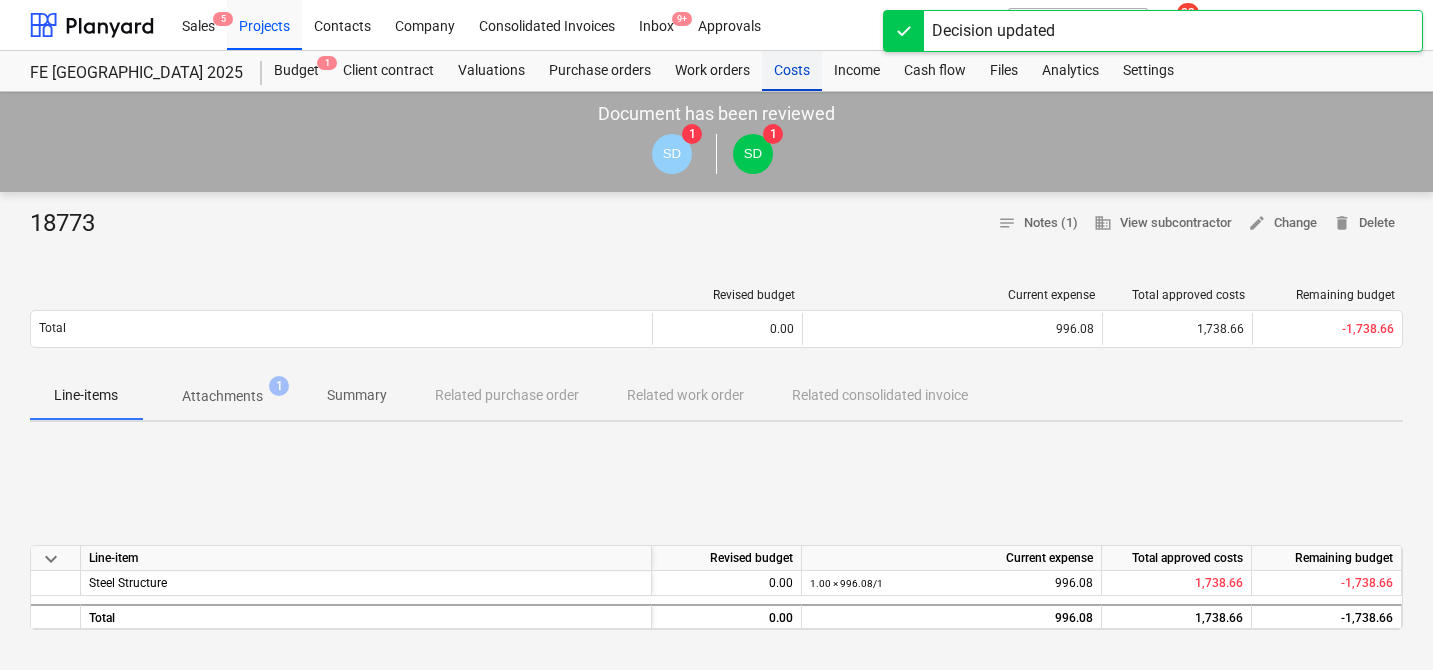 click on "Costs" at bounding box center [792, 71] 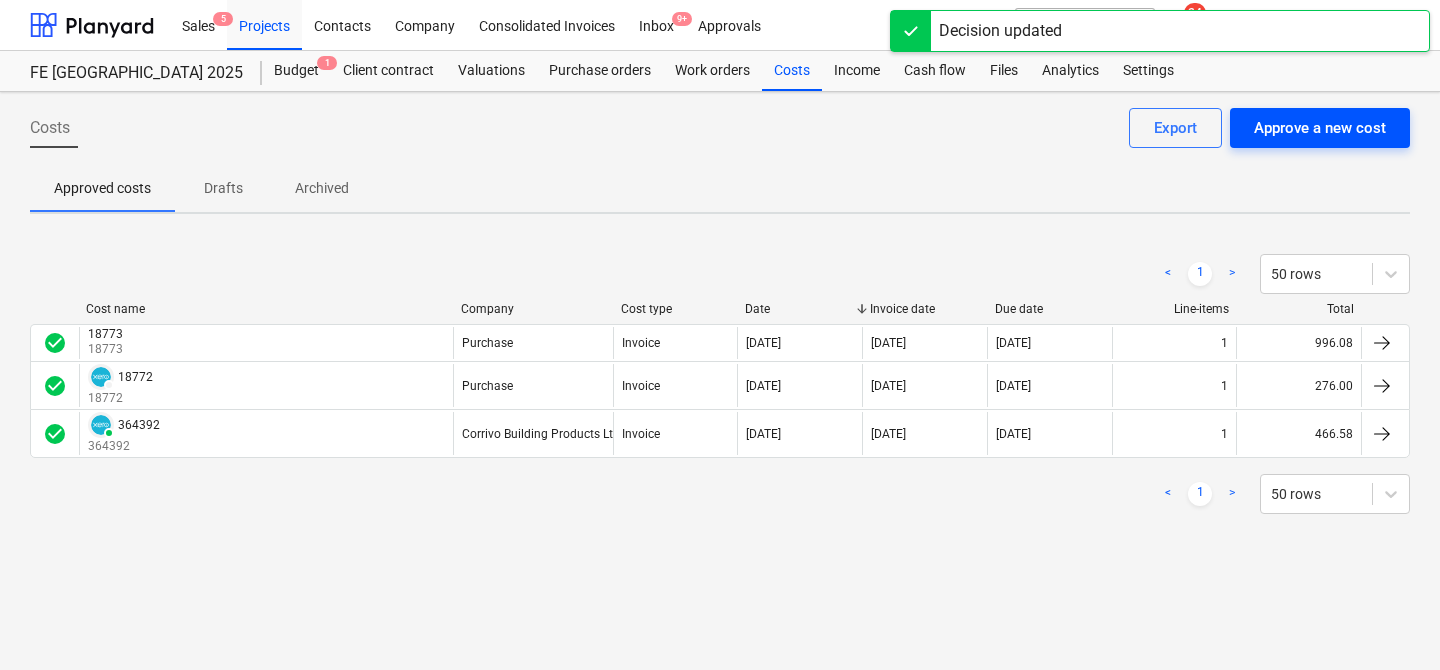 click on "Approve a new cost" at bounding box center (1320, 128) 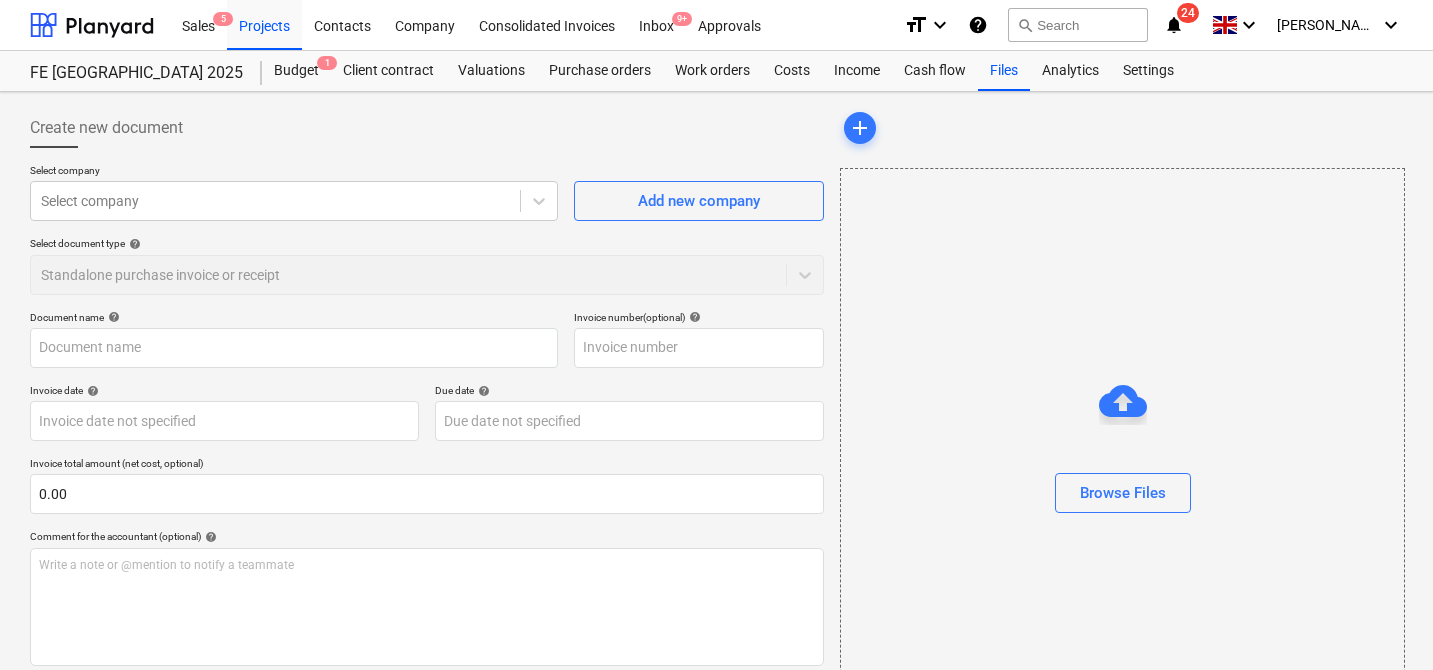 type on "Invoice 18786.pdf" 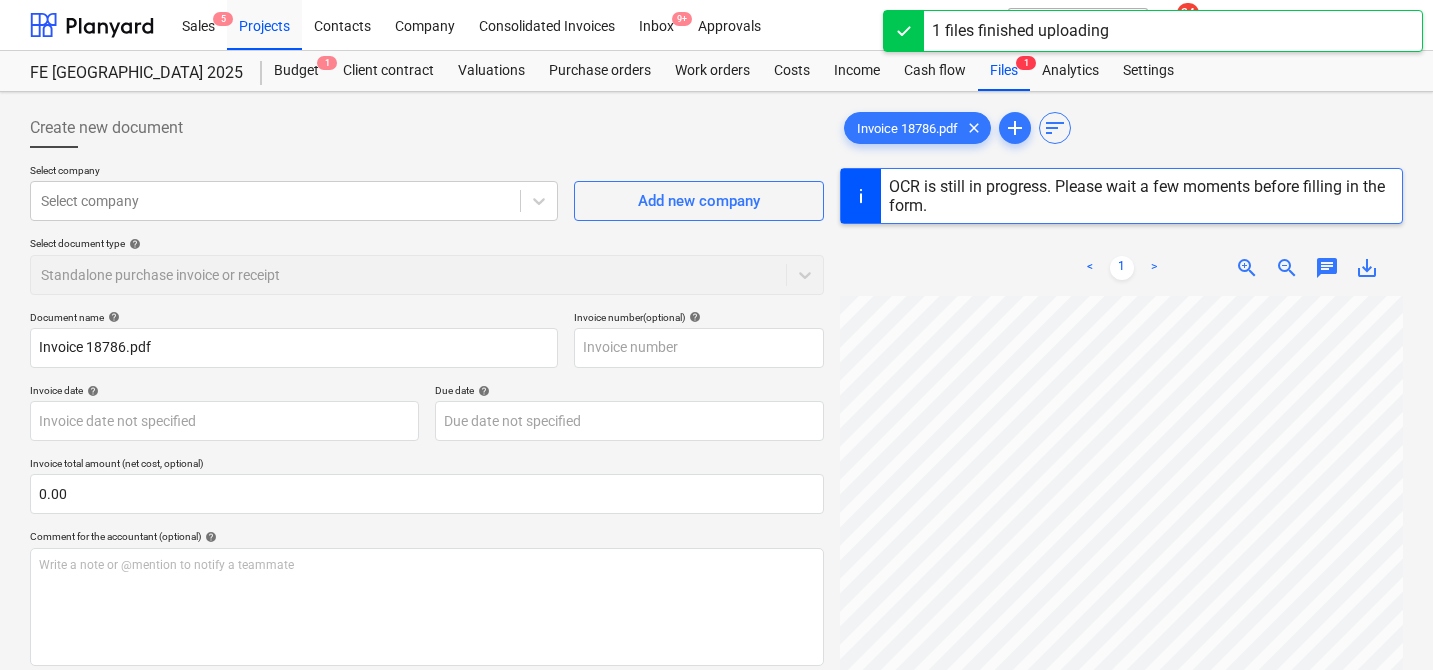scroll, scrollTop: 256, scrollLeft: 0, axis: vertical 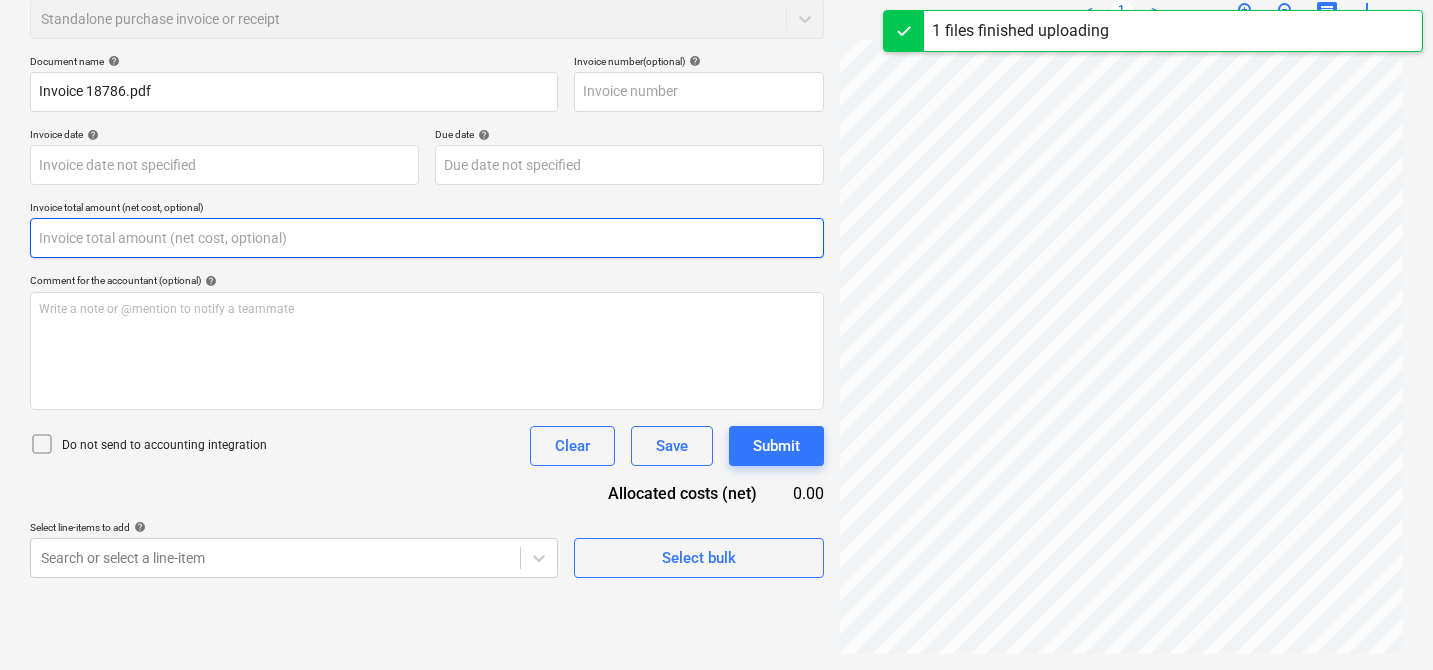 click at bounding box center [427, 238] 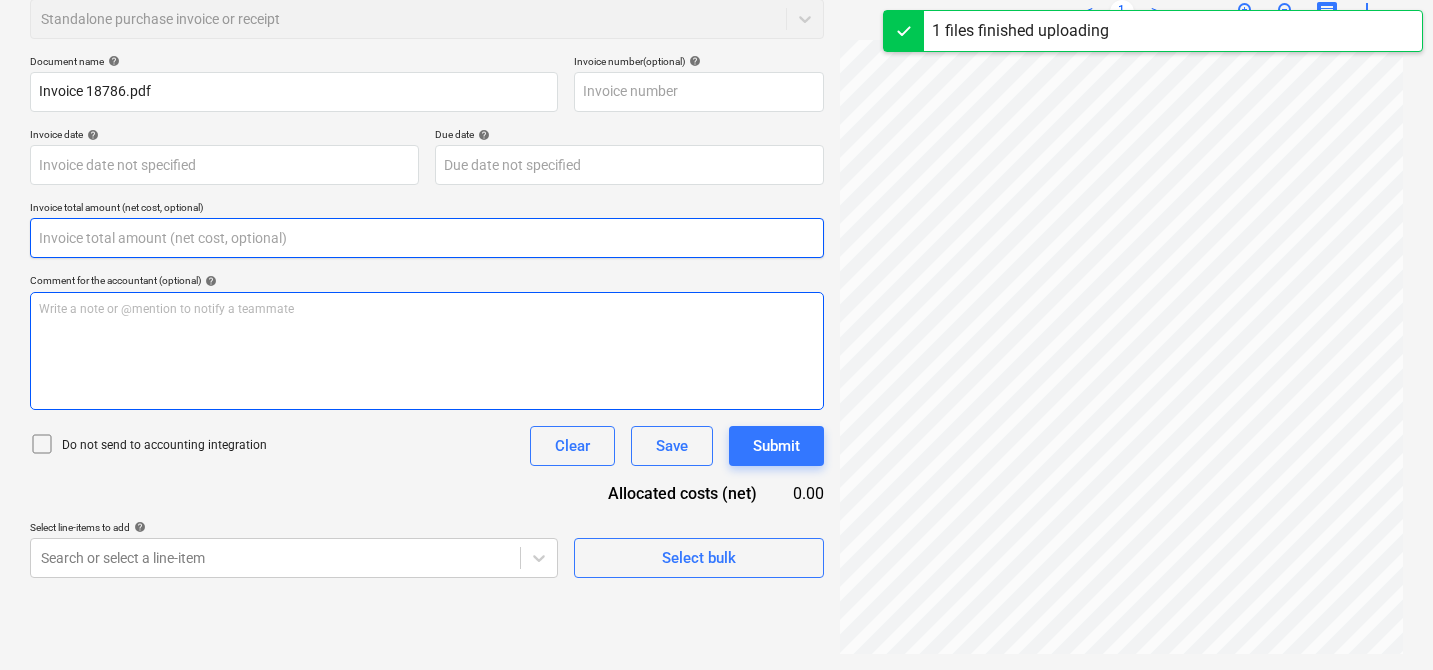 scroll, scrollTop: 0, scrollLeft: 43, axis: horizontal 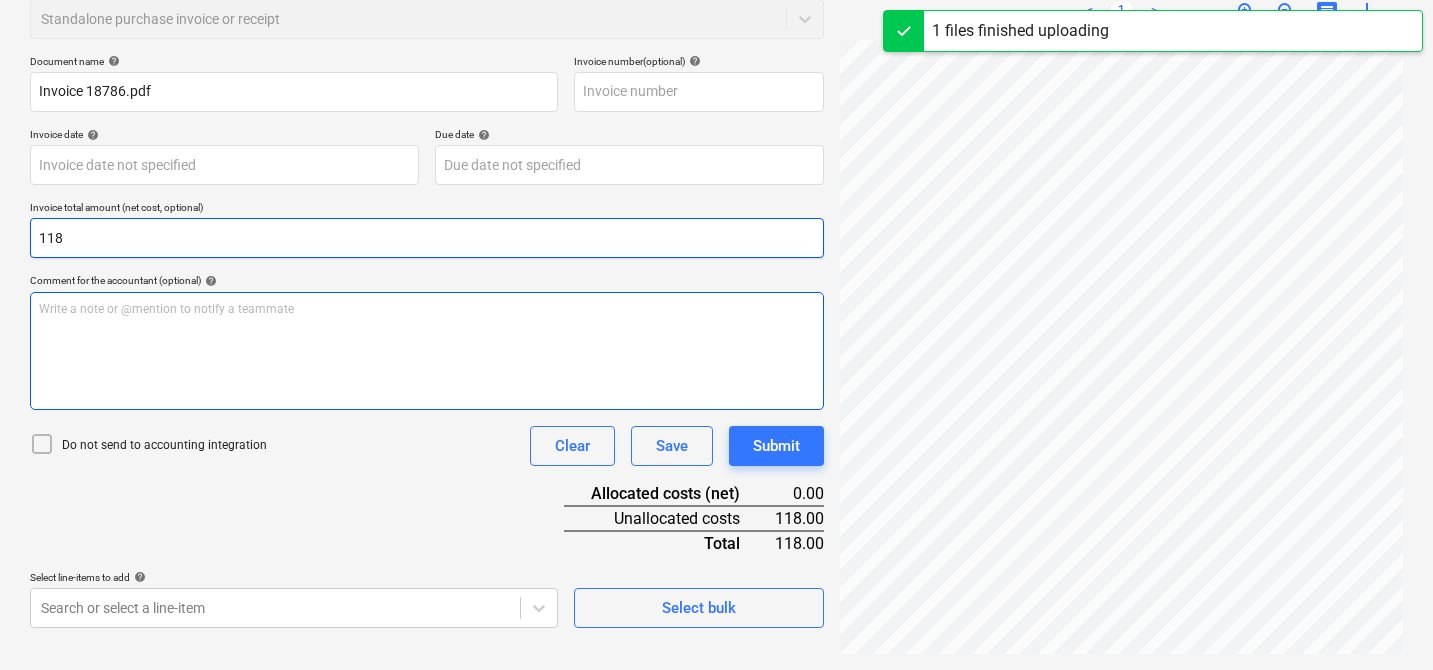 type on "118." 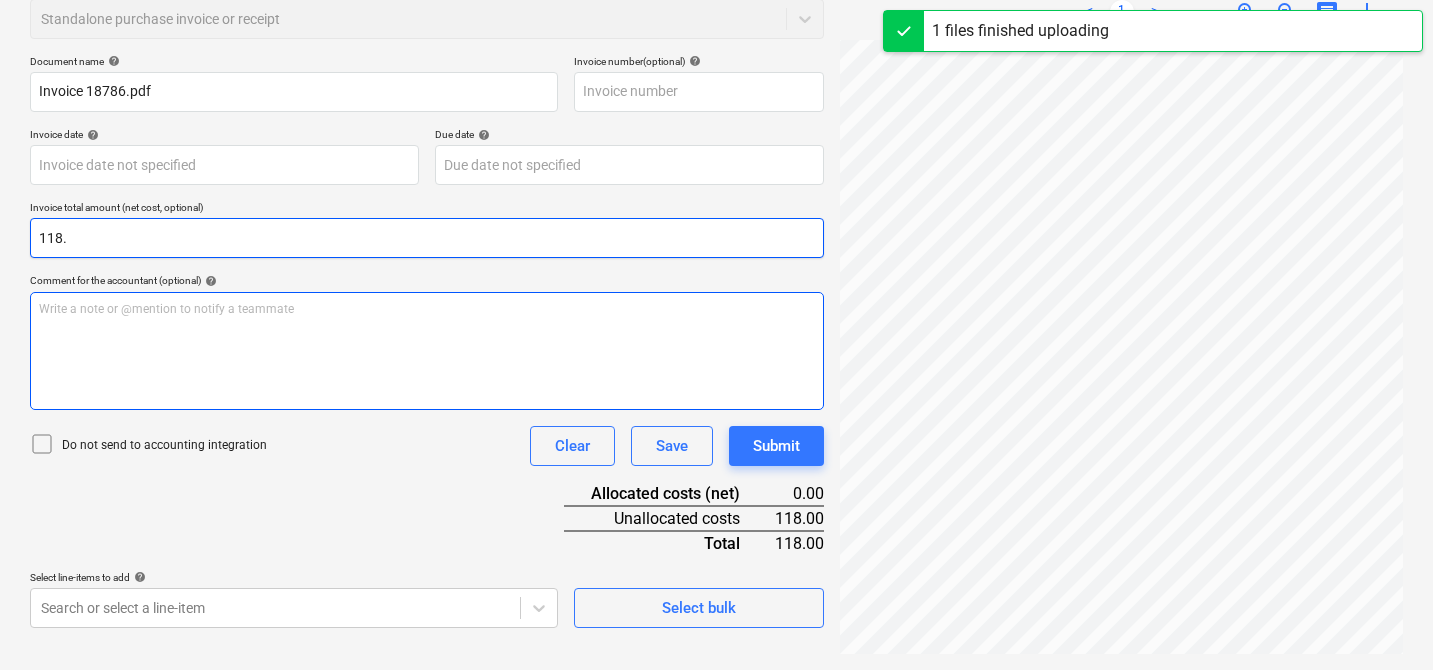 type on "18786" 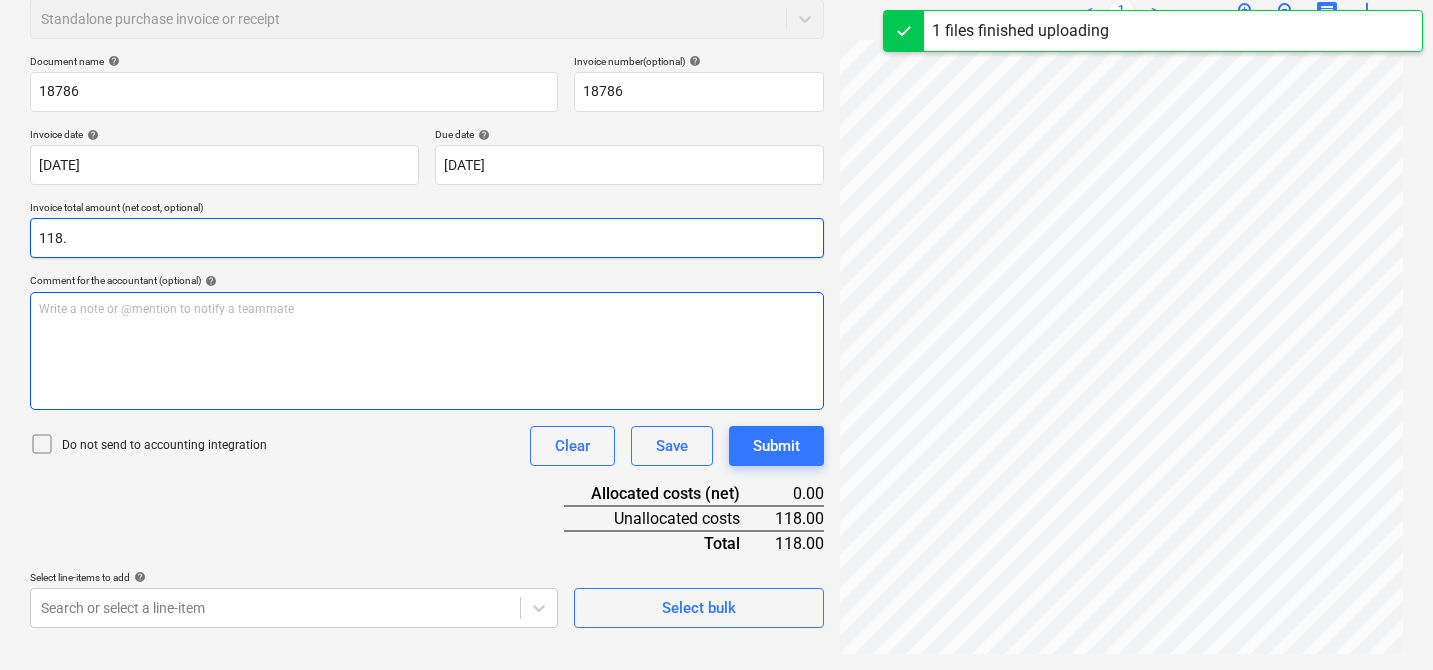 scroll, scrollTop: 230, scrollLeft: 0, axis: vertical 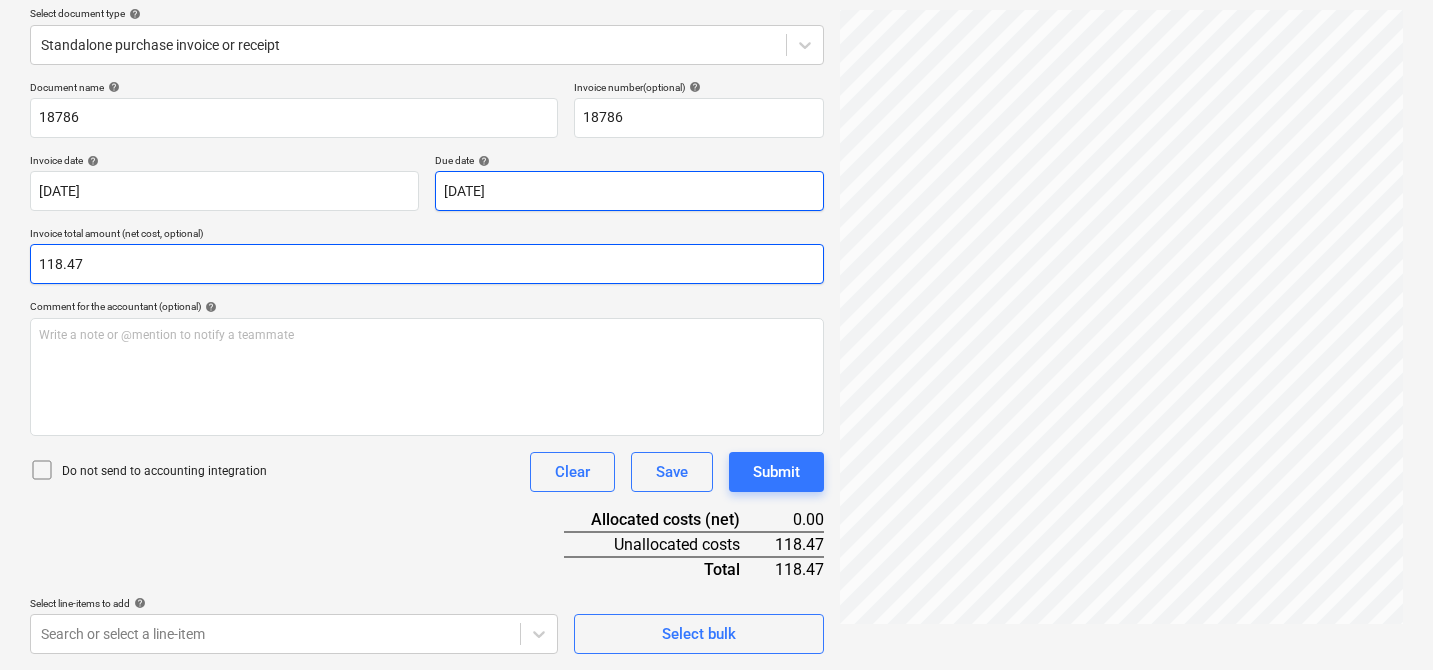 type on "118.47" 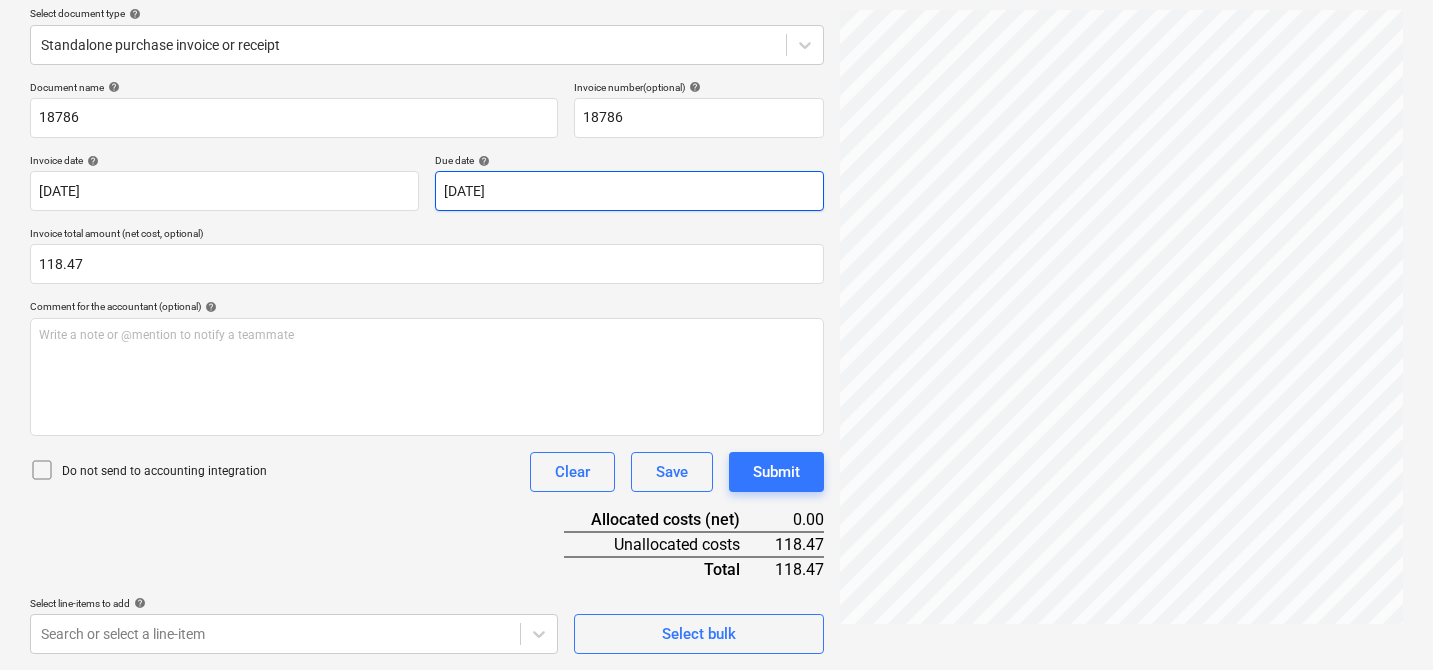 click on "Sales 5 Projects Contacts Company Consolidated Invoices Inbox 9+ Approvals format_size keyboard_arrow_down help search Search notifications 24 keyboard_arrow_down [PERSON_NAME] keyboard_arrow_down FE [GEOGRAPHIC_DATA] 2025 Budget 1 Client contract Valuations Purchase orders Work orders Costs Income Cash flow Files 1 Analytics Settings Create new document Select company Purchase   Add new company Select document type help Standalone purchase invoice or receipt Document name help 18786 Invoice number  (optional) help 18786 Invoice date help [DATE] 02.07.2025 Press the down arrow key to interact with the calendar and
select a date. Press the question mark key to get the keyboard shortcuts for changing dates. Due date help [DATE] 02.07.2025 Press the down arrow key to interact with the calendar and
select a date. Press the question mark key to get the keyboard shortcuts for changing dates. Invoice total amount (net cost, optional) 118.47 Comment for the accountant (optional) help ﻿ Clear Save Submit 0.00 <" at bounding box center [716, 105] 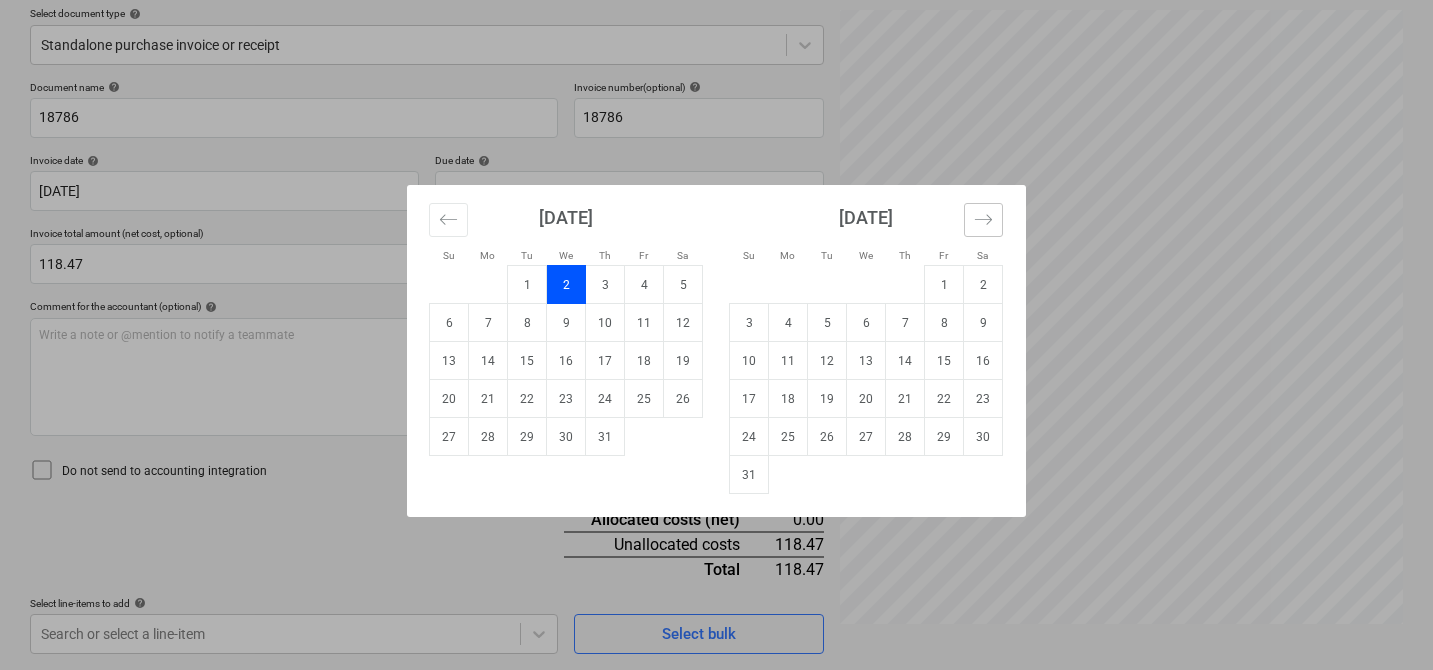 click 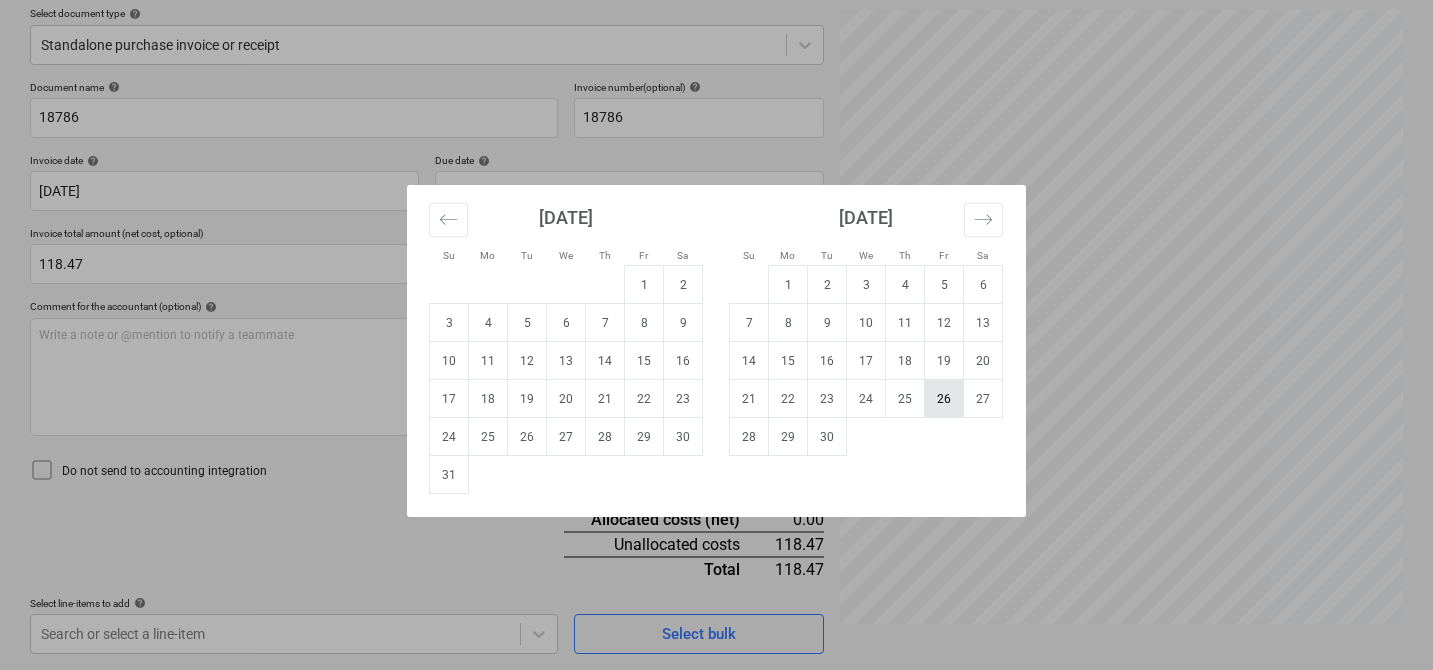 click on "26" at bounding box center (944, 399) 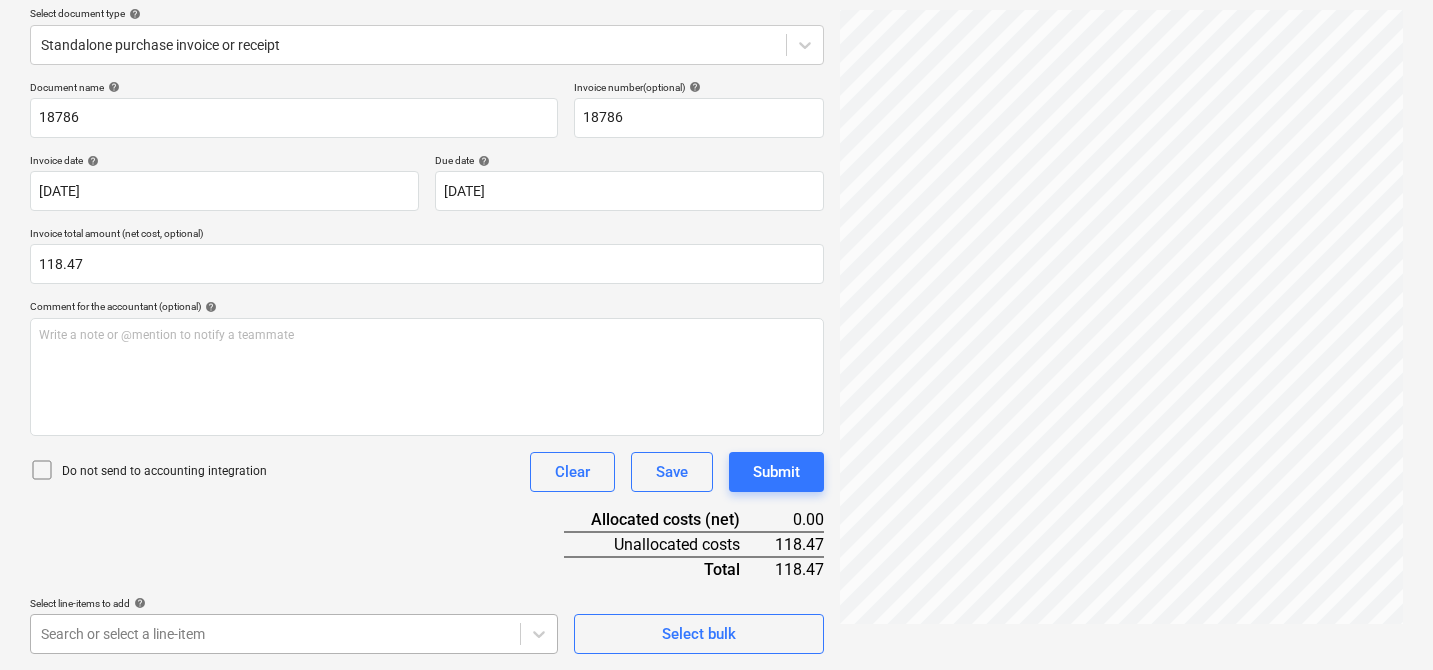 click on "Sales 5 Projects Contacts Company Consolidated Invoices Inbox 9+ Approvals format_size keyboard_arrow_down help search Search notifications 24 keyboard_arrow_down [PERSON_NAME] keyboard_arrow_down FE [GEOGRAPHIC_DATA] 2025 Budget 1 Client contract Valuations Purchase orders Work orders Costs Income Cash flow Files 1 Analytics Settings Create new document Select company Purchase   Add new company Select document type help Standalone purchase invoice or receipt Document name help 18786 Invoice number  (optional) help 18786 Invoice date help [DATE] 02.07.2025 Press the down arrow key to interact with the calendar and
select a date. Press the question mark key to get the keyboard shortcuts for changing dates. Due date help [DATE] [DATE] Press the down arrow key to interact with the calendar and
select a date. Press the question mark key to get the keyboard shortcuts for changing dates. Invoice total amount (net cost, optional) 118.47 Comment for the accountant (optional) help ﻿ Clear Save Submit 0.00 <" at bounding box center (716, 105) 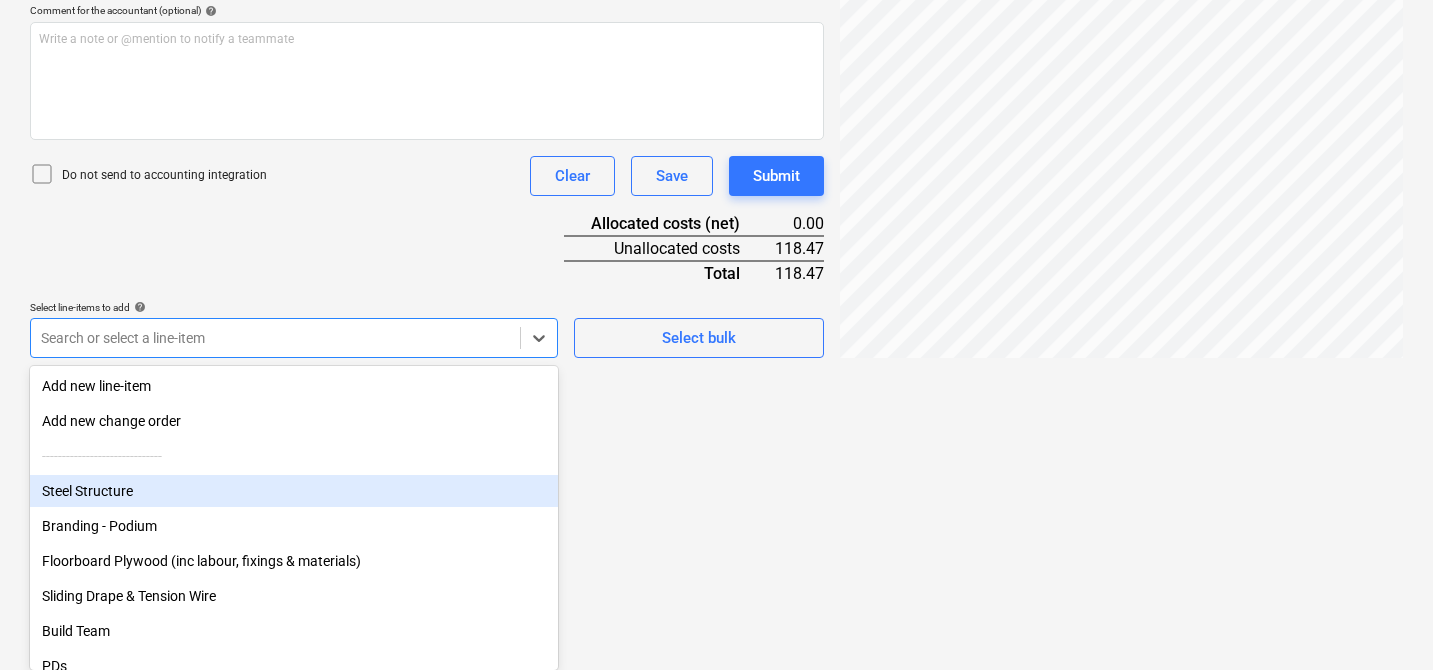 click on "Steel Structure" at bounding box center [294, 491] 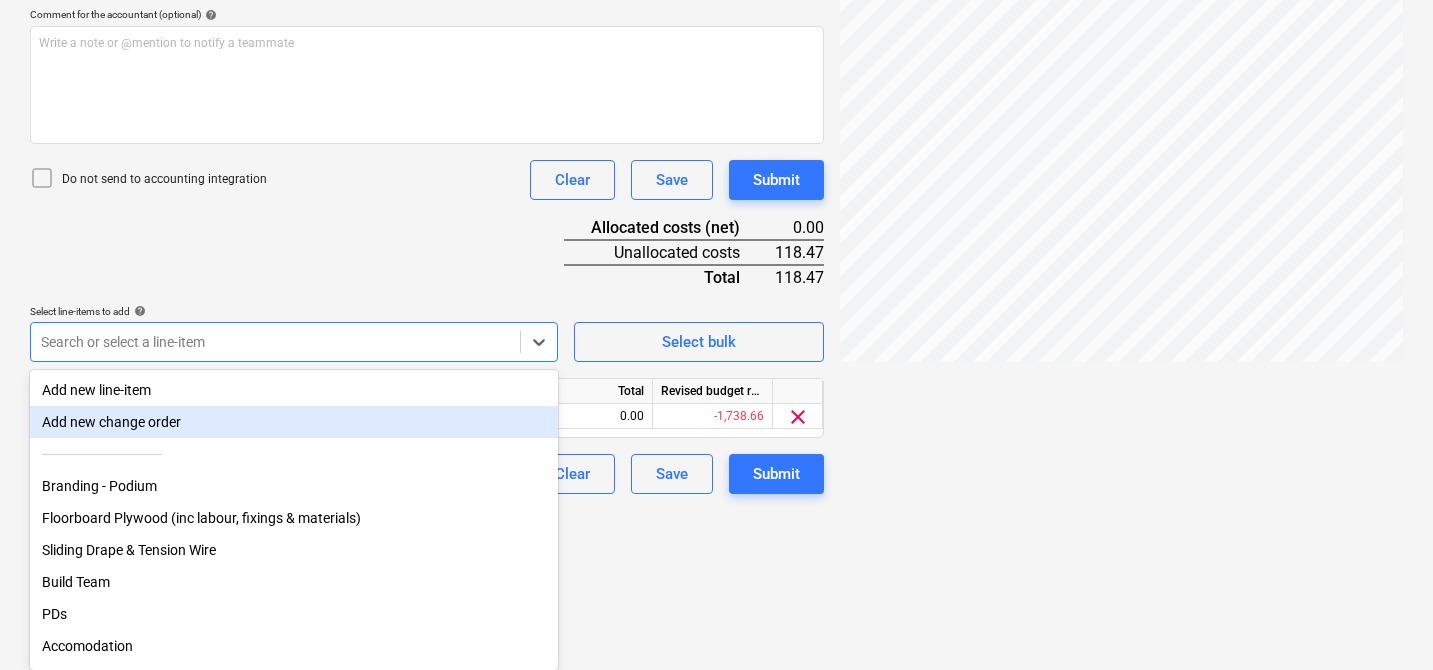 click on "Document name help 18786 Invoice number  (optional) help 18786 Invoice date help [DATE] 02.07.2025 Press the down arrow key to interact with the calendar and
select a date. Press the question mark key to get the keyboard shortcuts for changing dates. Due date help [DATE] [DATE] Press the down arrow key to interact with the calendar and
select a date. Press the question mark key to get the keyboard shortcuts for changing dates. Invoice total amount (net cost, optional) 118.47 Comment for the accountant (optional) help Write a note or @mention to notify a teammate ﻿ Do not send to accounting integration Clear Save Submit Allocated costs (net) 0.00 Unallocated costs 118.47 Total 118.47 Select line-items to add help option   Steel Structure, selected. option Add new change order focused, 2 of 19. 19 results available. Use Up and Down to choose options, press Enter to select the currently focused option, press Escape to exit the menu, press Tab to select the option and exit the menu. Unit Total" at bounding box center (427, 141) 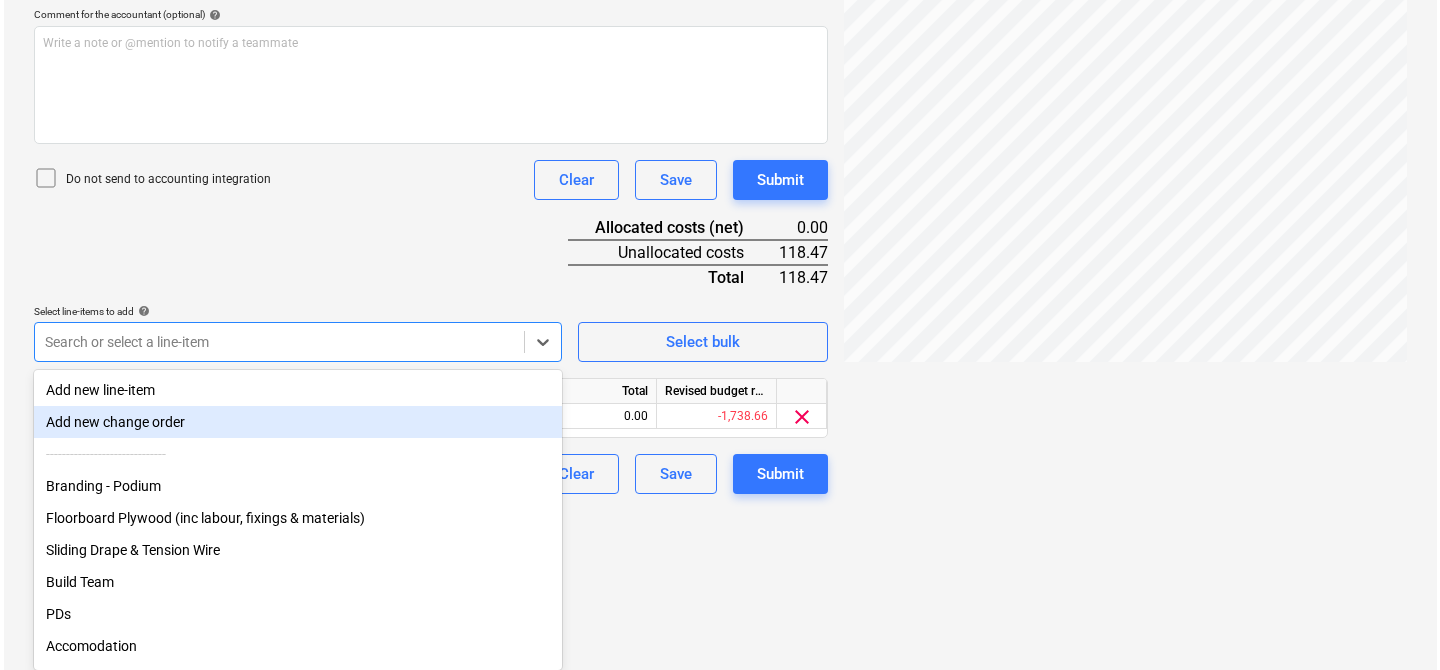 scroll, scrollTop: 362, scrollLeft: 0, axis: vertical 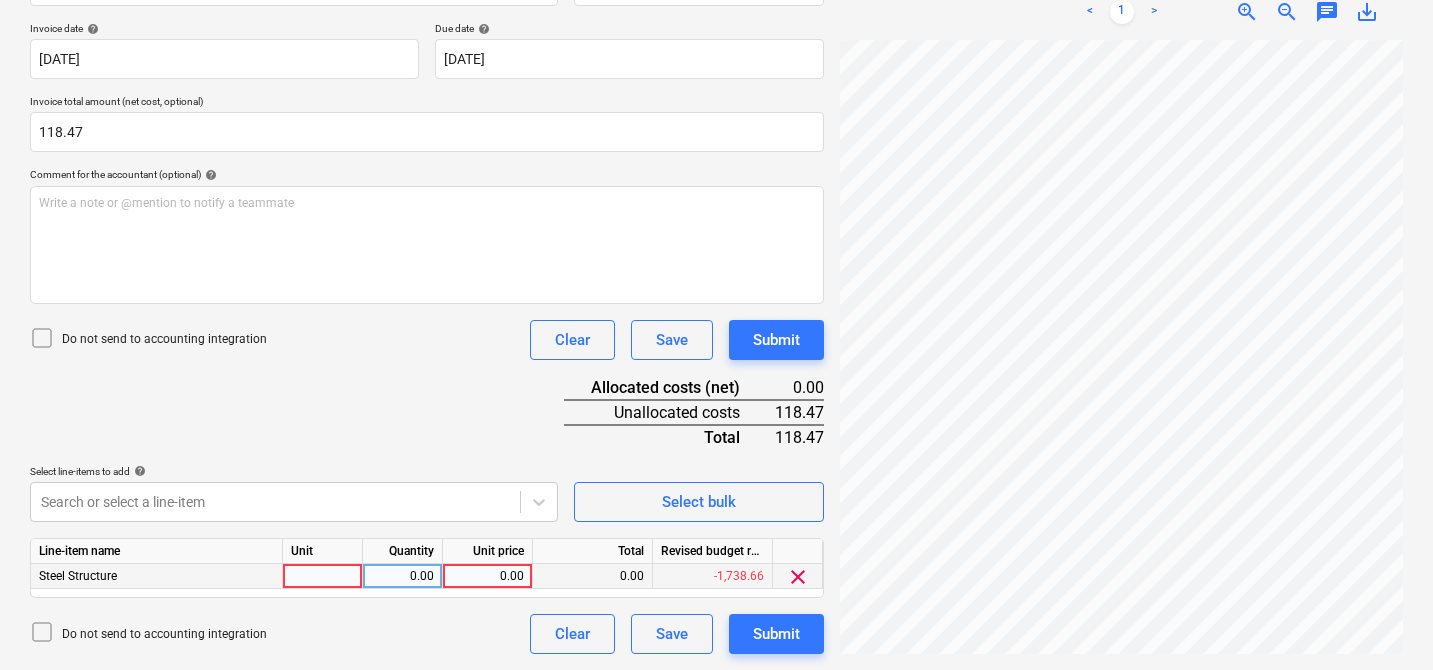 click at bounding box center (323, 576) 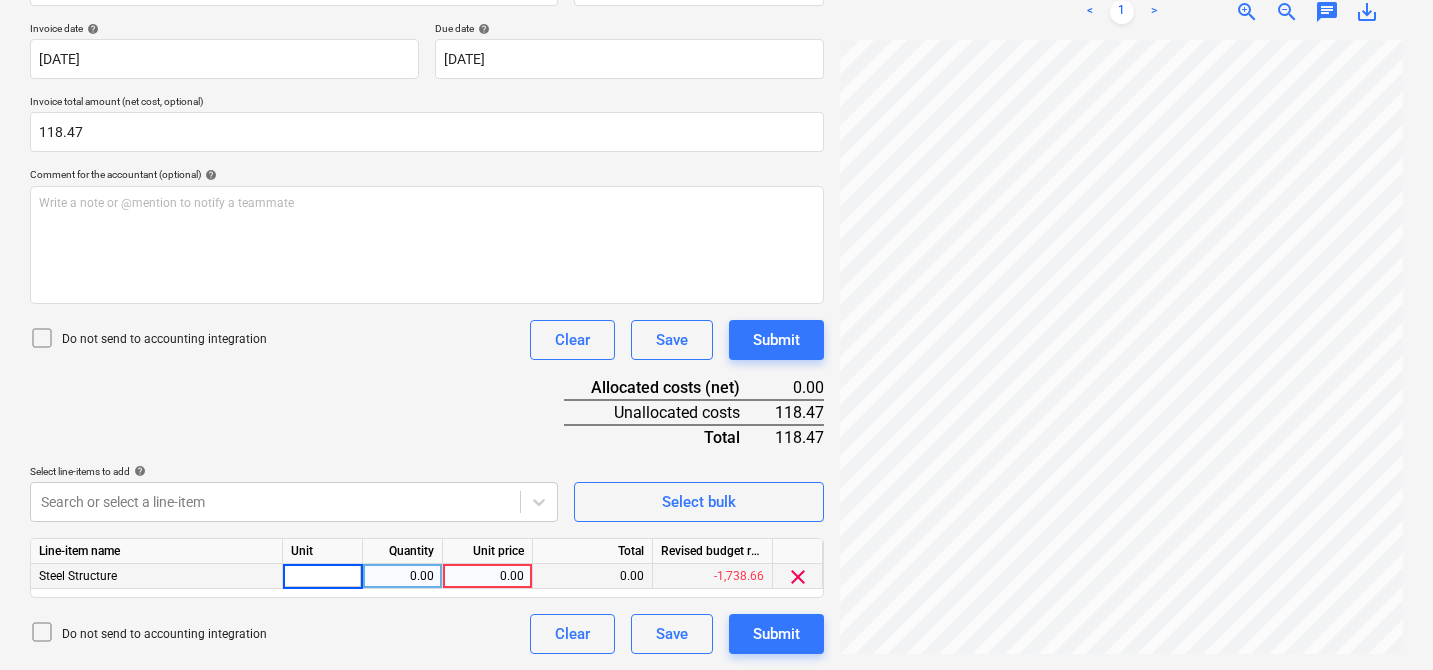 type on "1" 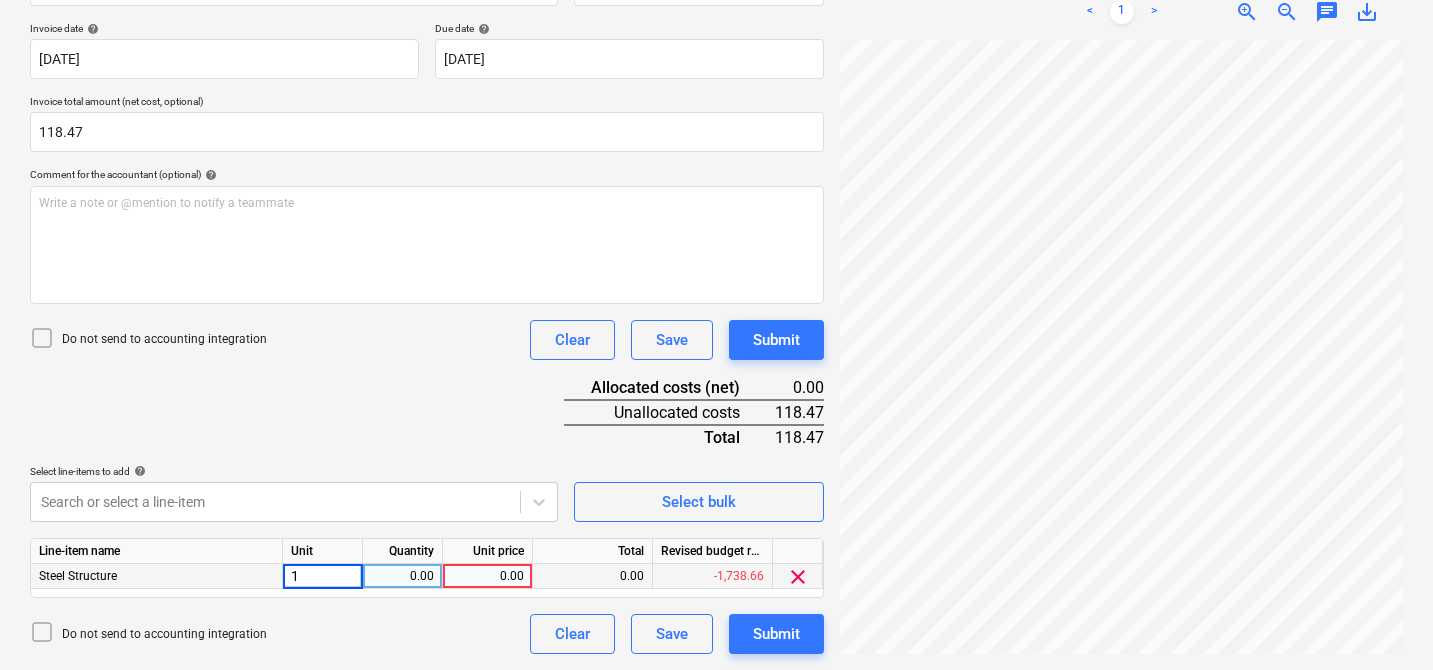 click on "0.00" at bounding box center (402, 576) 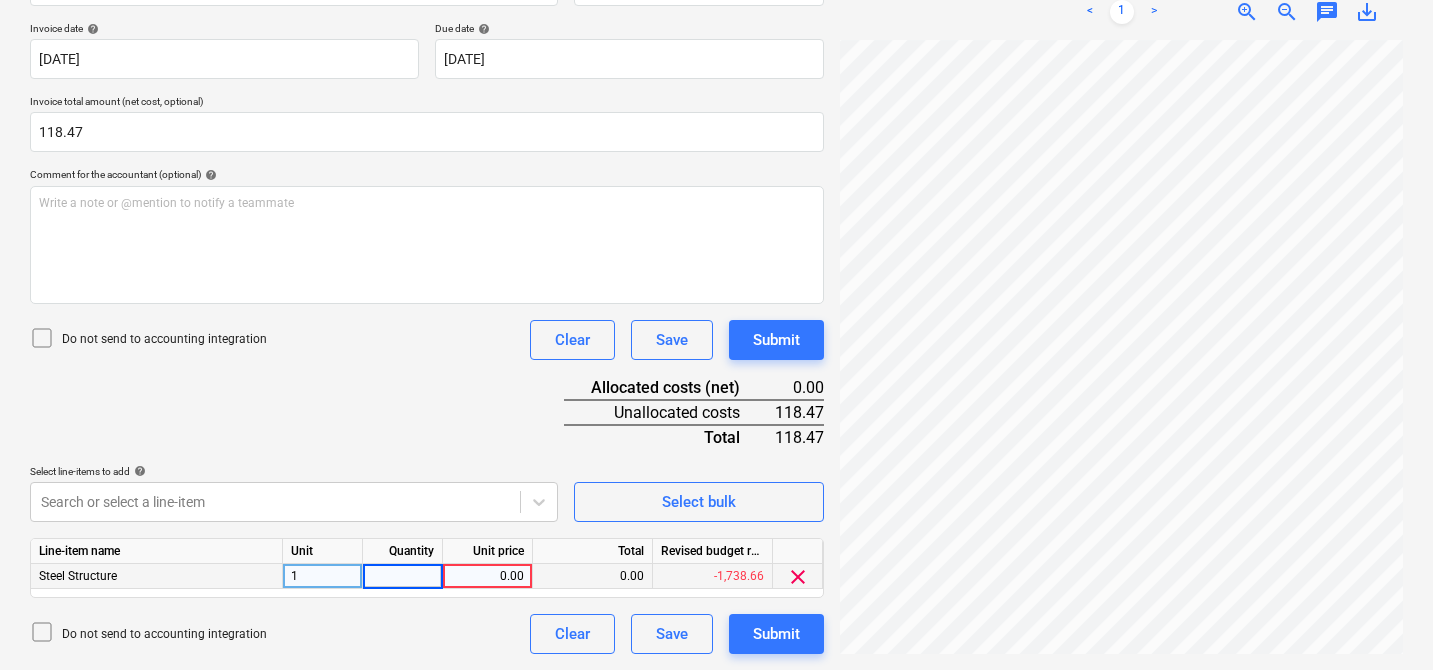 type on "1" 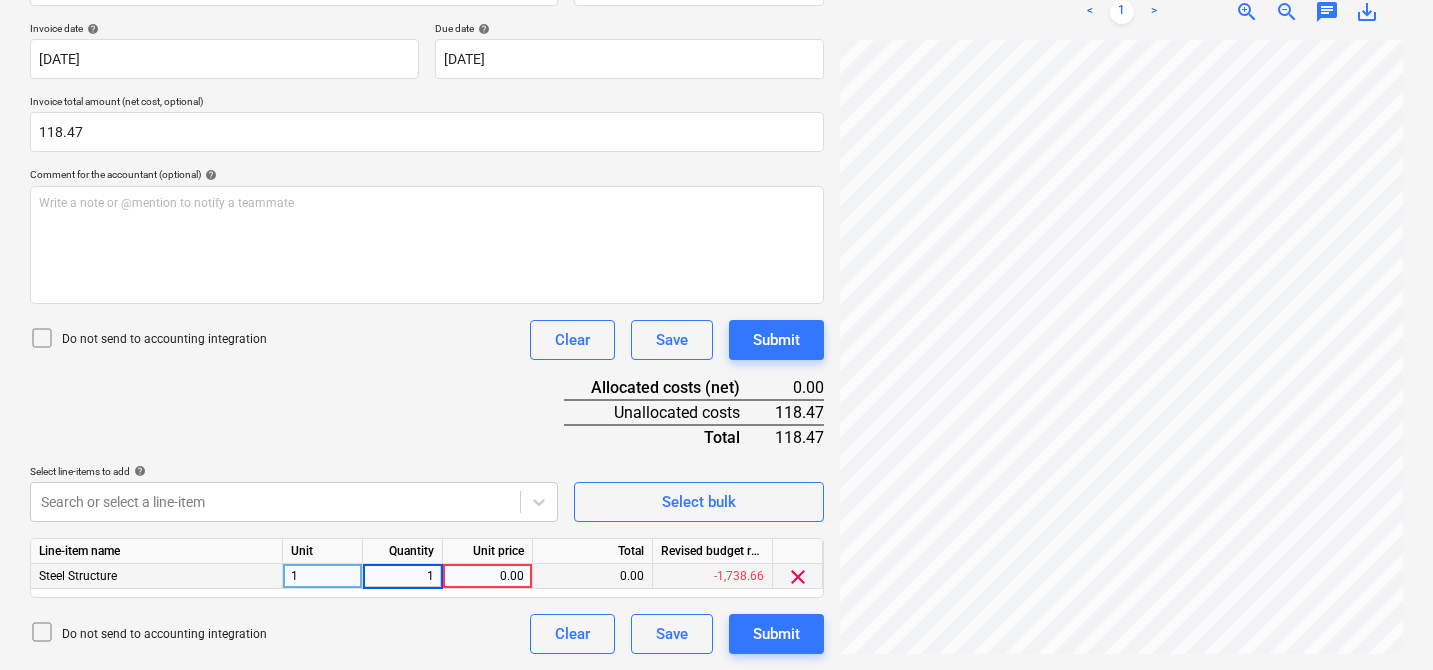 click on "0.00" at bounding box center [487, 576] 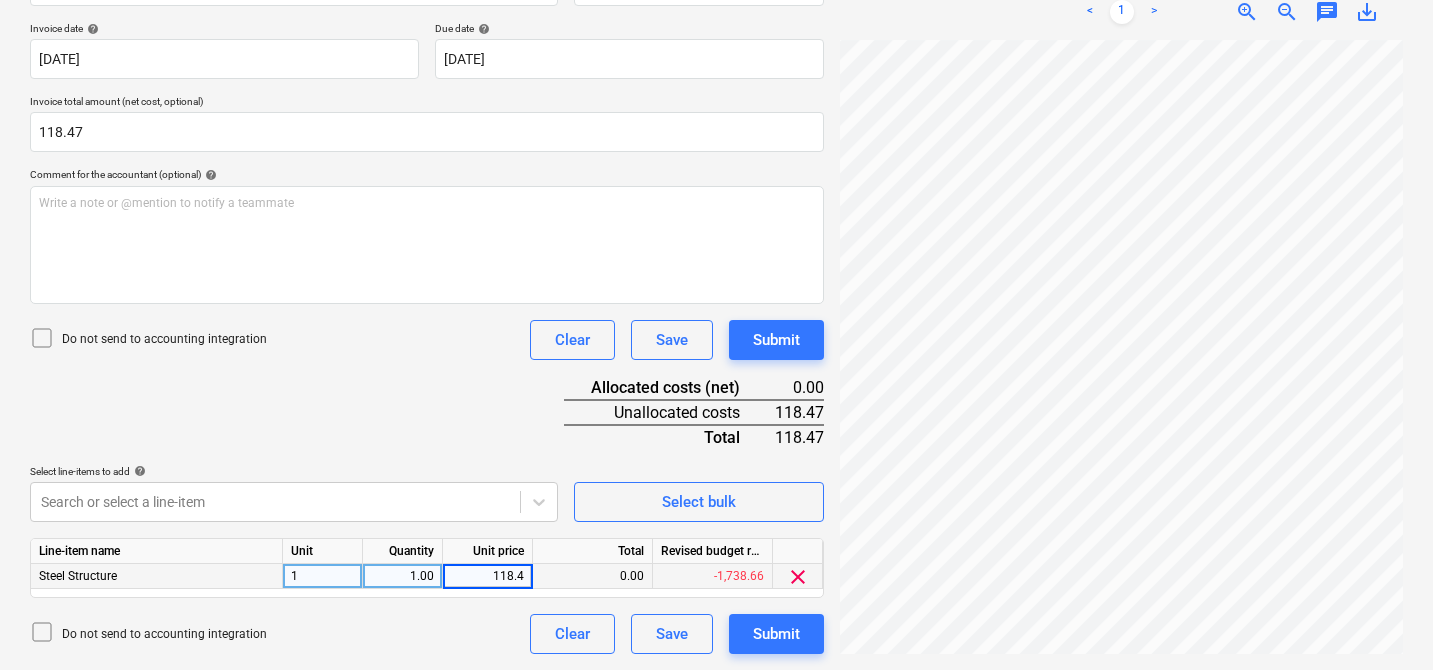 type on "118.47" 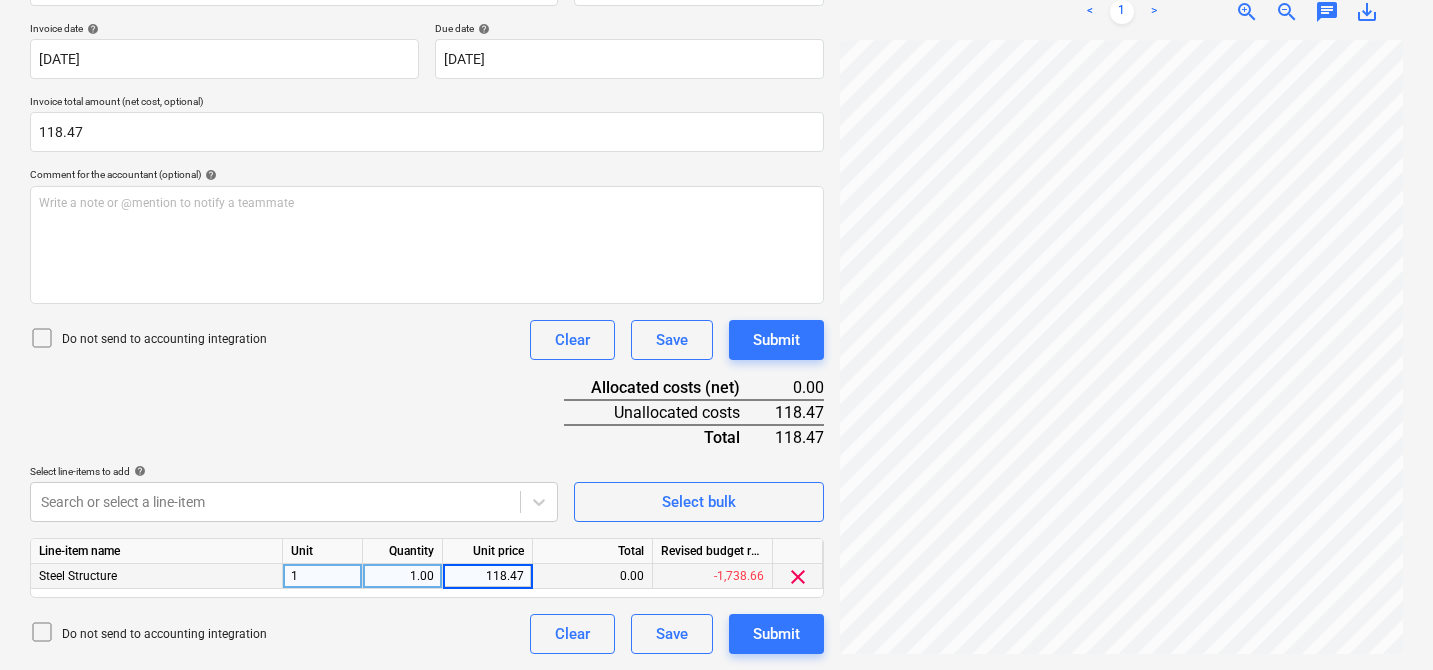 click on "Document name help 18786 Invoice number  (optional) help 18786 Invoice date help [DATE] 02.07.2025 Press the down arrow key to interact with the calendar and
select a date. Press the question mark key to get the keyboard shortcuts for changing dates. Due date help [DATE] [DATE] Press the down arrow key to interact with the calendar and
select a date. Press the question mark key to get the keyboard shortcuts for changing dates. Invoice total amount (net cost, optional) 118.47 Comment for the accountant (optional) help Write a note or @mention to notify a teammate ﻿ Do not send to accounting integration Clear Save Submit Allocated costs (net) 0.00 Unallocated costs 118.47 Total 118.47 Select line-items to add help Search or select a line-item Select bulk Line-item name Unit Quantity Unit price Total Revised budget remaining  Steel Structure 1 1.00 118.47 0.00 -1,738.66 clear Do not send to accounting integration Clear Save Submit" at bounding box center (427, 301) 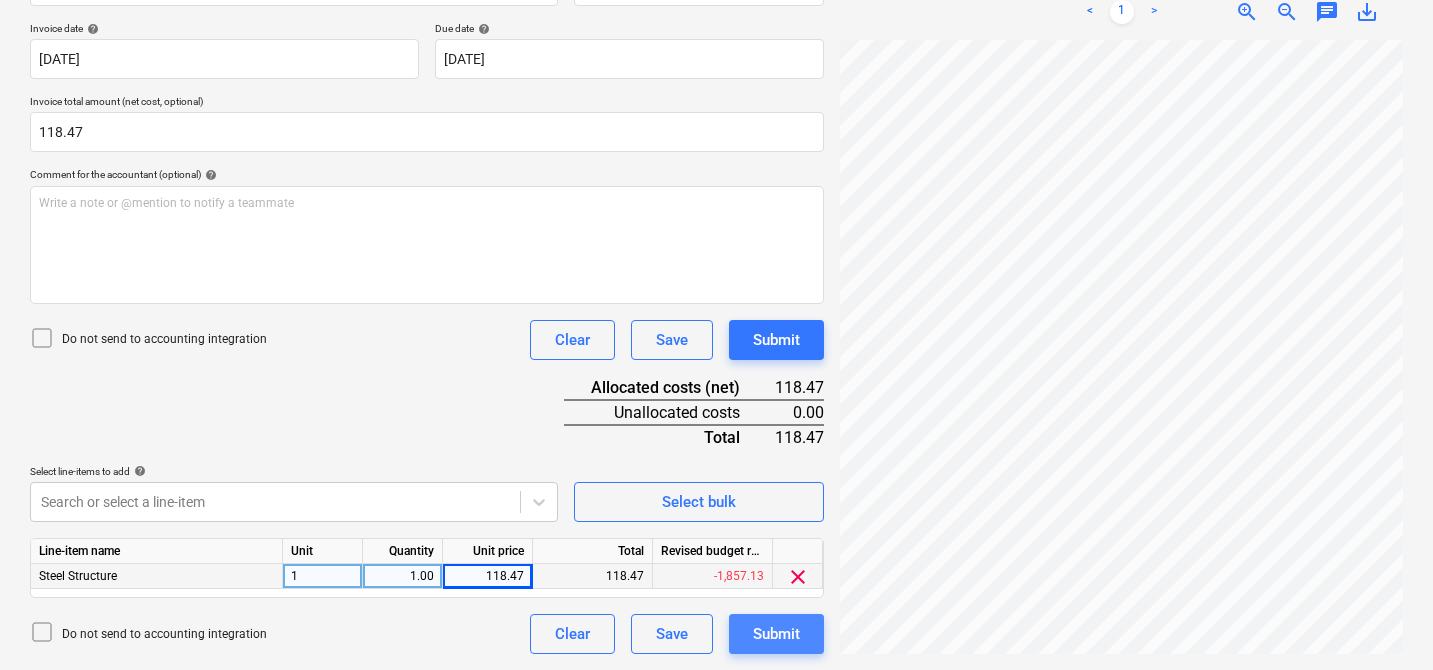 click on "Submit" at bounding box center [776, 634] 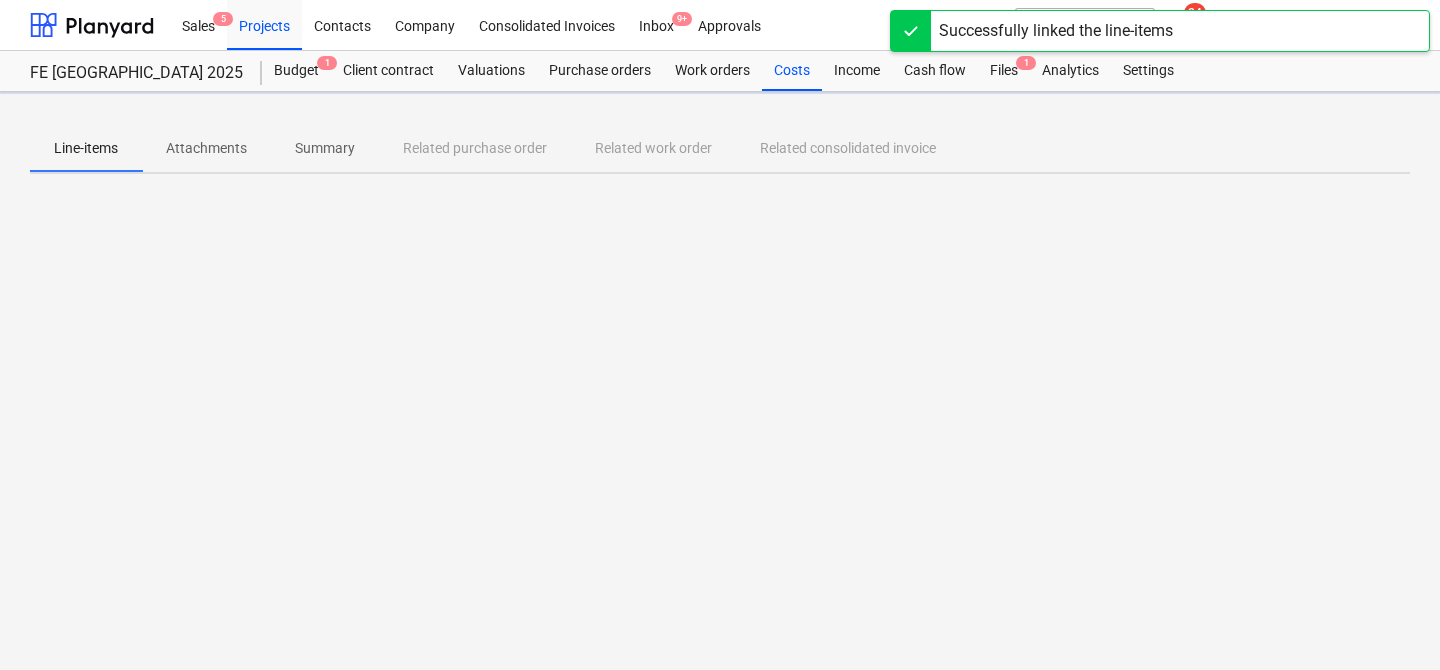 scroll, scrollTop: 0, scrollLeft: 0, axis: both 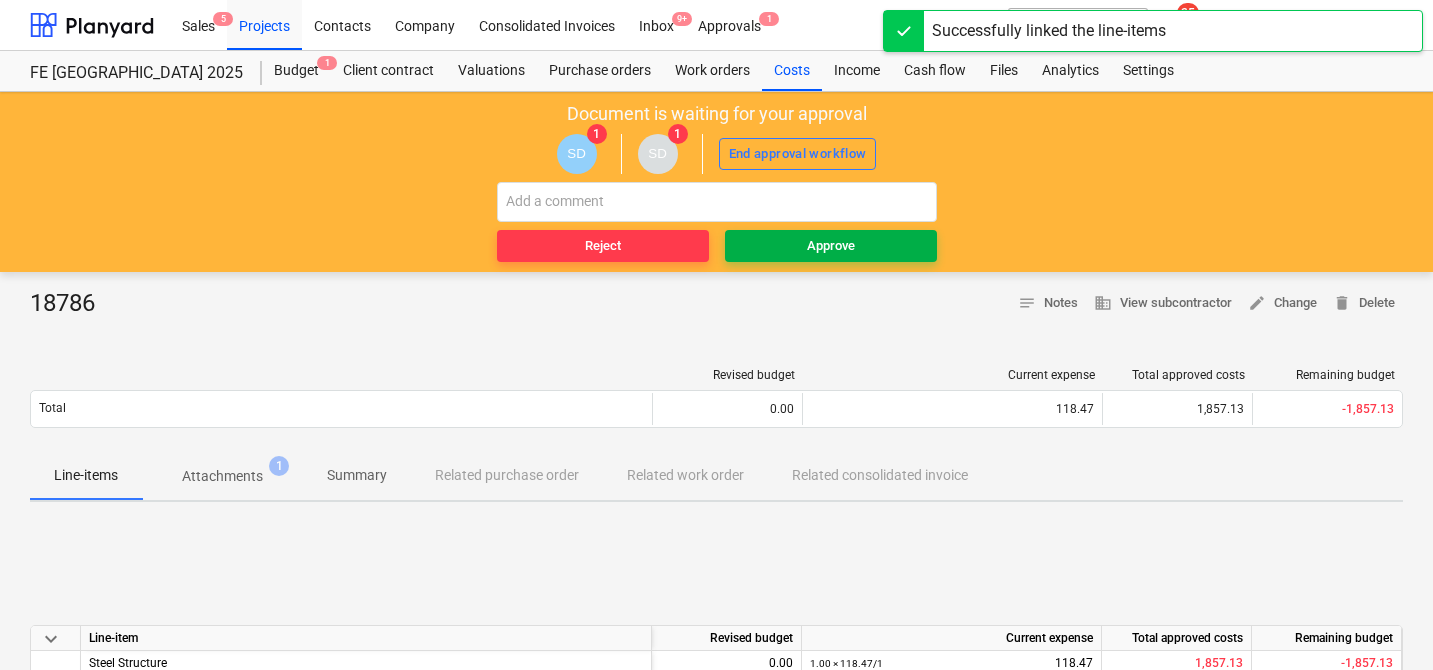 click on "Approve" at bounding box center (831, 246) 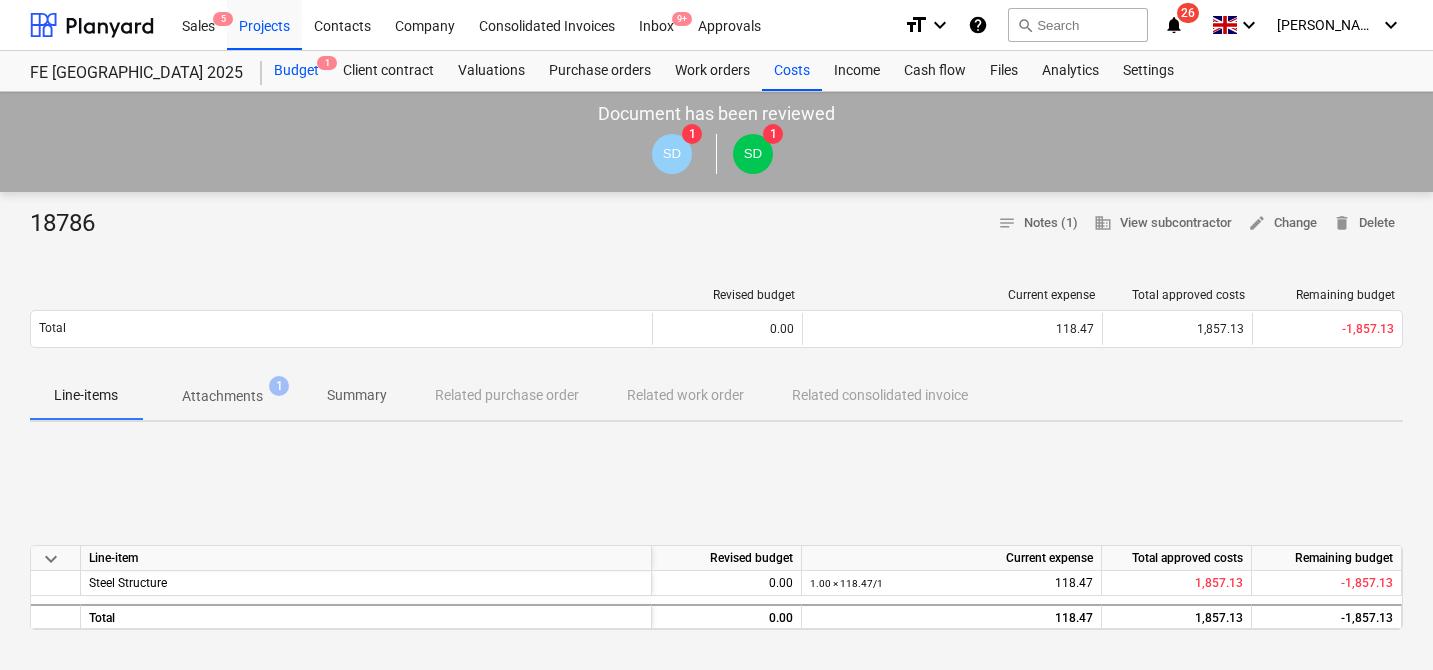 click on "Budget 1" at bounding box center (296, 71) 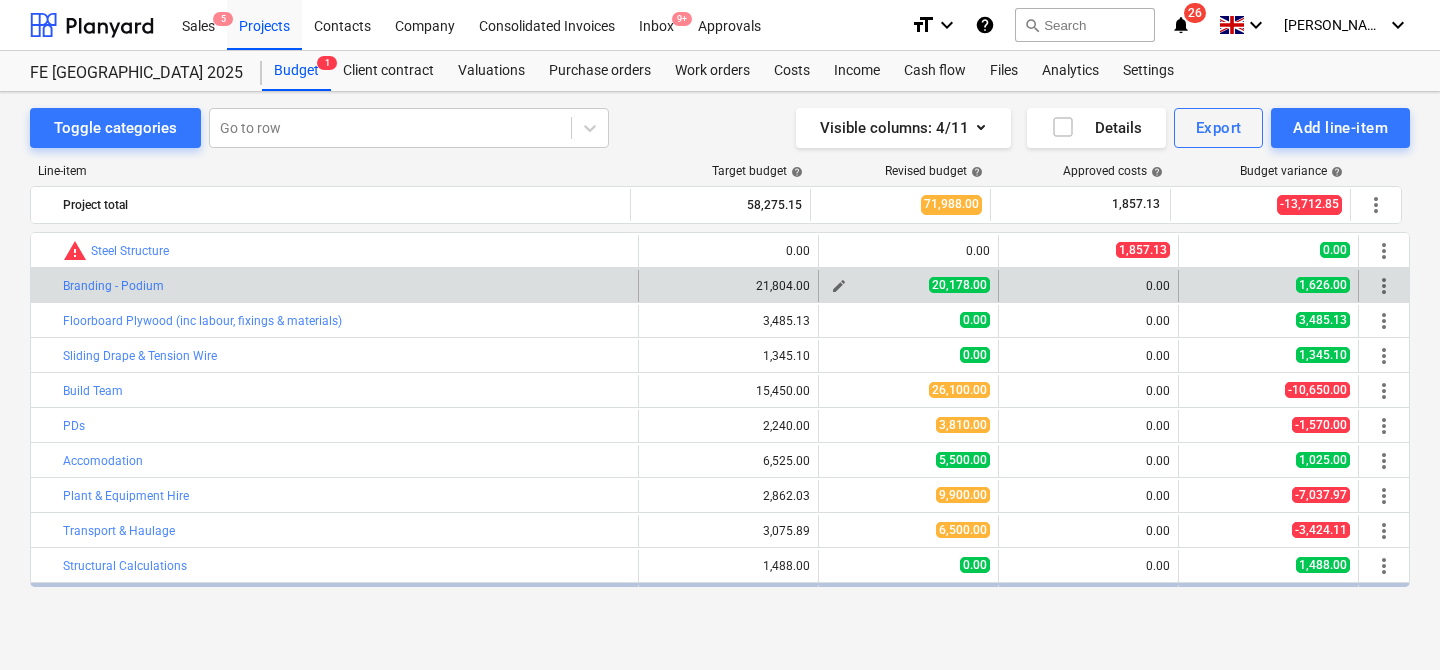 click on "edit" at bounding box center (839, 286) 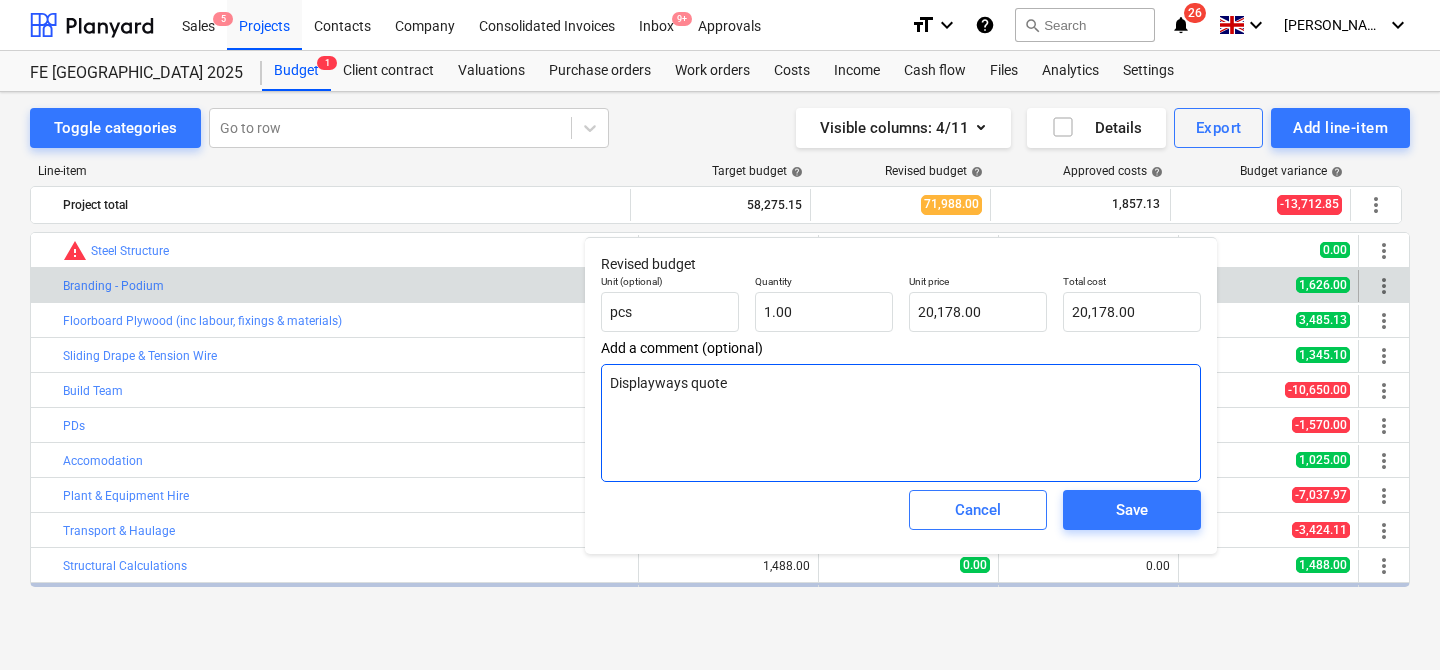 click on "Displayways quote" at bounding box center [901, 423] 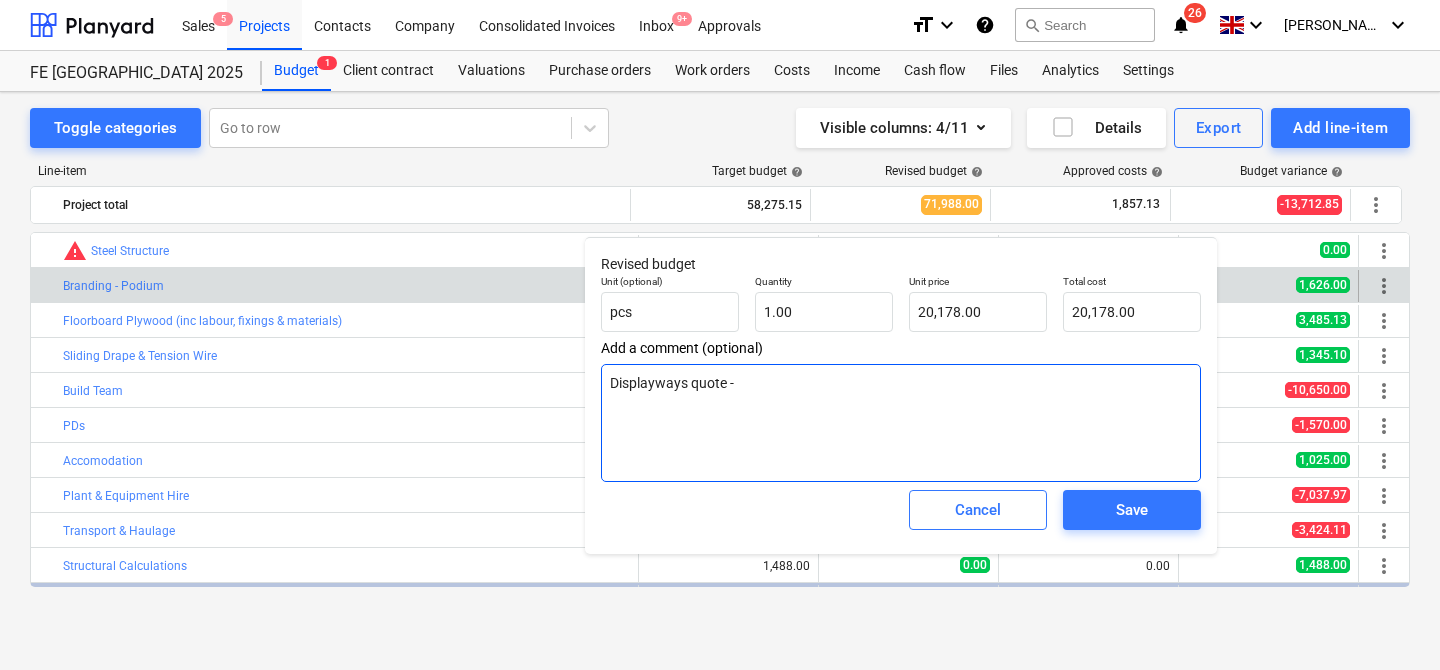 type on "Displayways quote -" 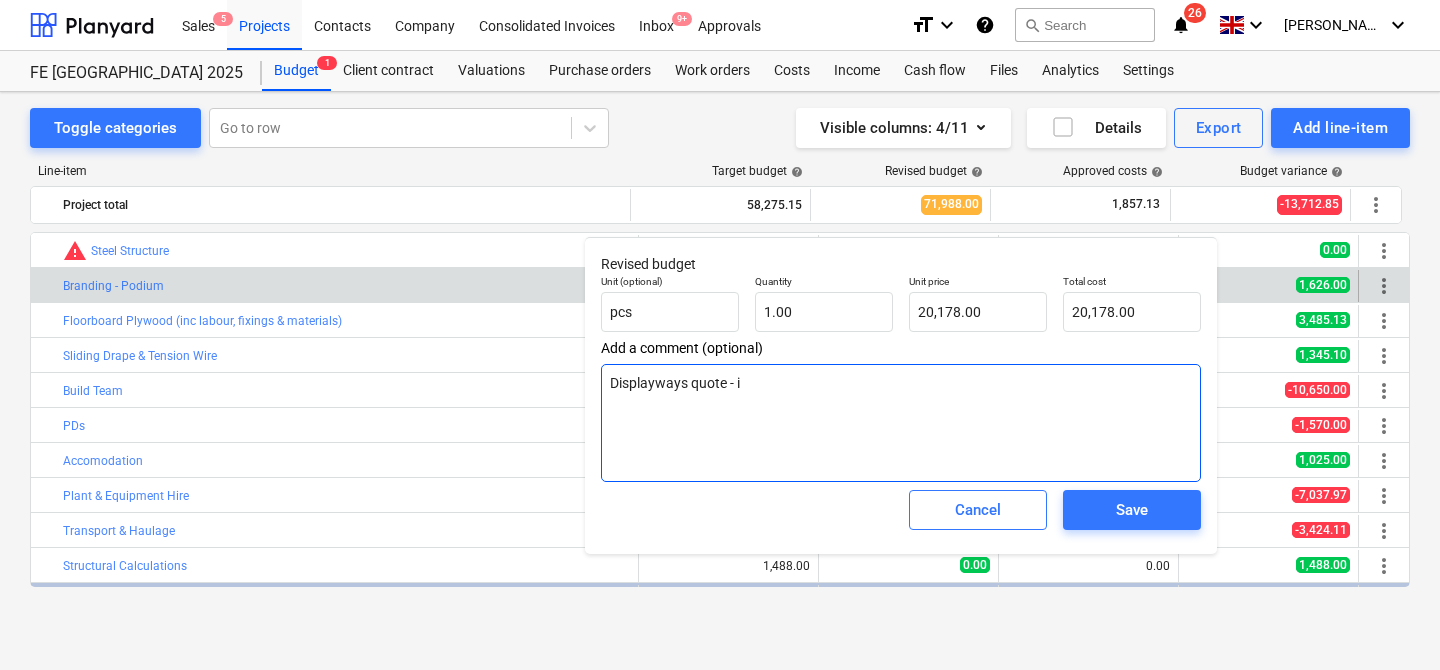 type on "Displayways quote - in" 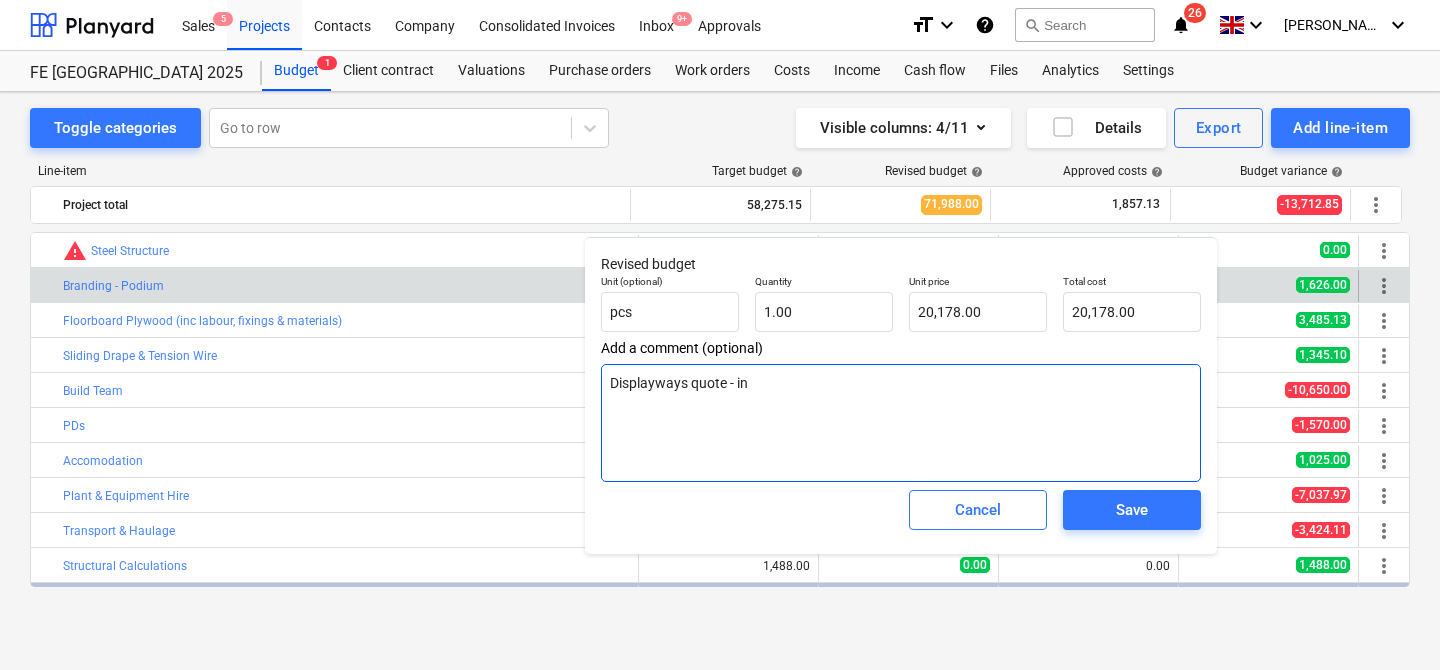 type on "Displayways quote - inc" 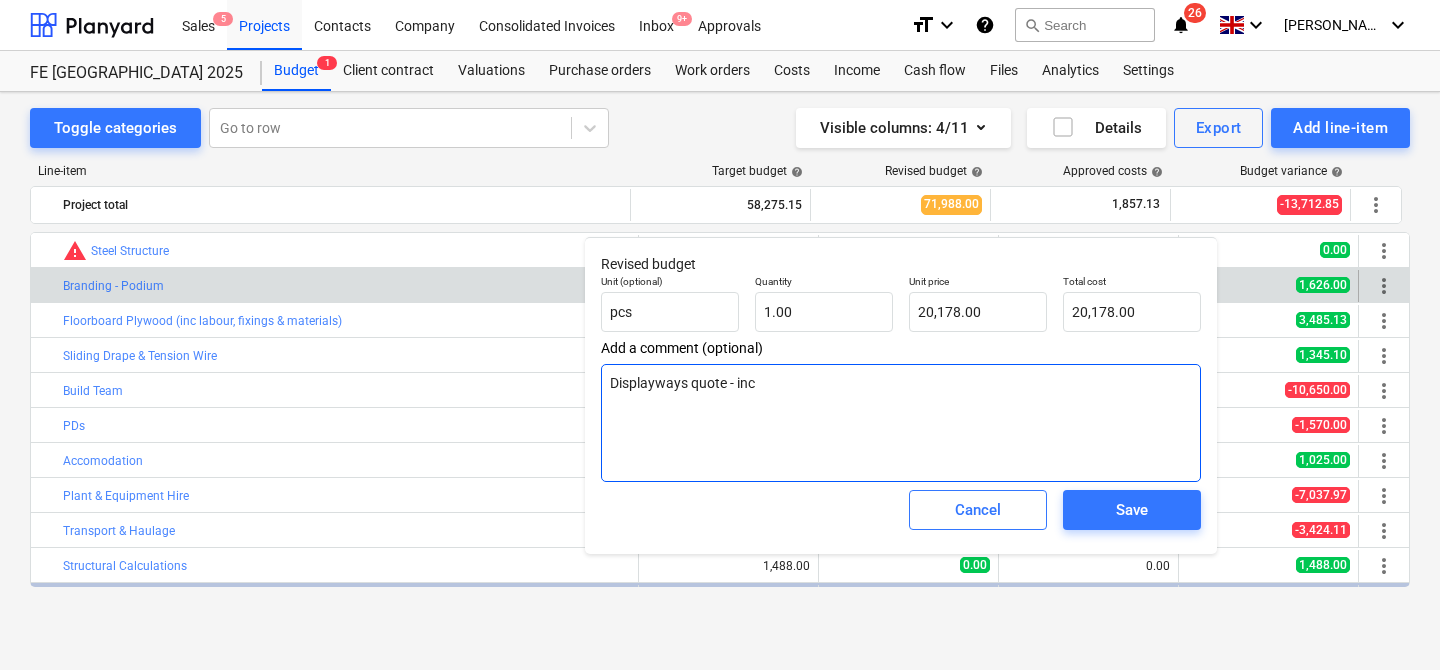 type on "Displayways quote - incl" 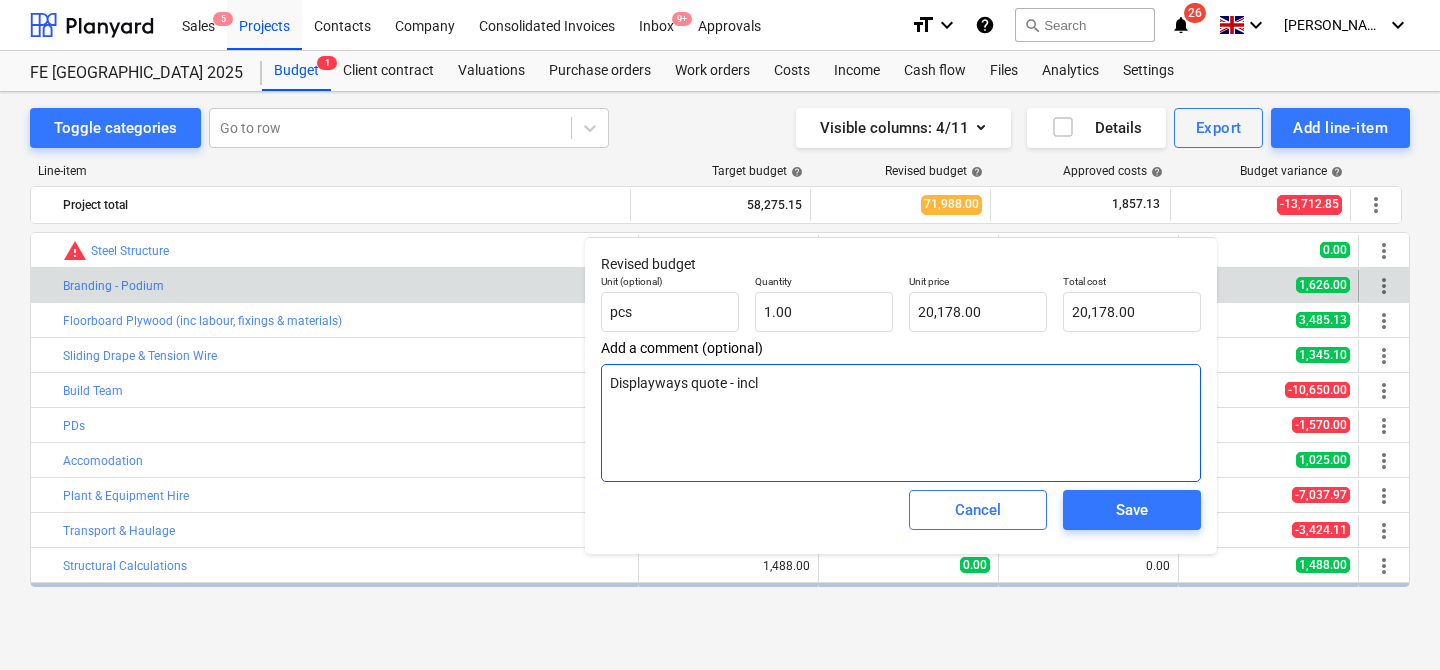 type on "Displayways quote - inclu" 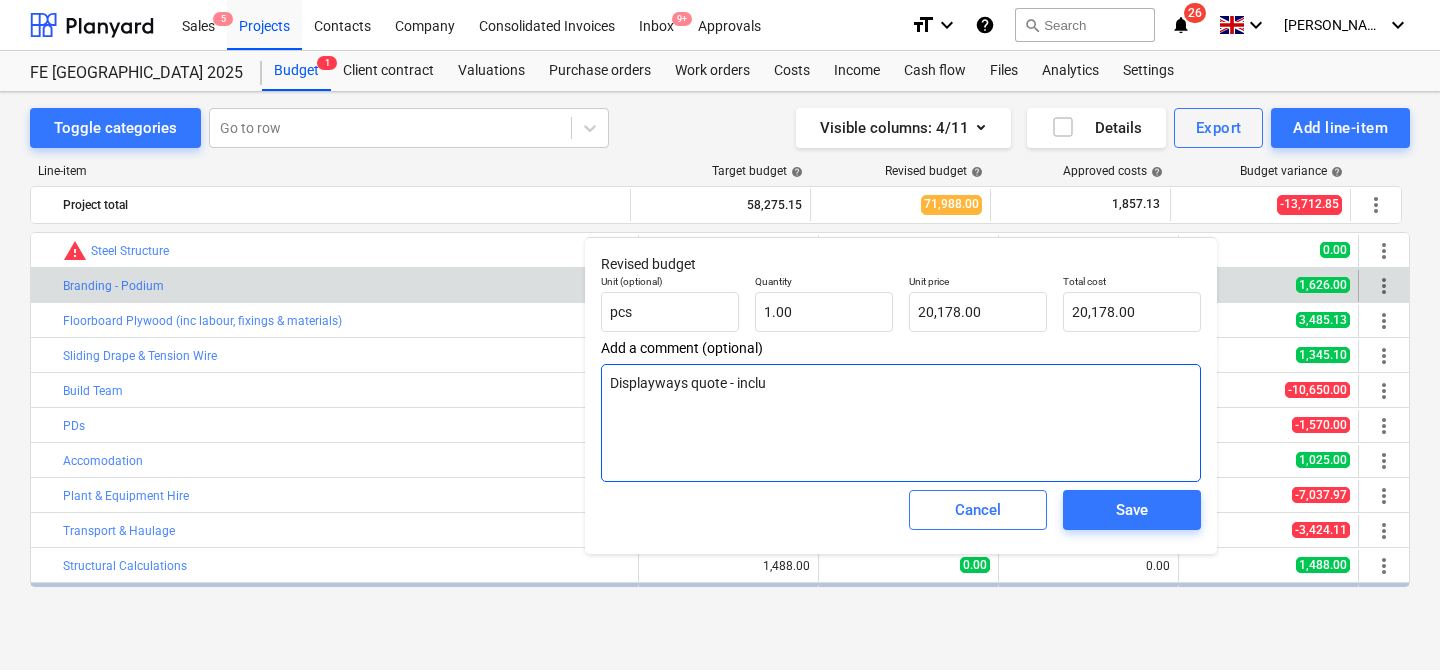 type on "Displayways quote - includ" 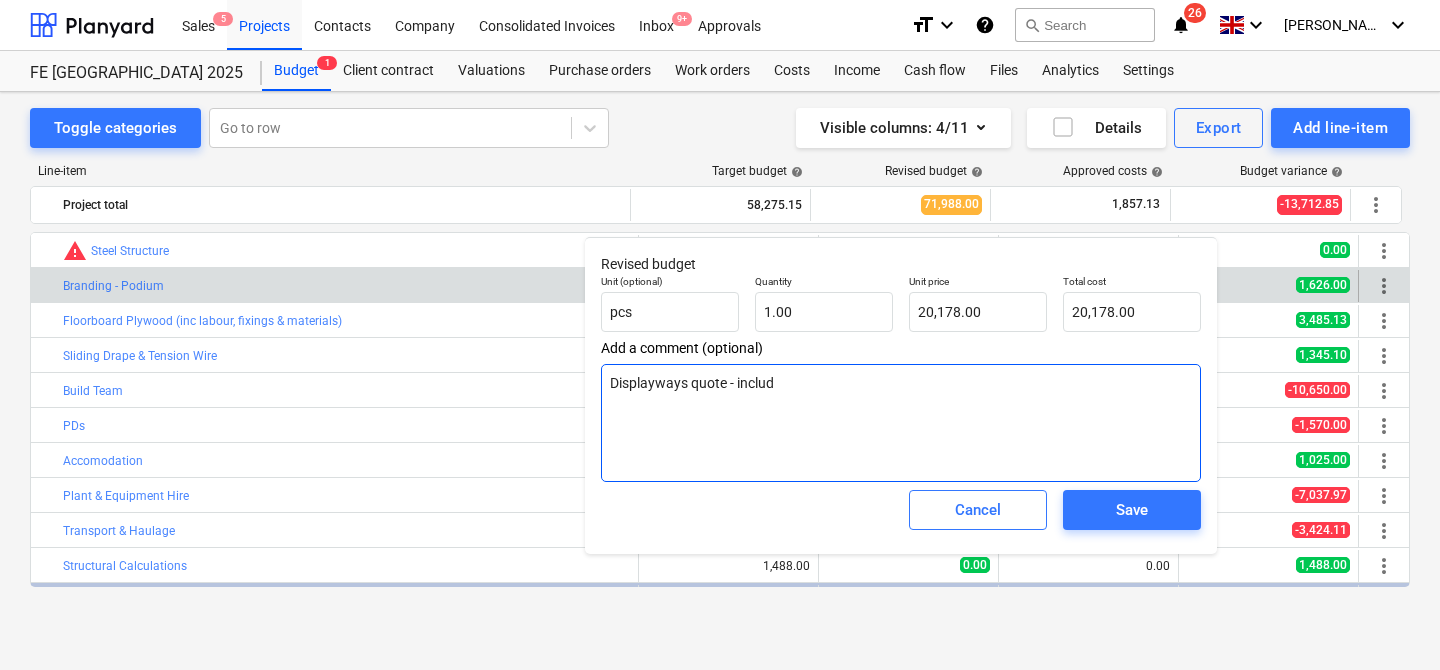 type on "Displayways quote - includi" 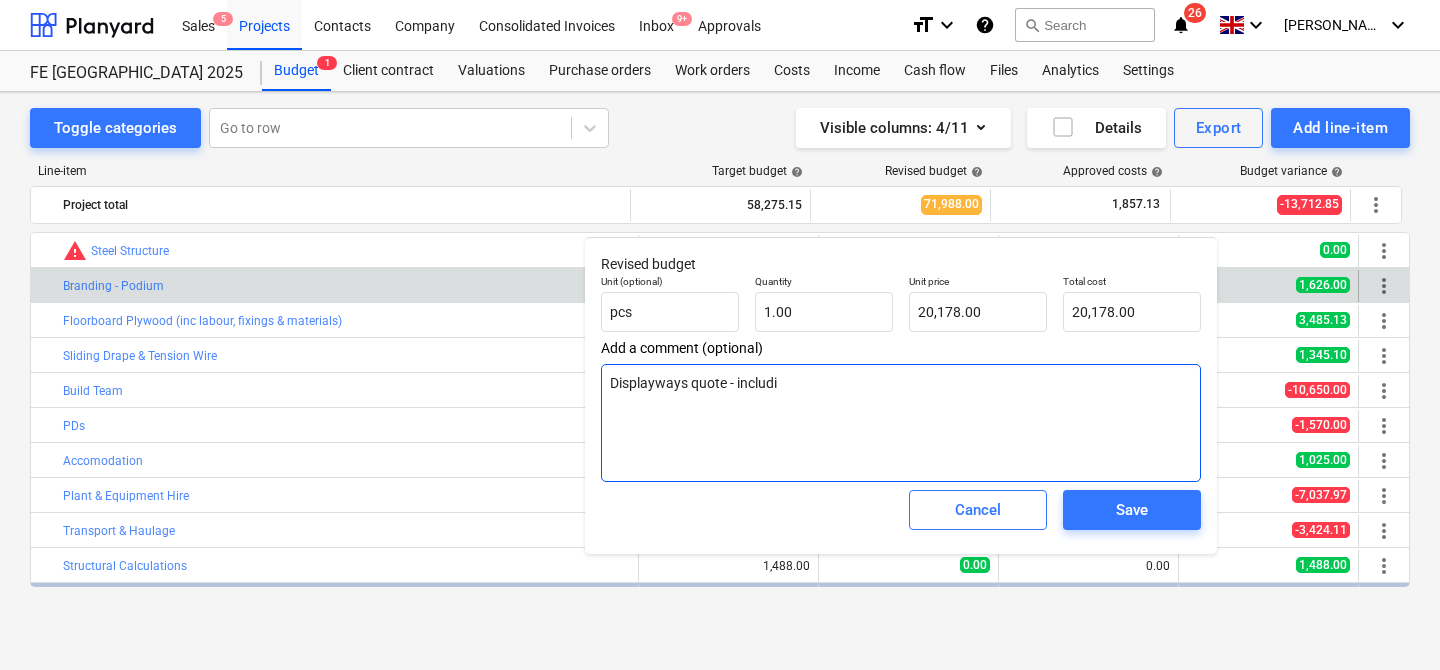 type on "Displayways quote - includin" 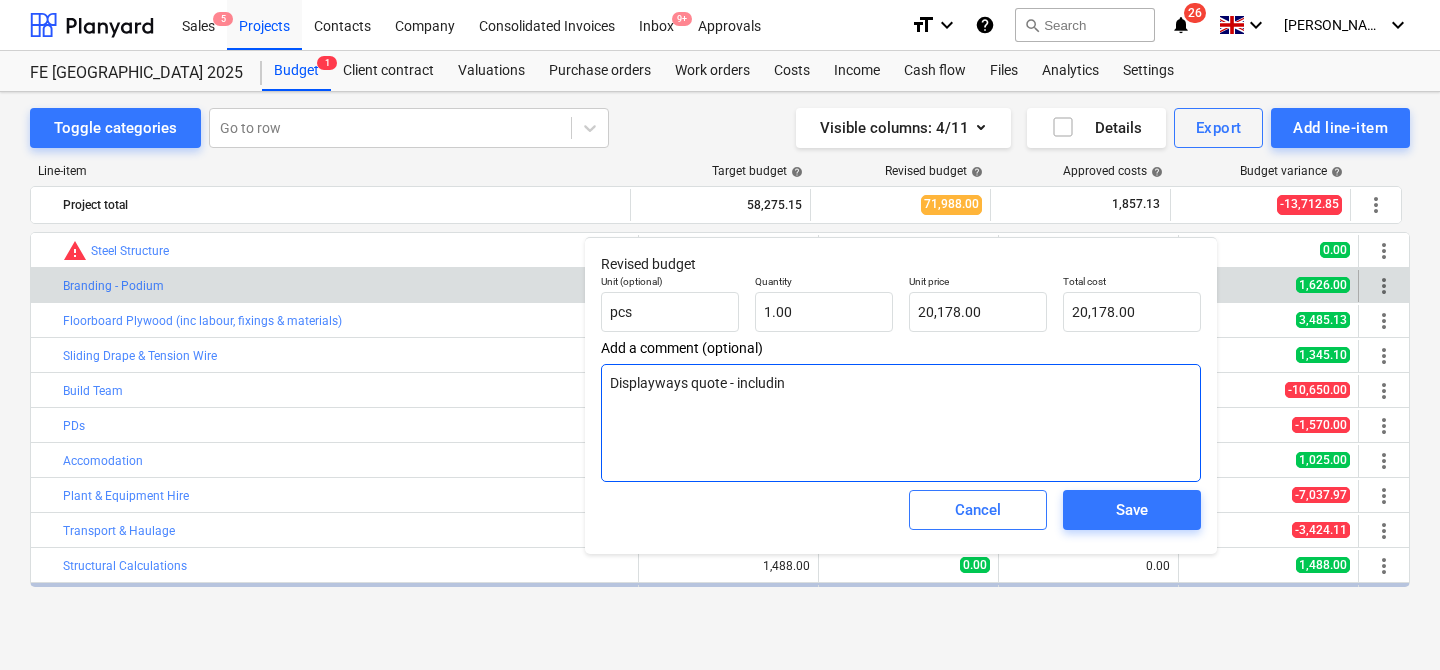 type on "Displayways quote - including" 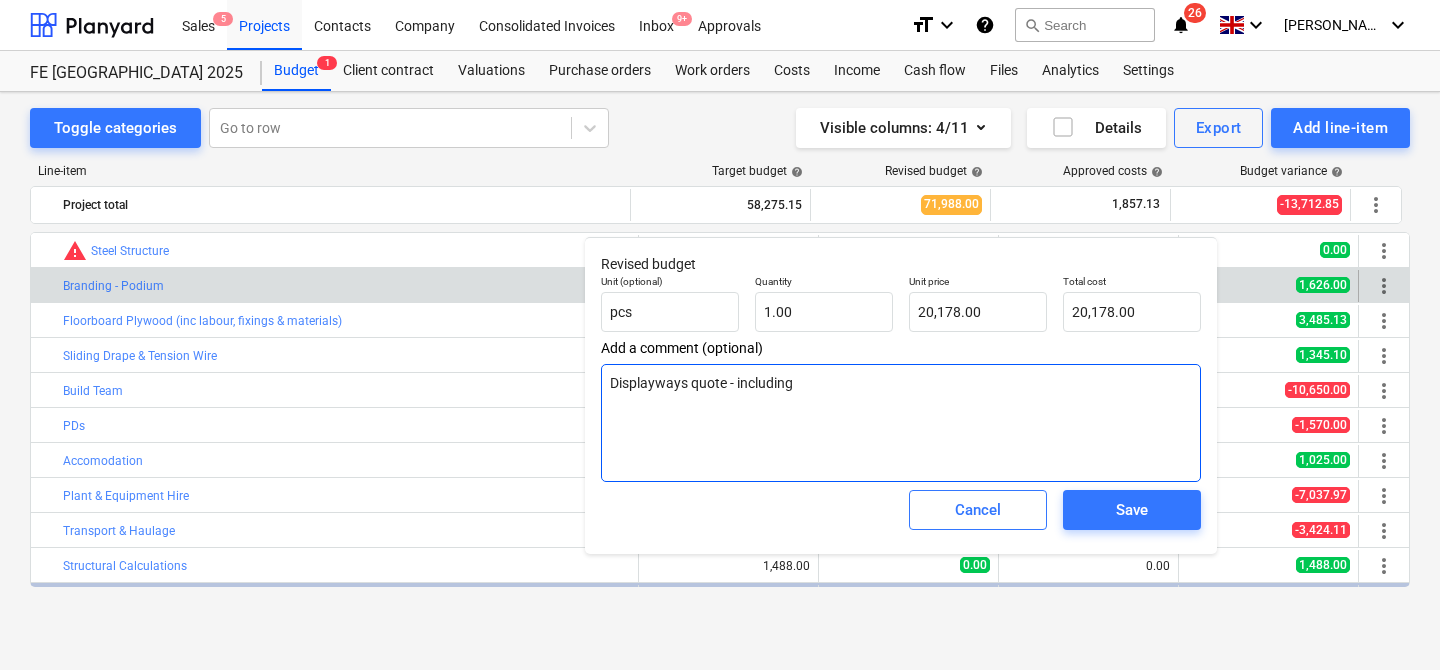 type on "x" 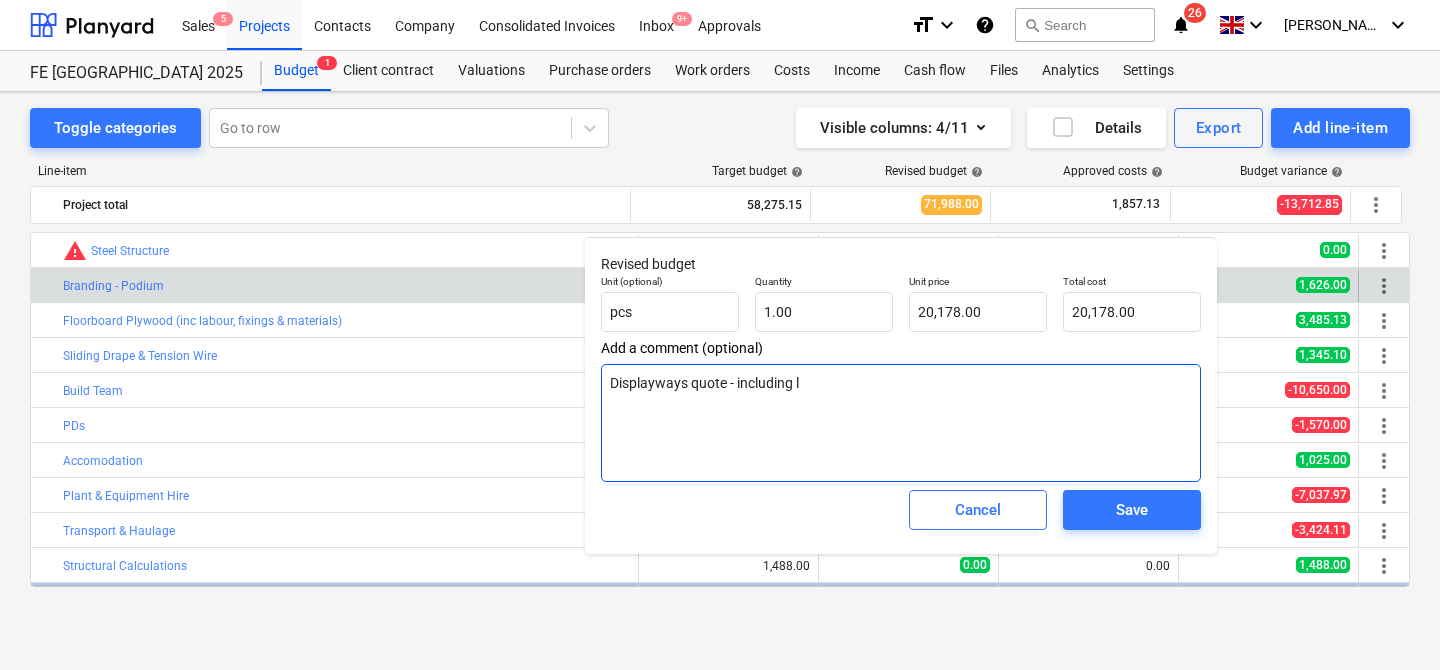 type on "Displayways quote - including la" 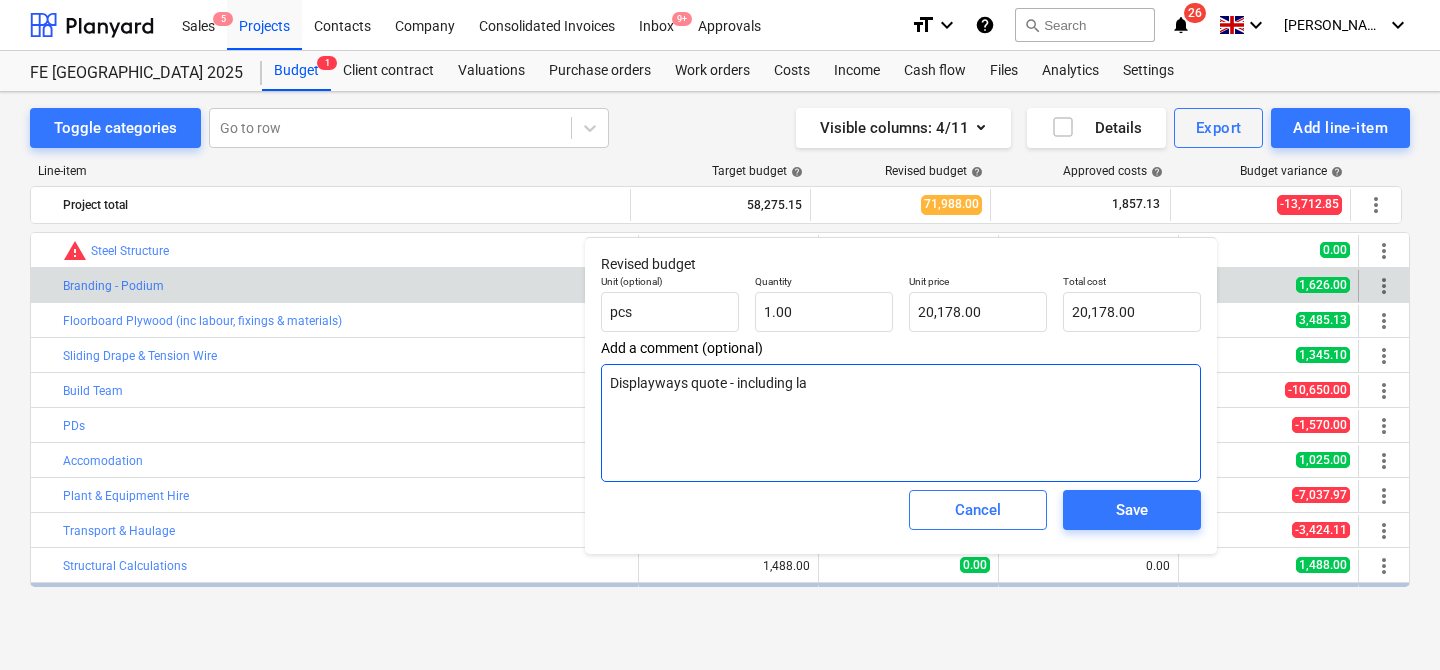 type on "Displayways quote - including lab" 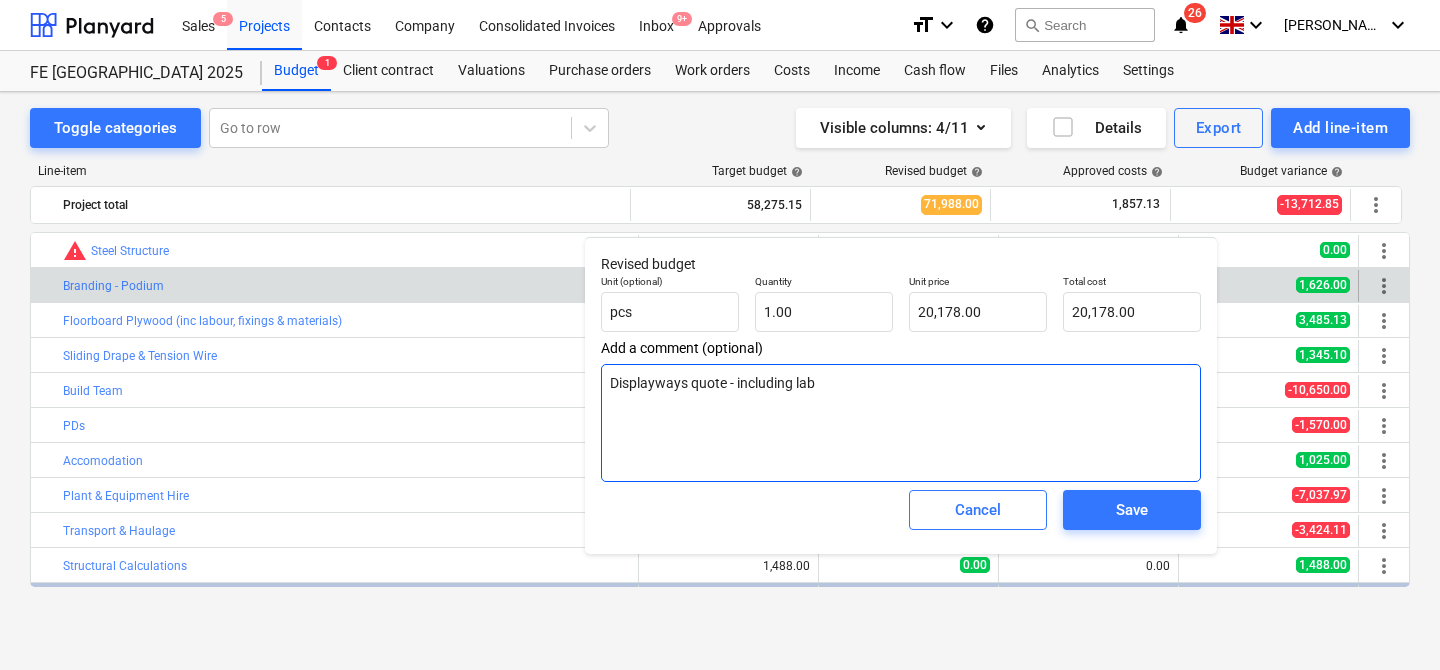 type on "Displayways quote - including labo" 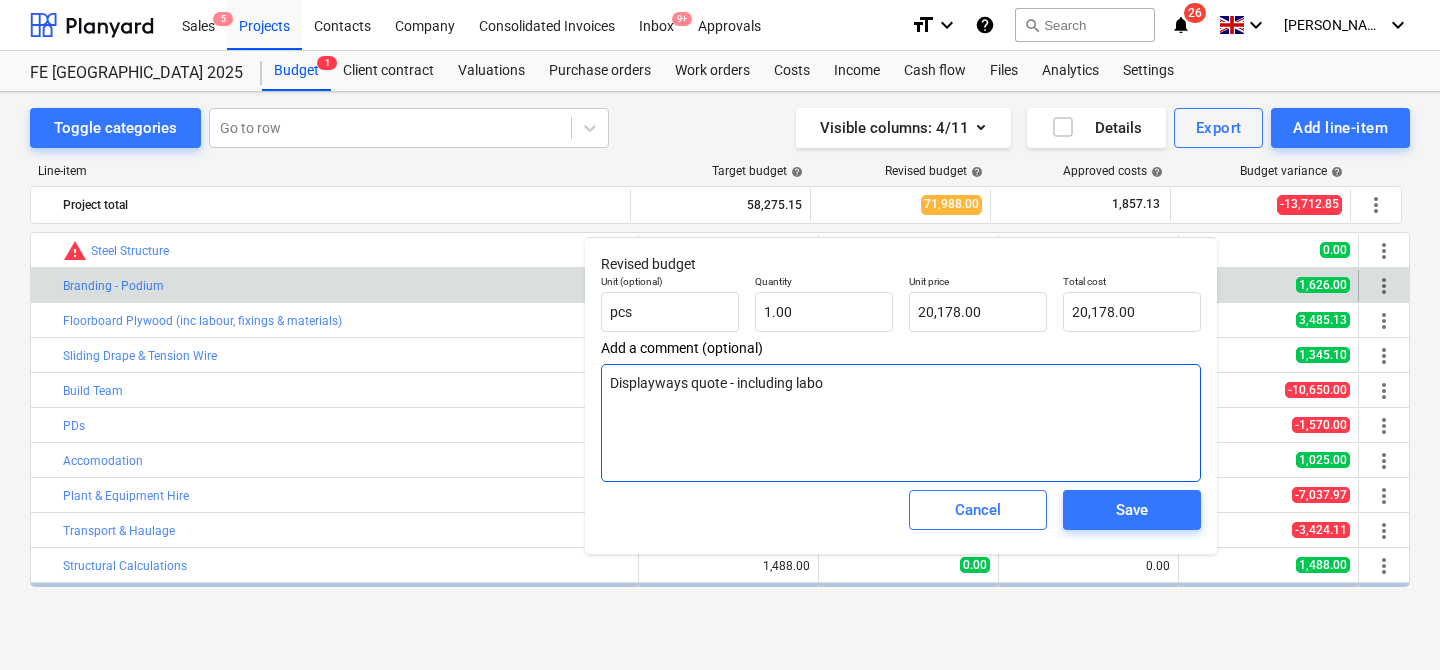 type on "Displayways quote - including labou" 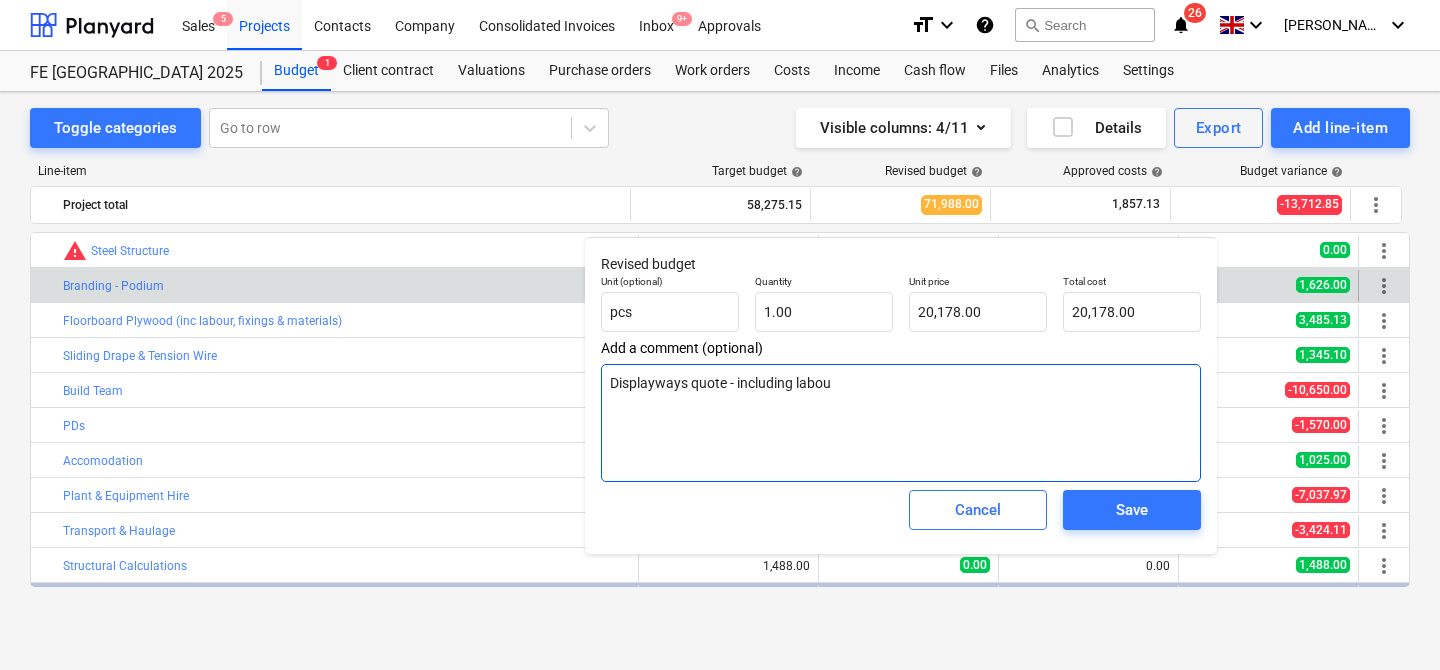 type on "Displayways quote - including labour" 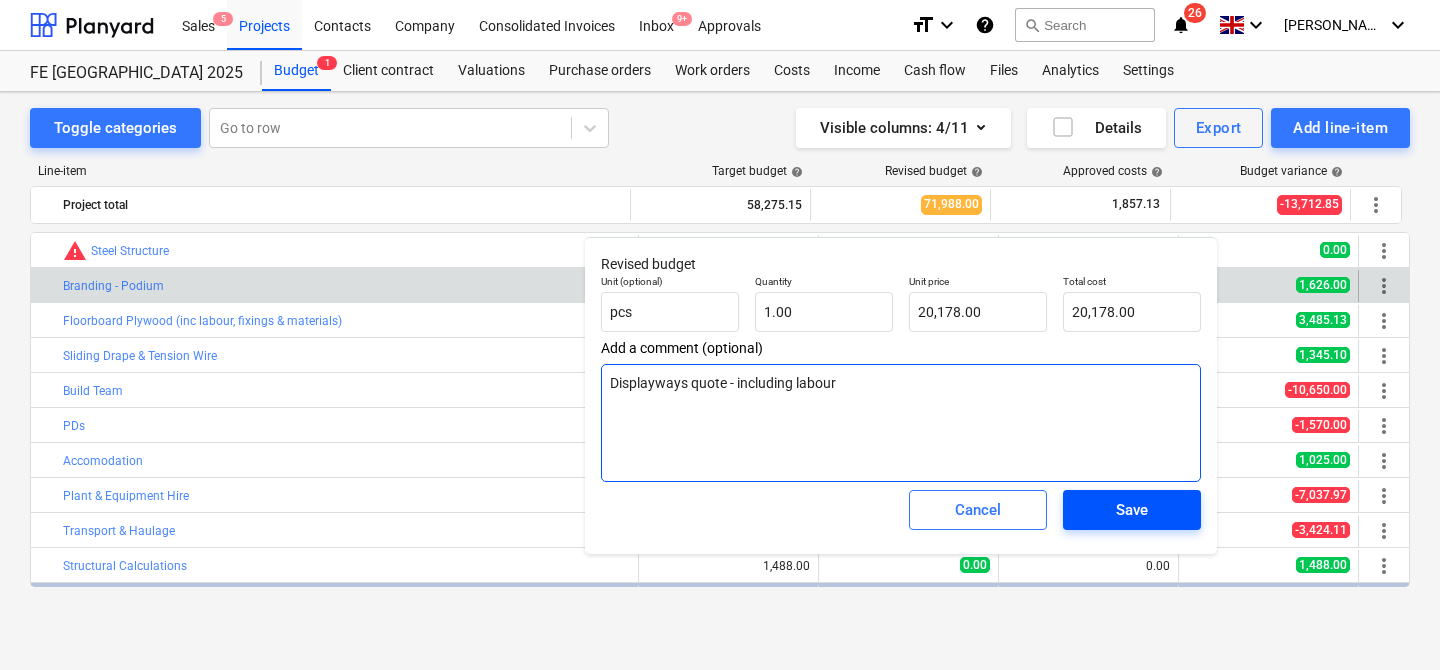 type on "Displayways quote - including labour" 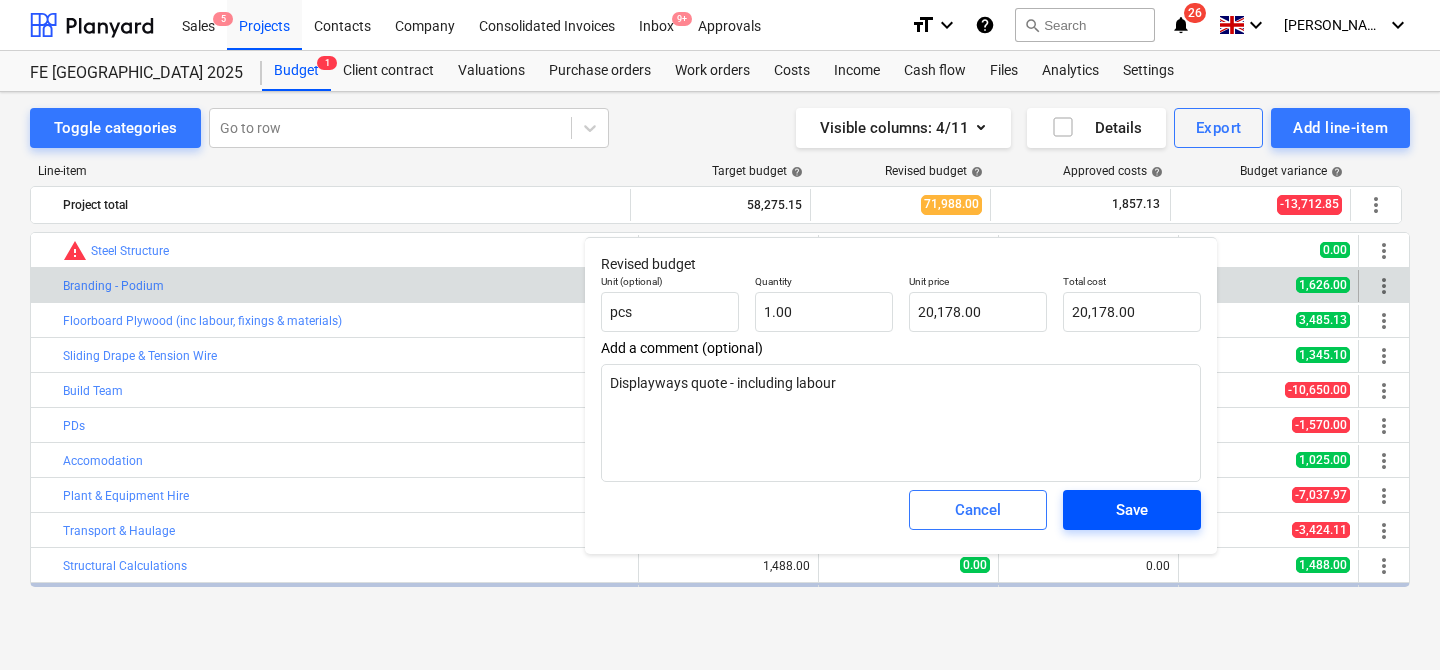 click on "Save" at bounding box center (1132, 510) 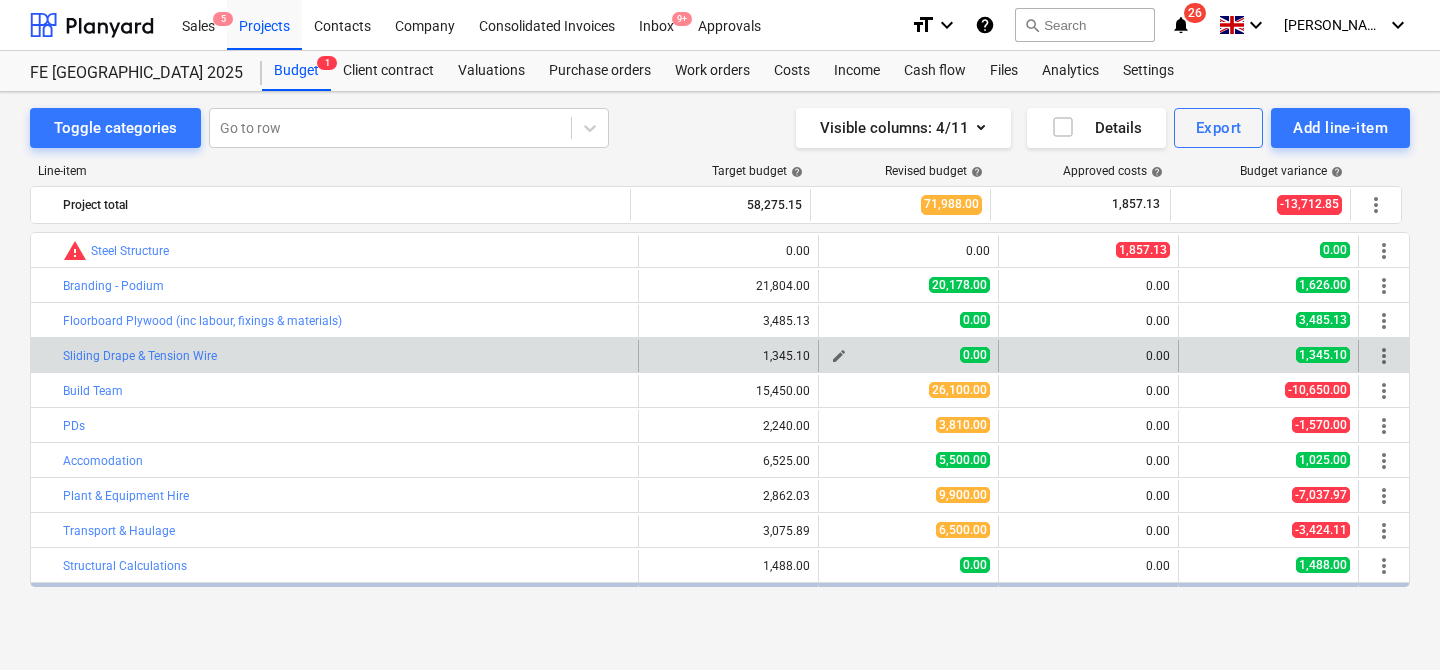 click on "edit" at bounding box center [839, 356] 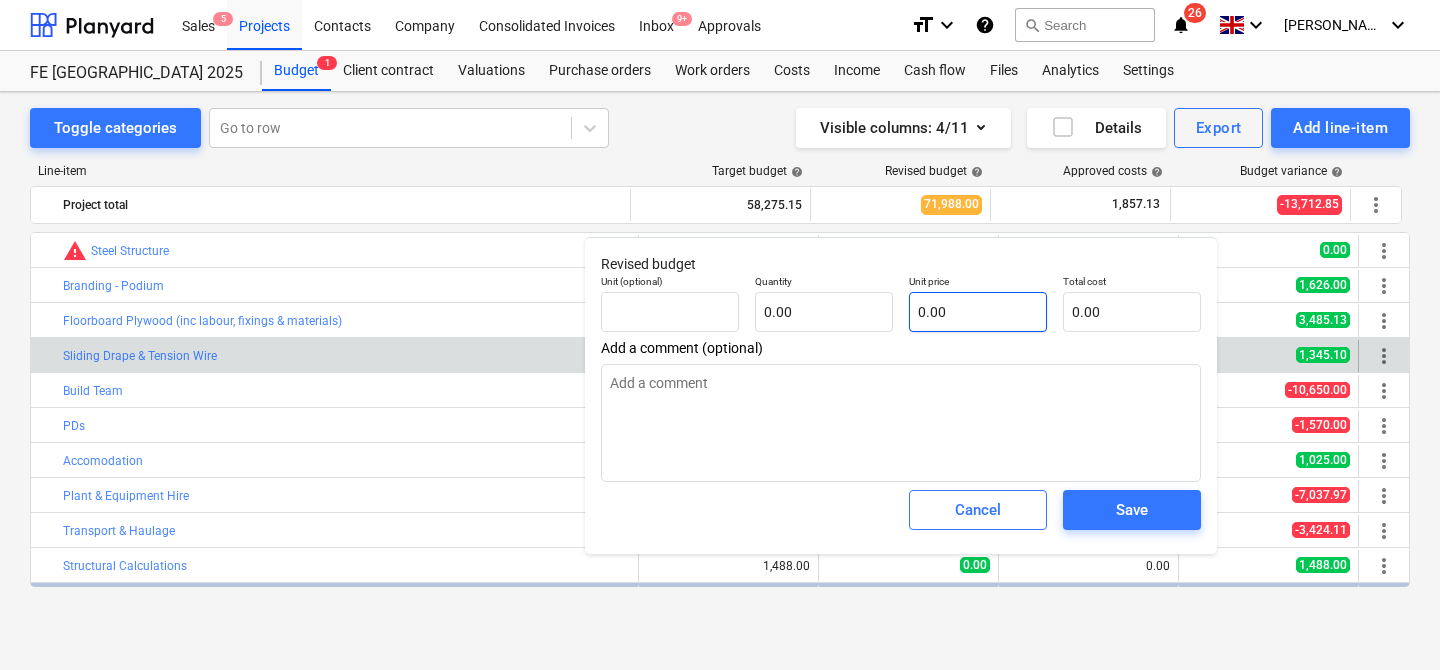type 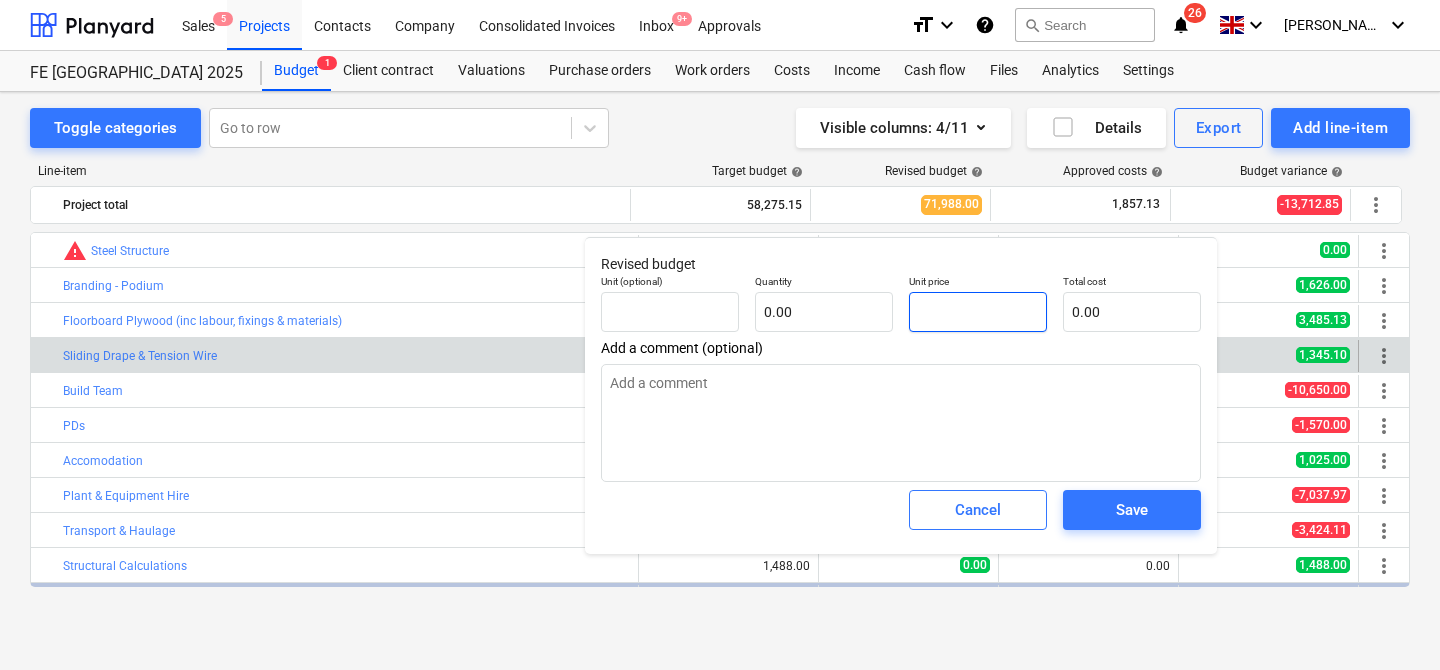 click at bounding box center (978, 312) 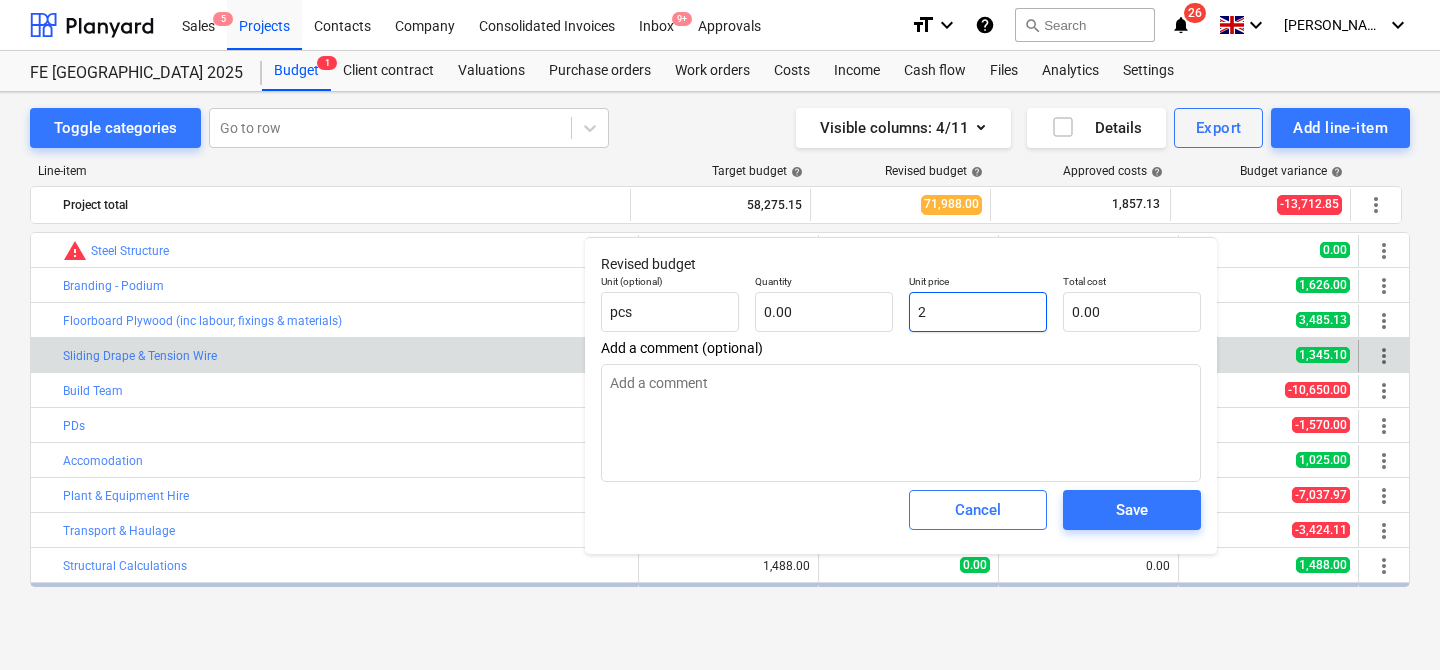 type on "1.00" 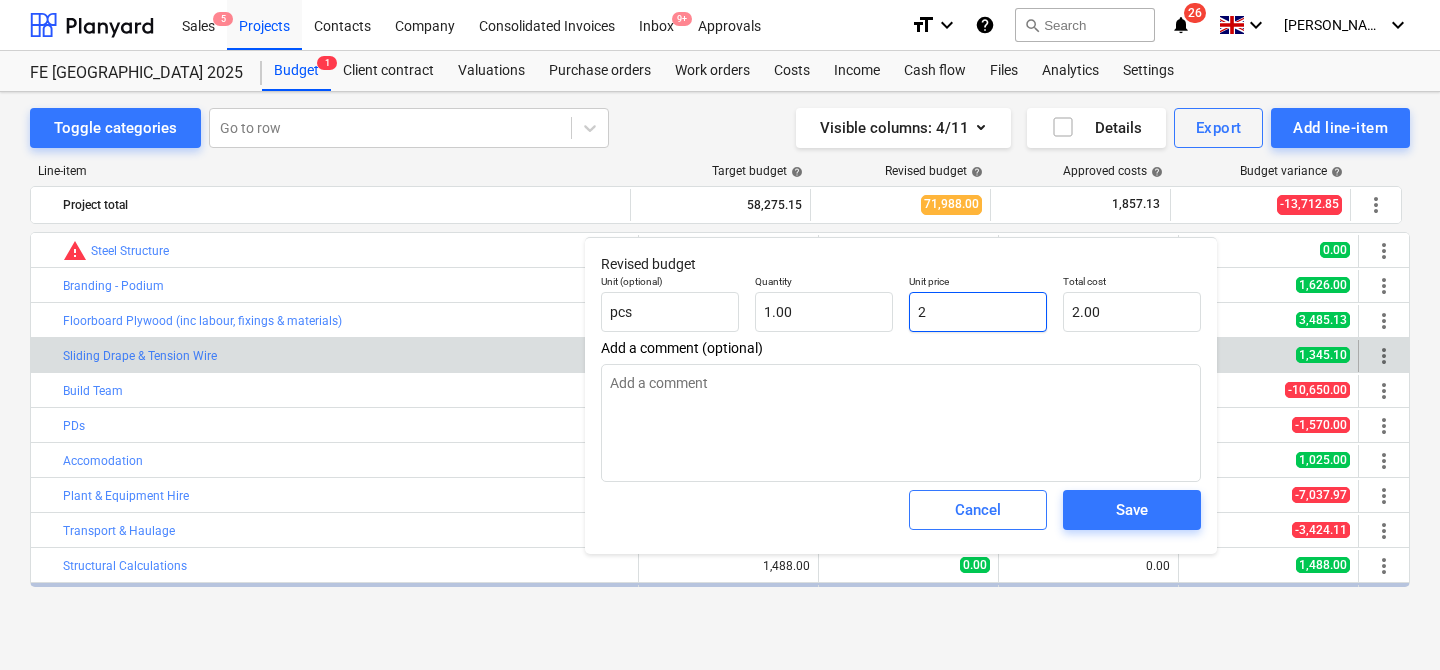 type on "x" 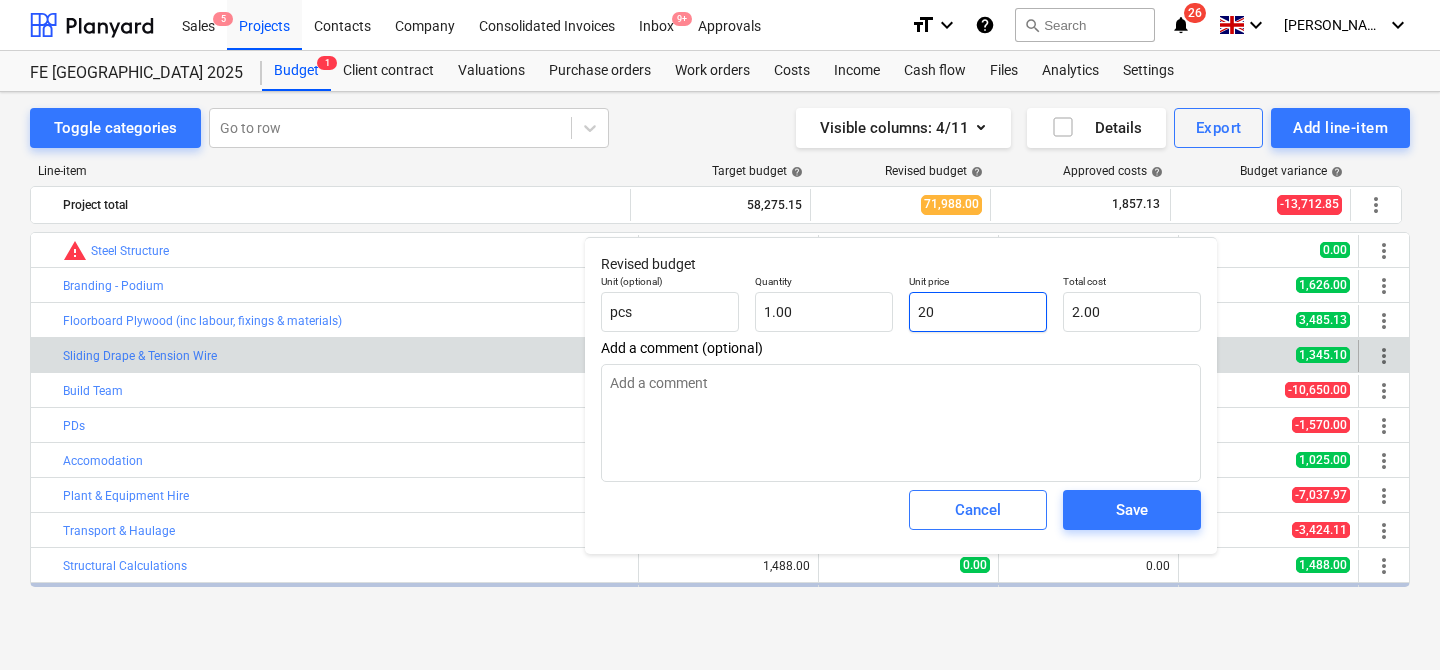 type on "20.00" 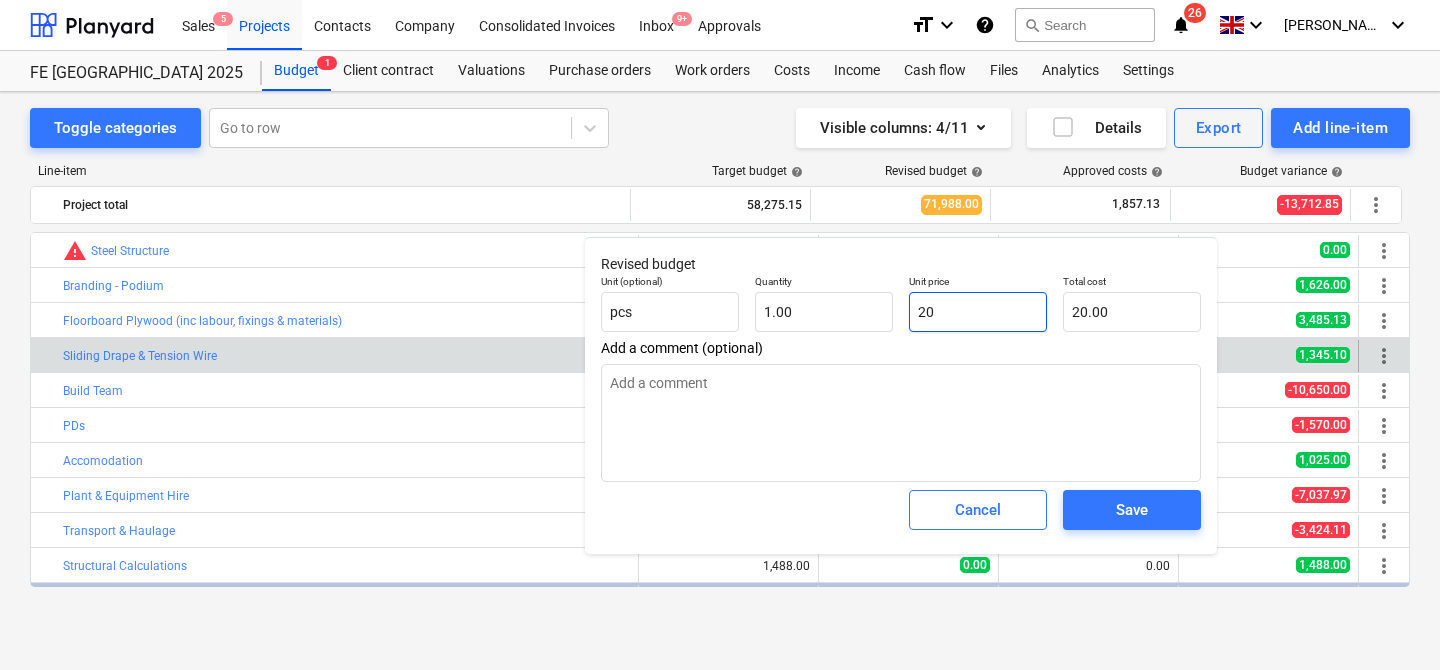 type on "x" 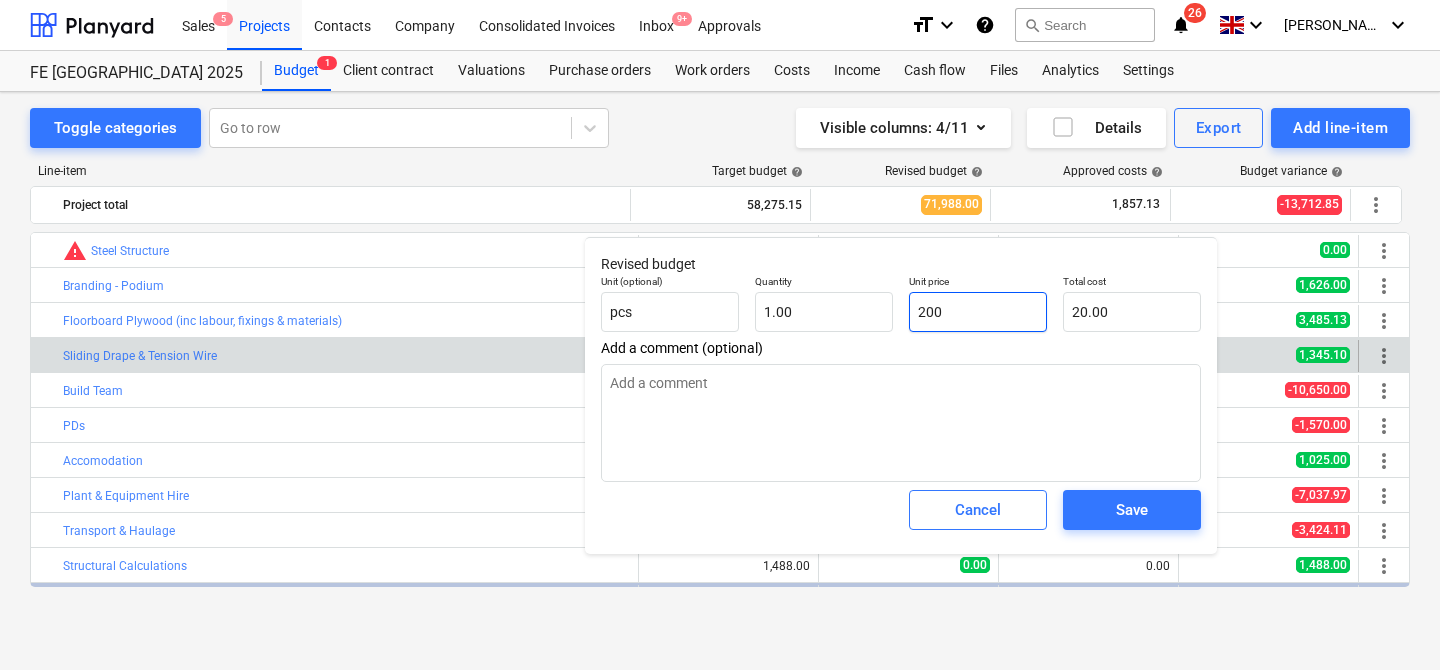 type on "200.00" 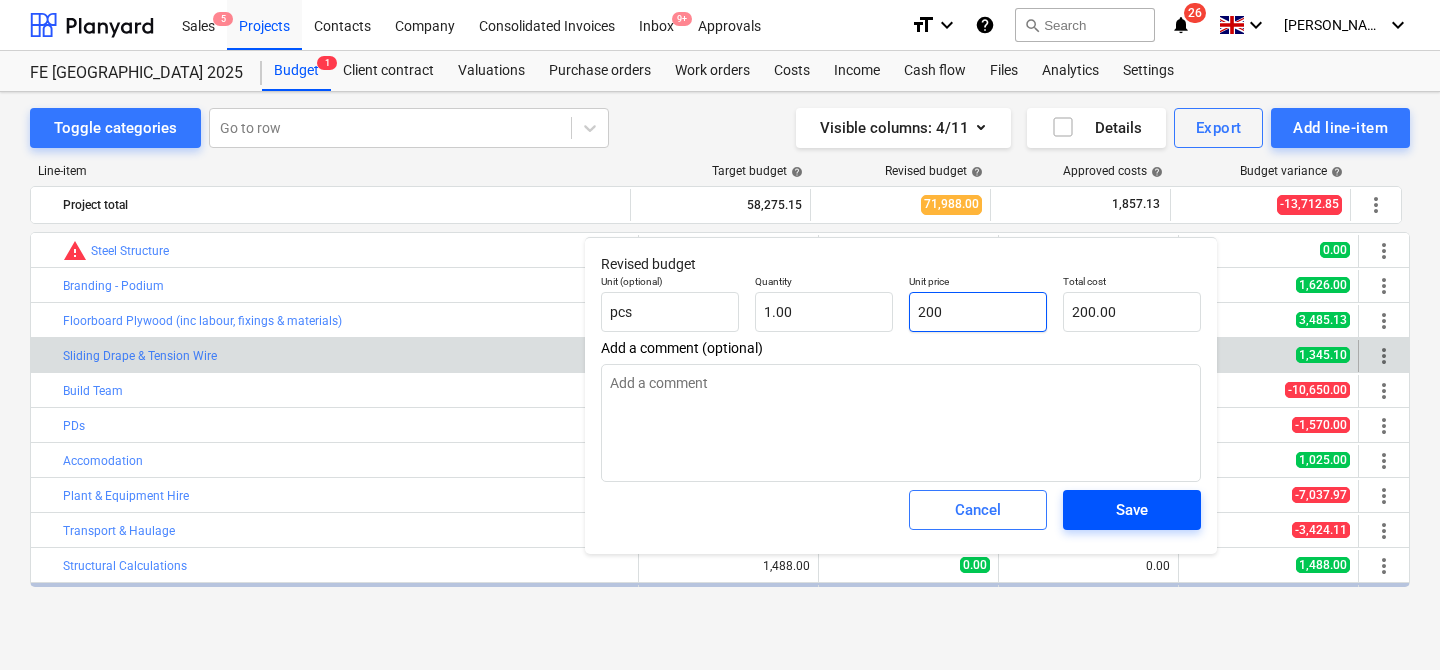 type on "200" 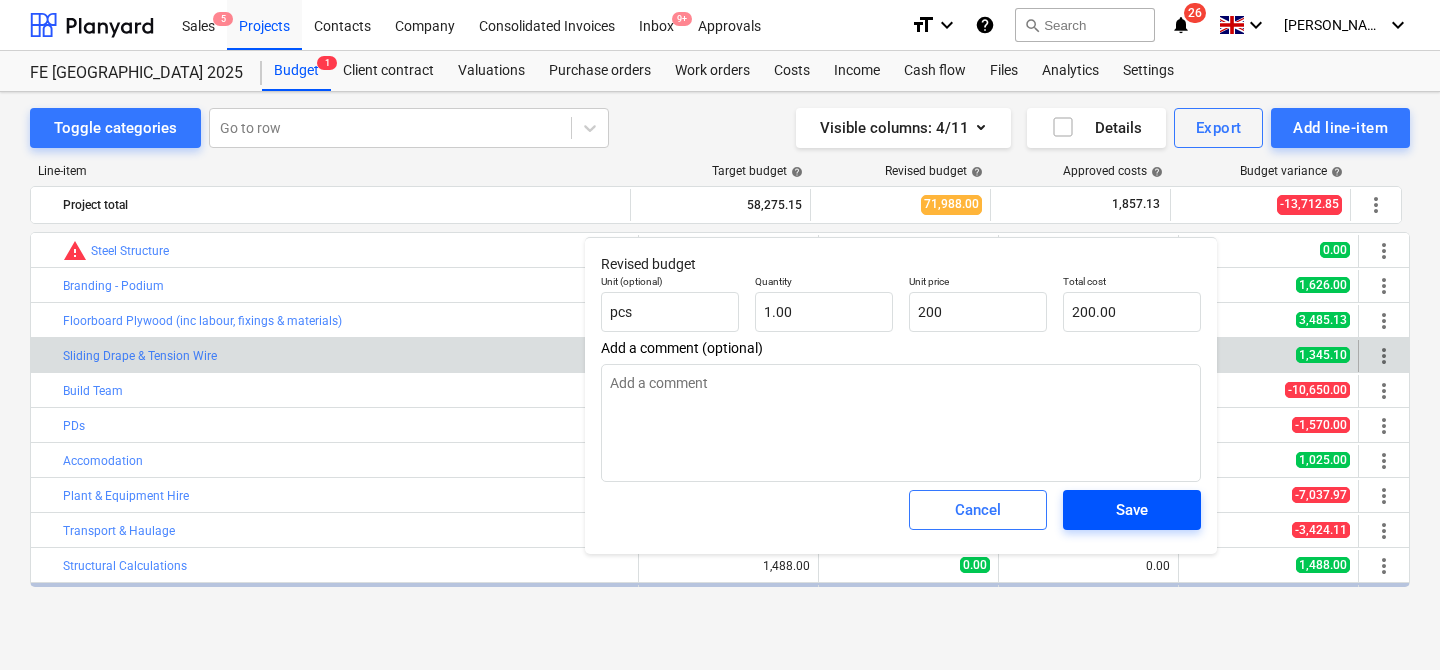 click on "Save" at bounding box center [1132, 510] 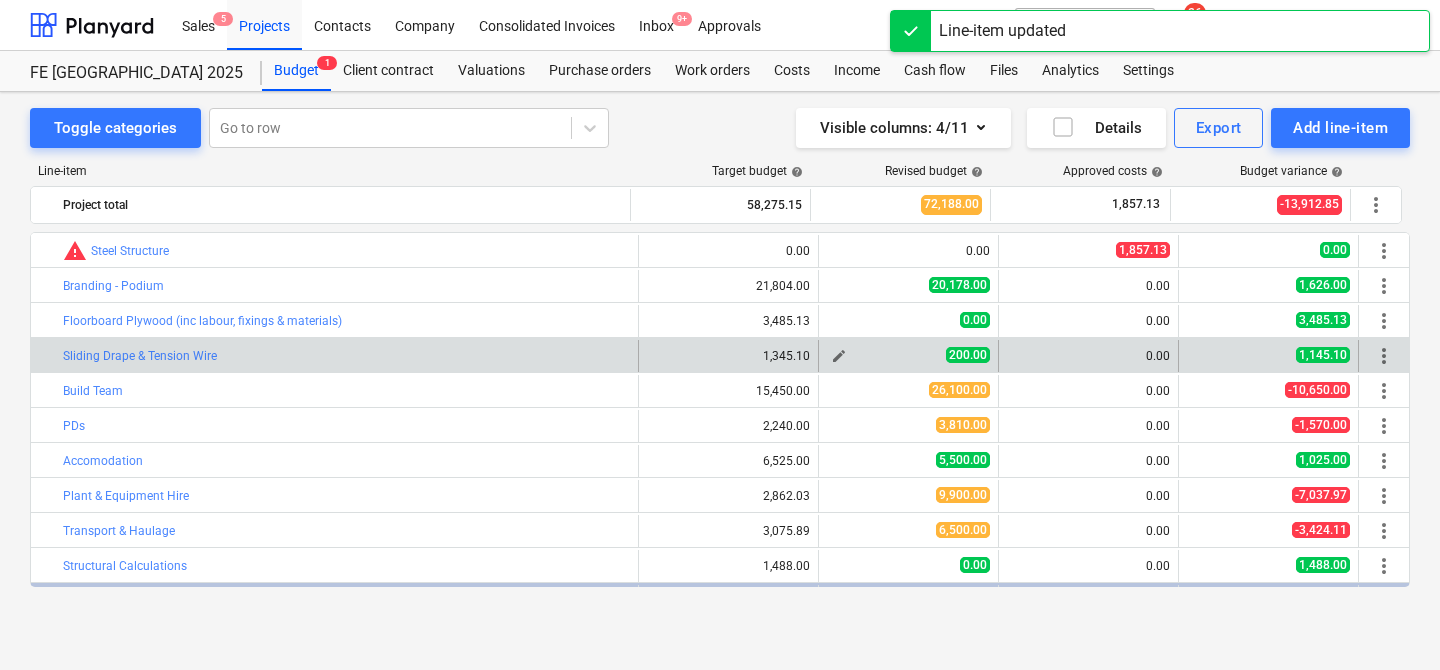 click on "200.00" at bounding box center (908, 355) 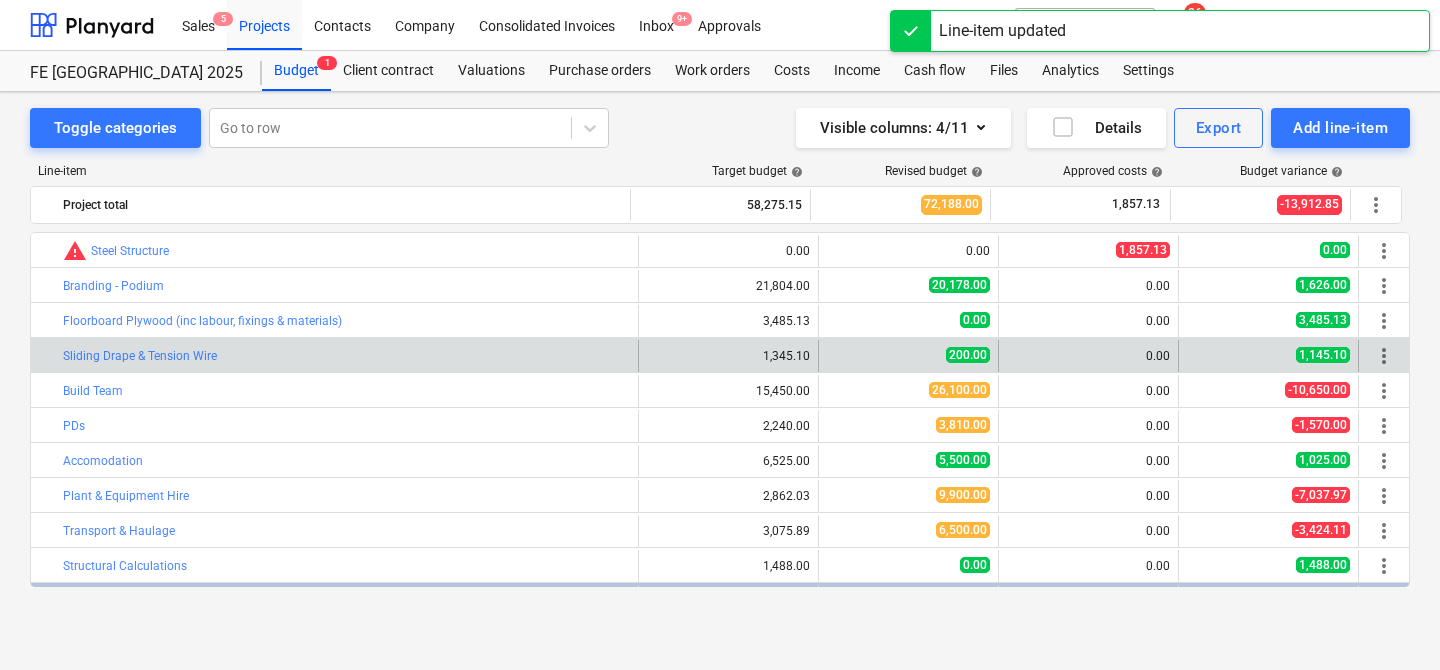 click on "edit 200.00" at bounding box center (909, 356) 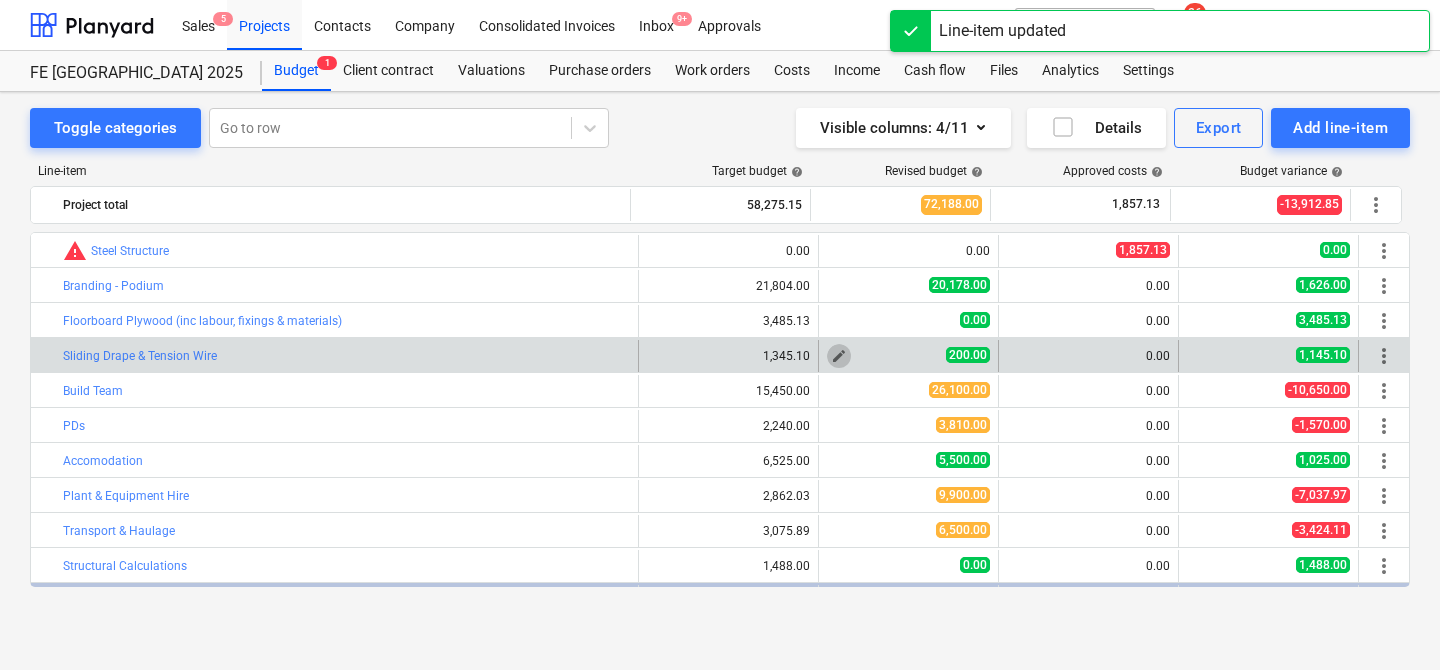 click on "edit" at bounding box center (839, 356) 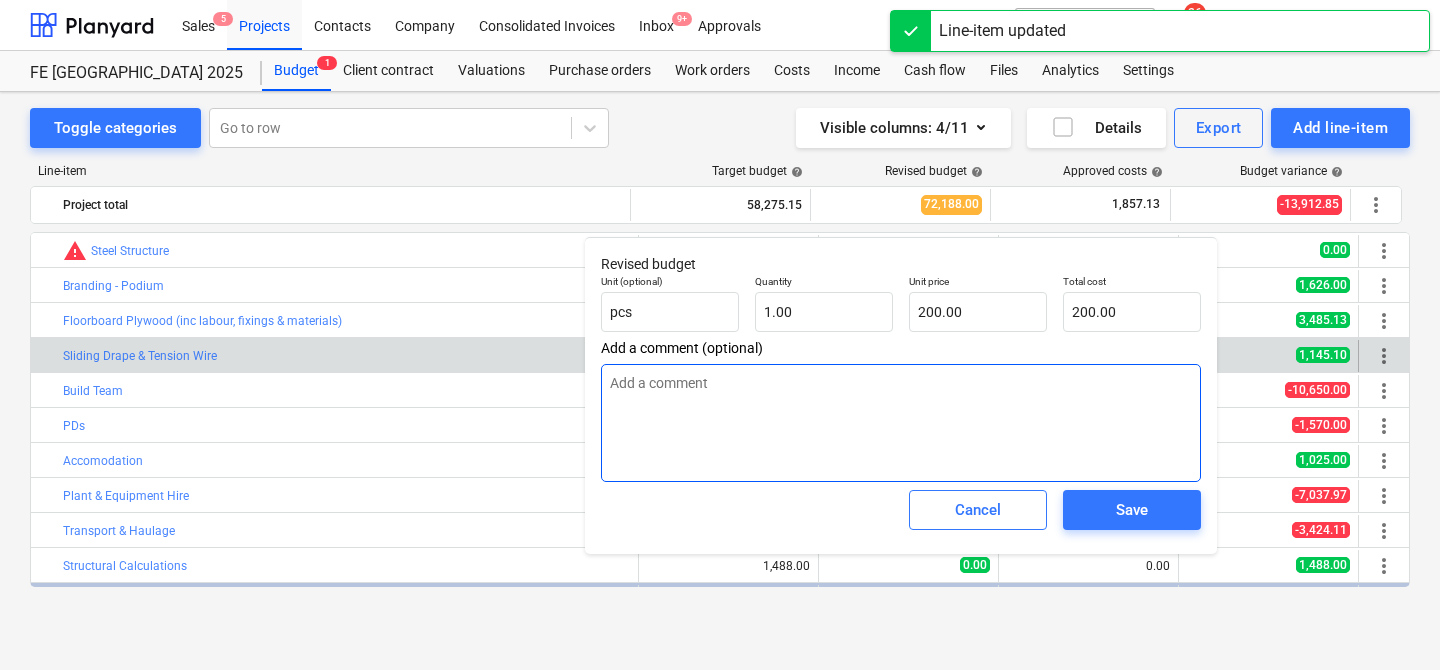 click at bounding box center (901, 423) 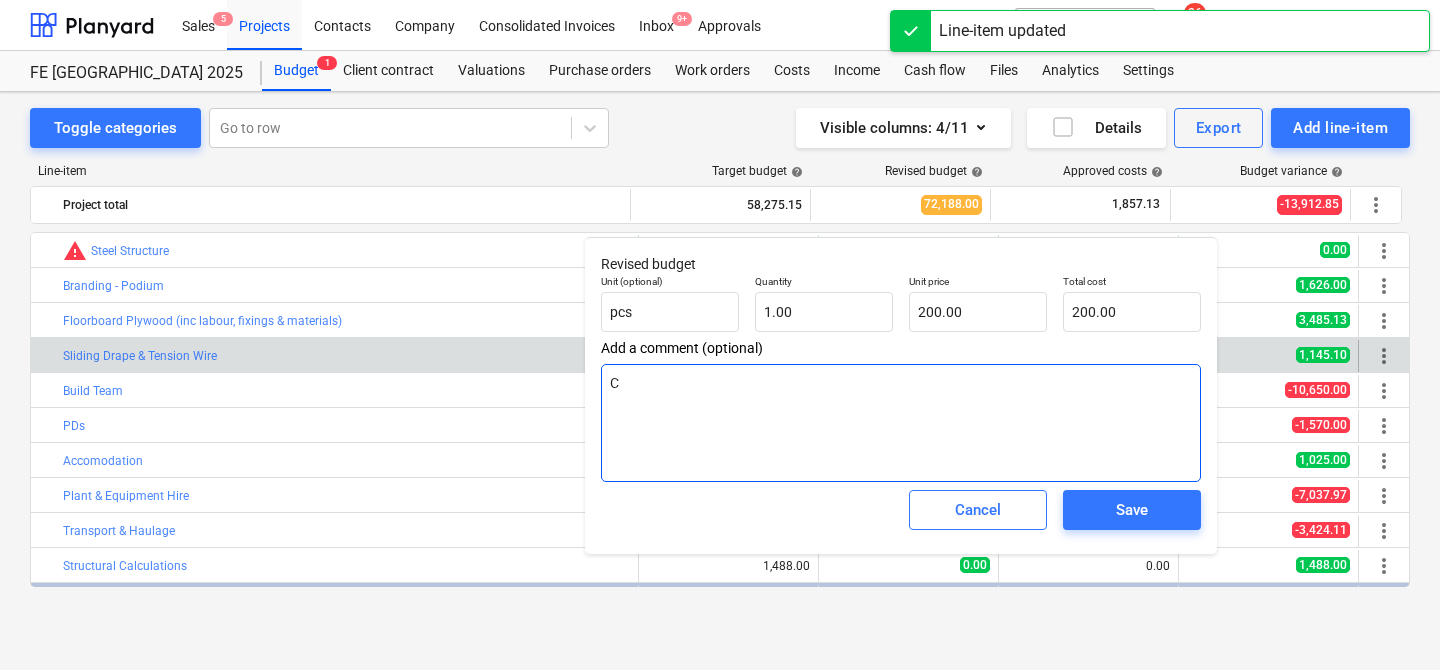 type on "x" 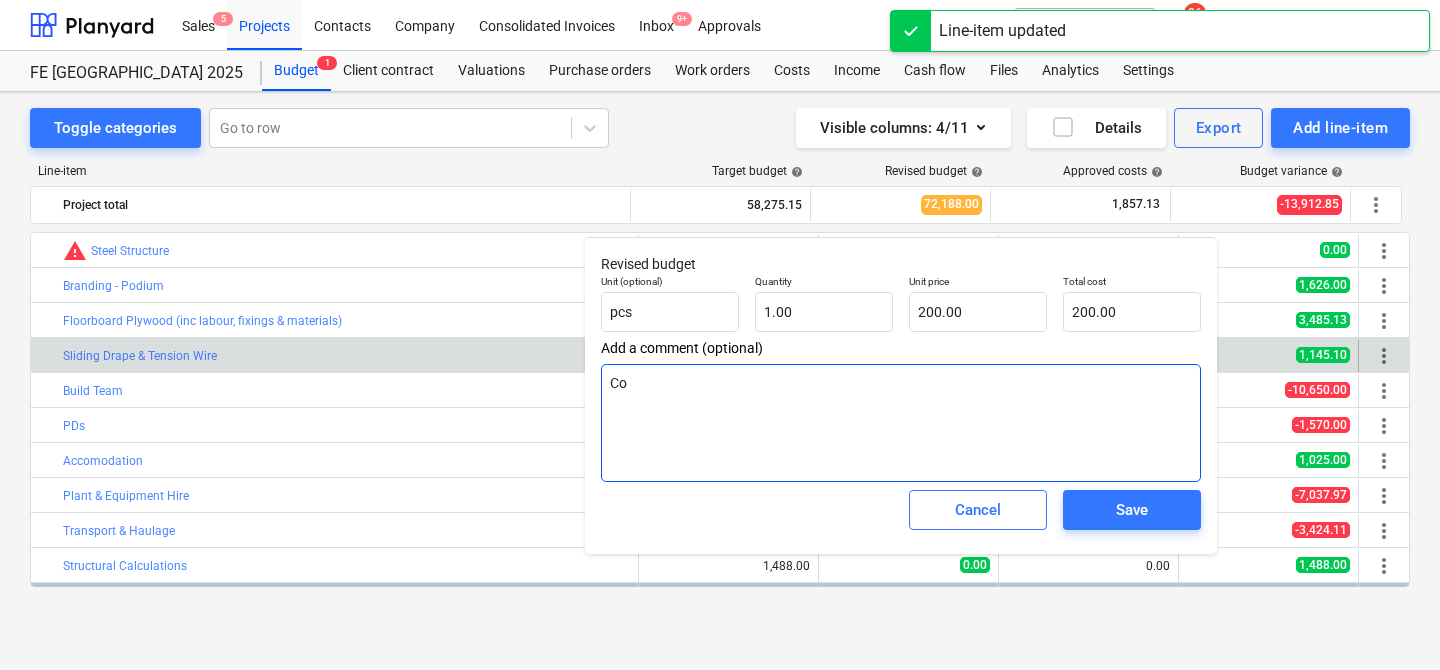 type on "x" 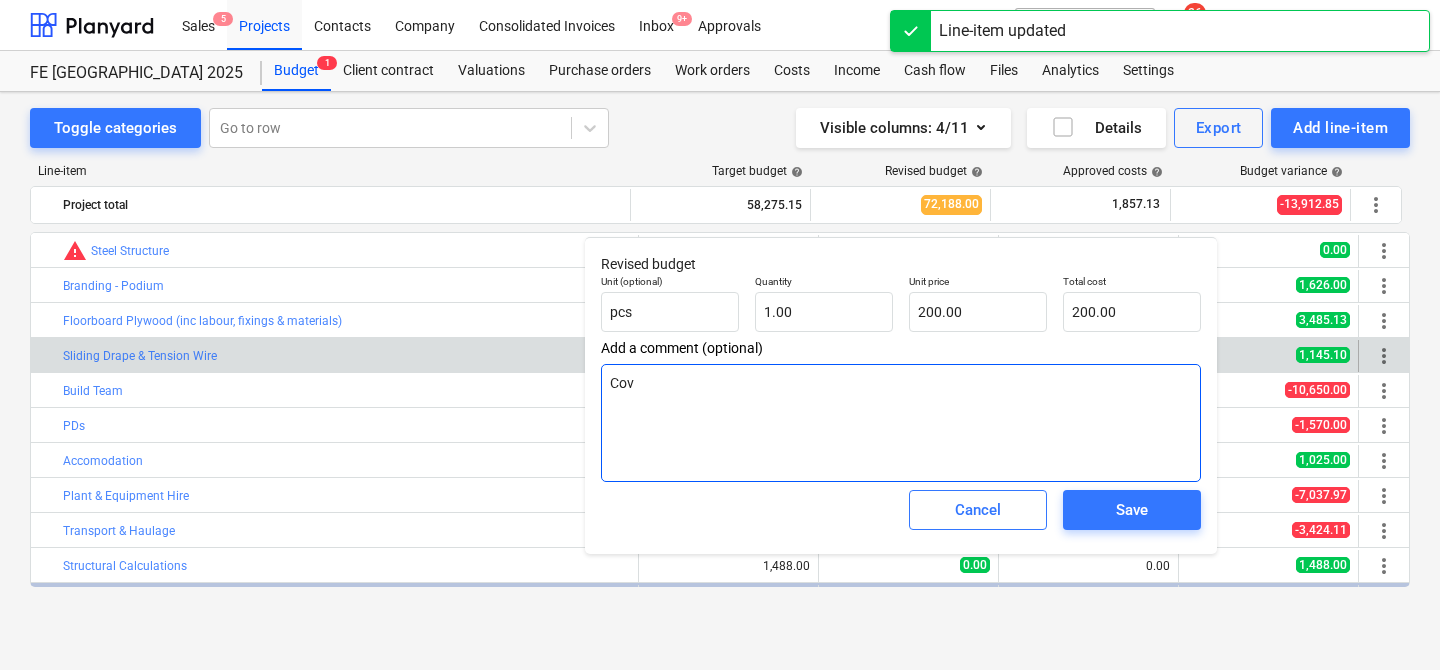 type on "x" 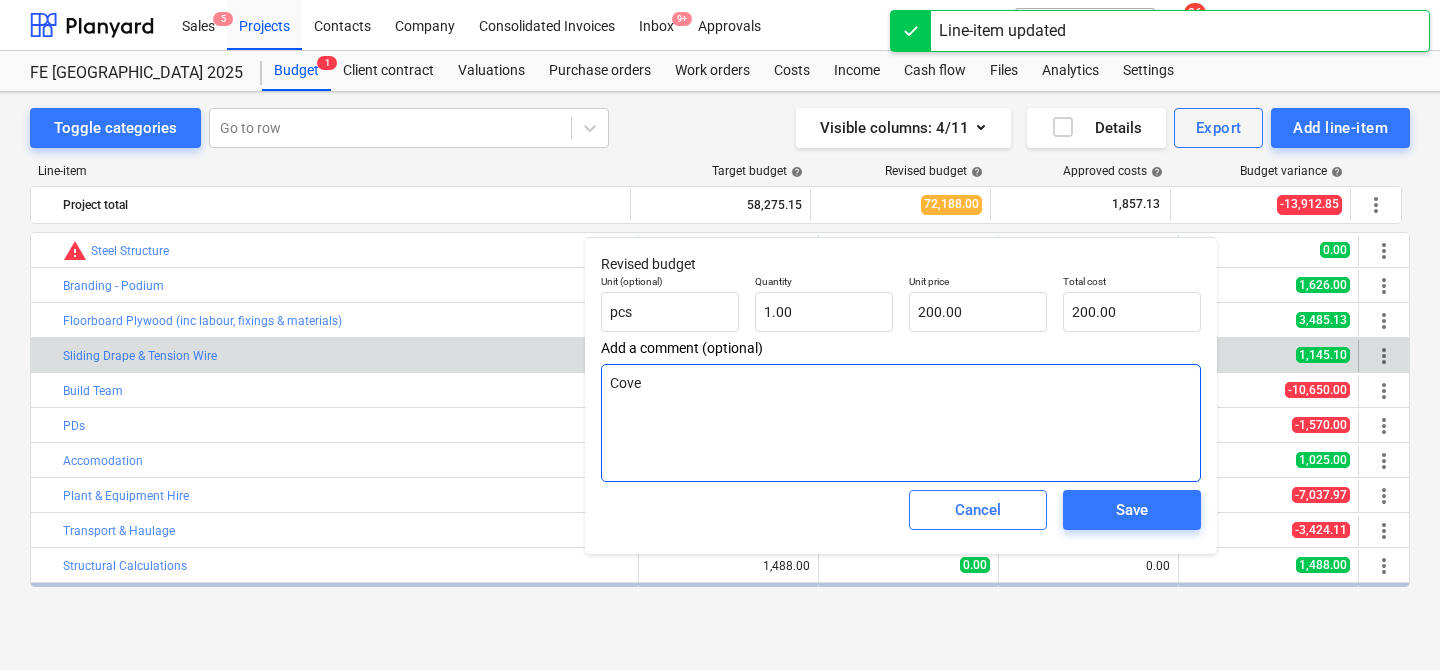 type on "x" 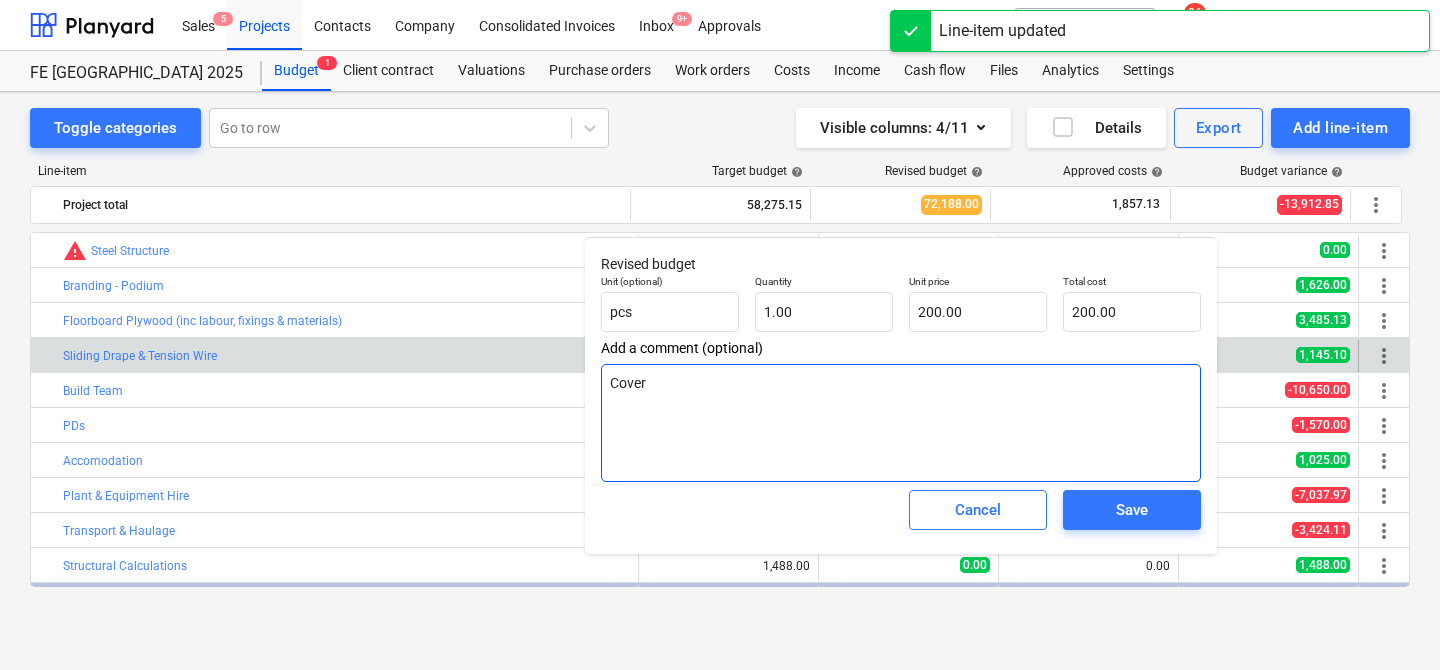 type on "Cover" 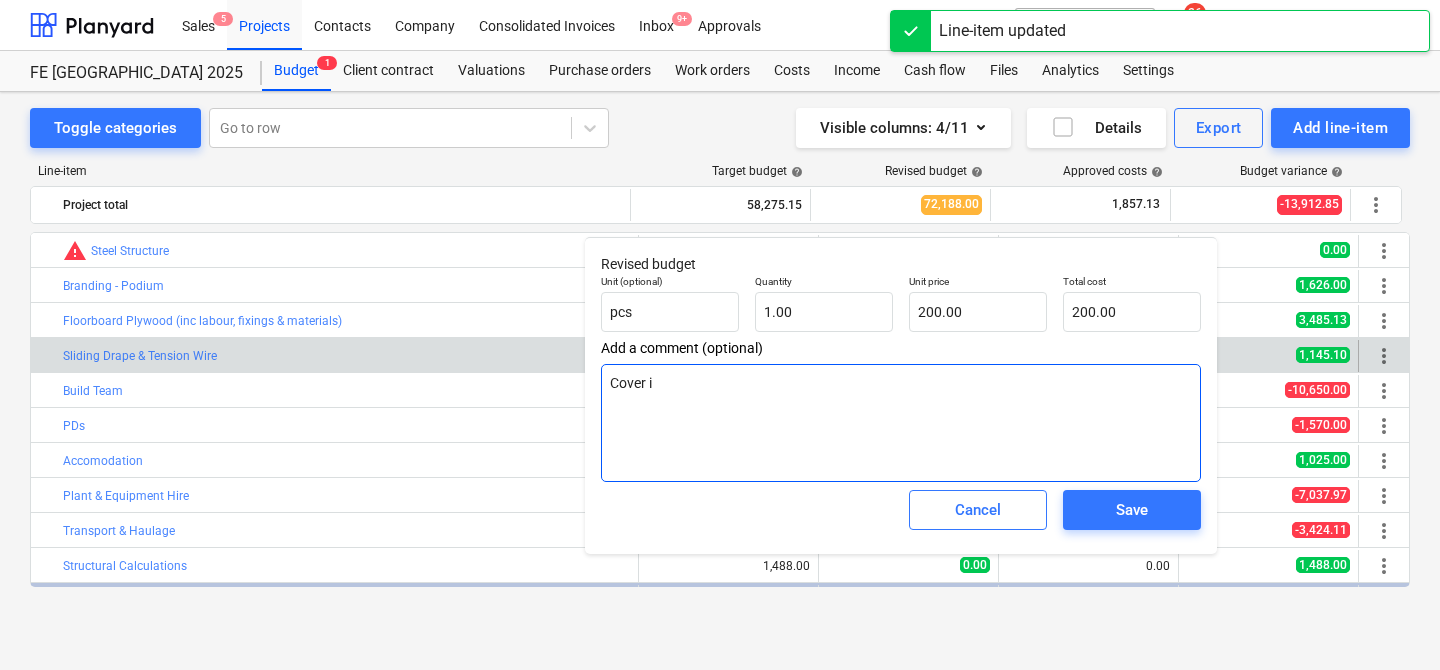 type on "x" 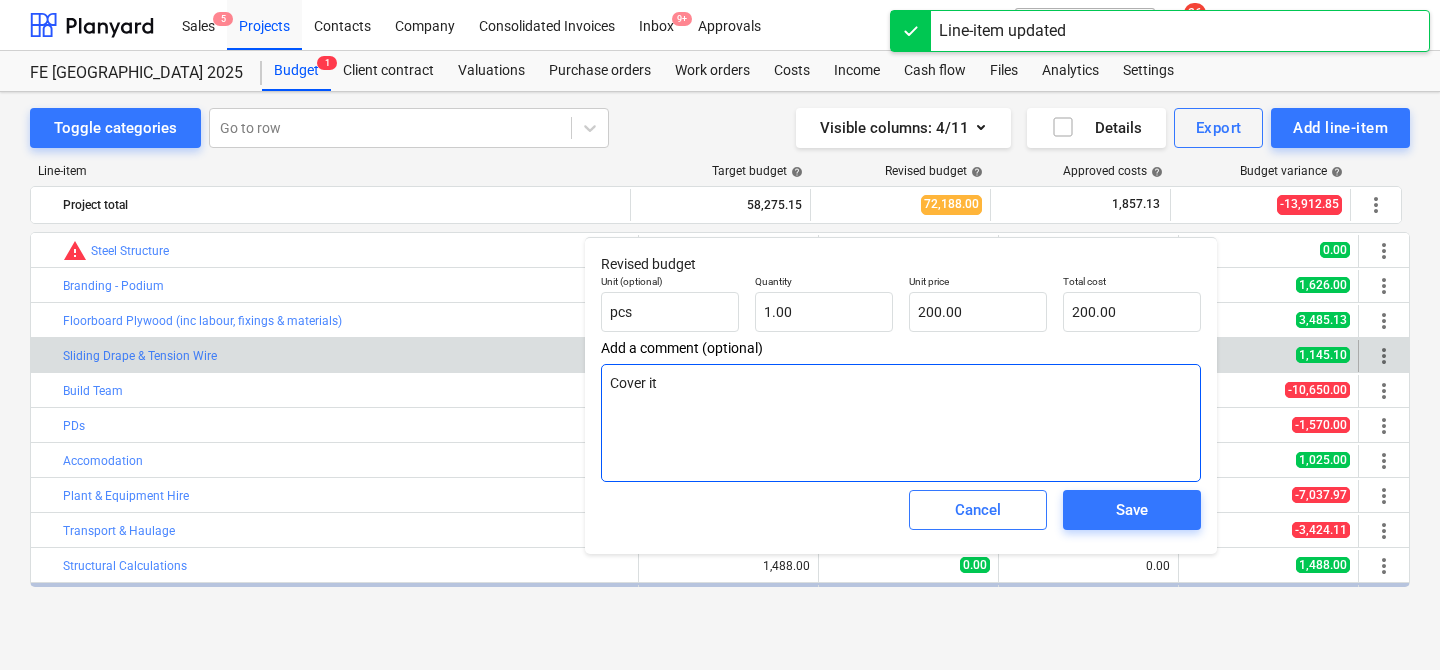 type on "x" 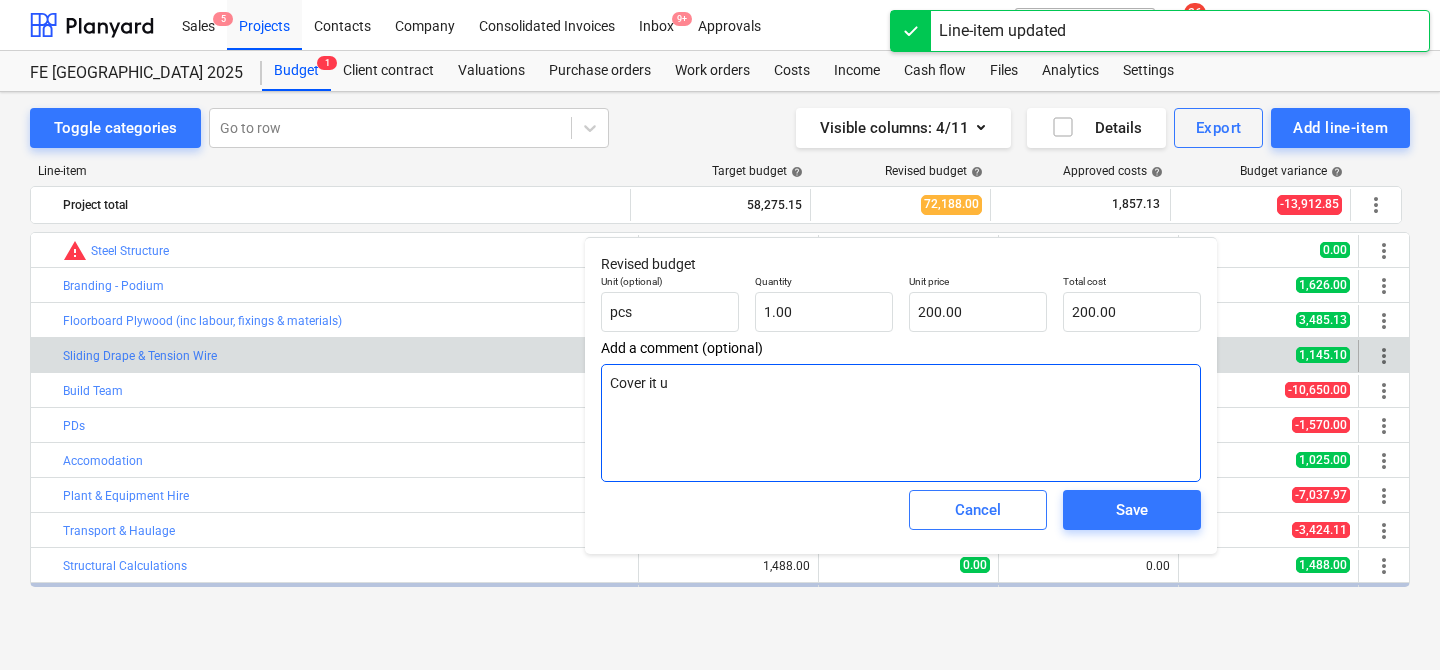 type on "x" 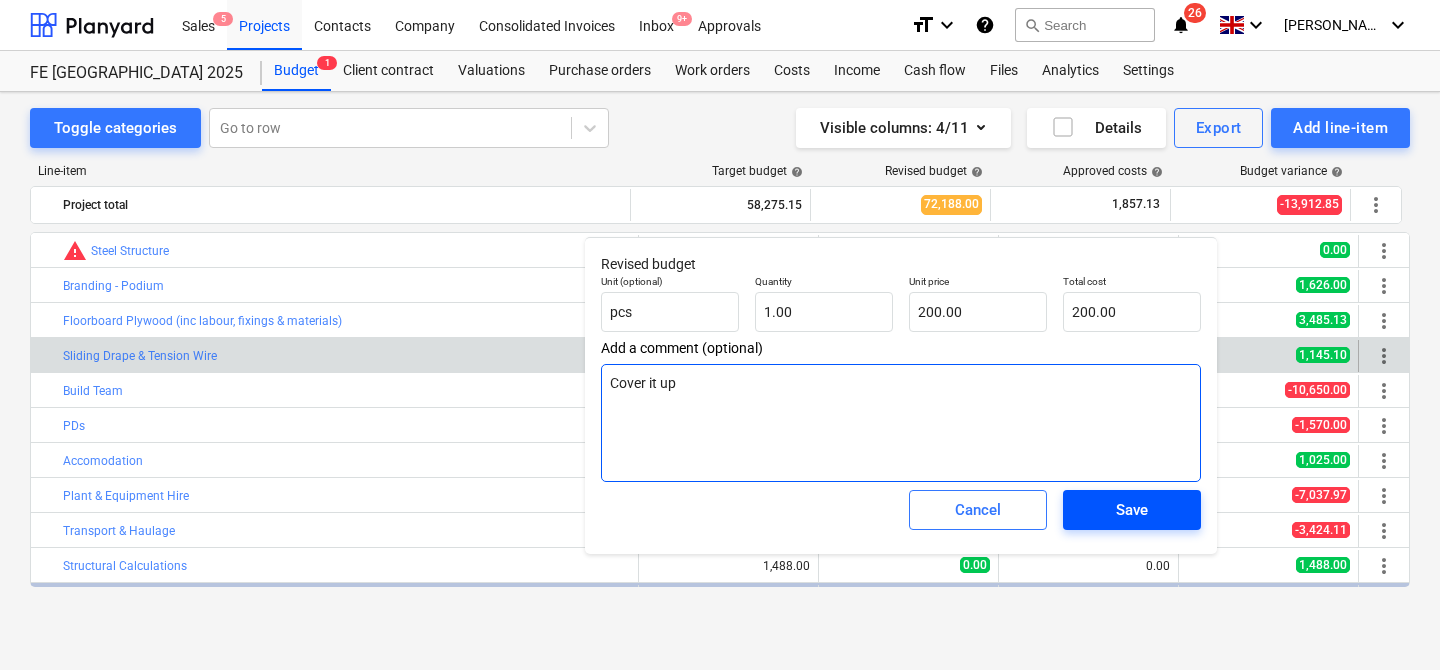 type on "Cover it up" 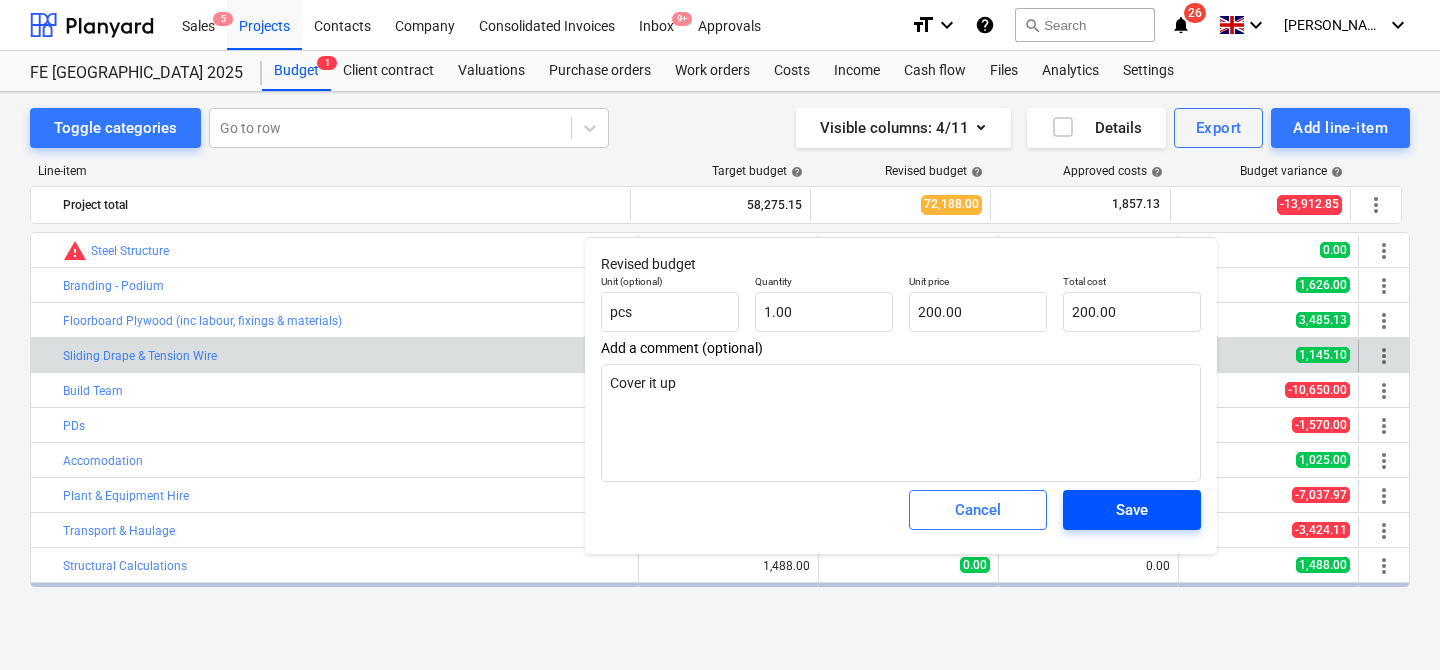 click on "Save" at bounding box center (1132, 510) 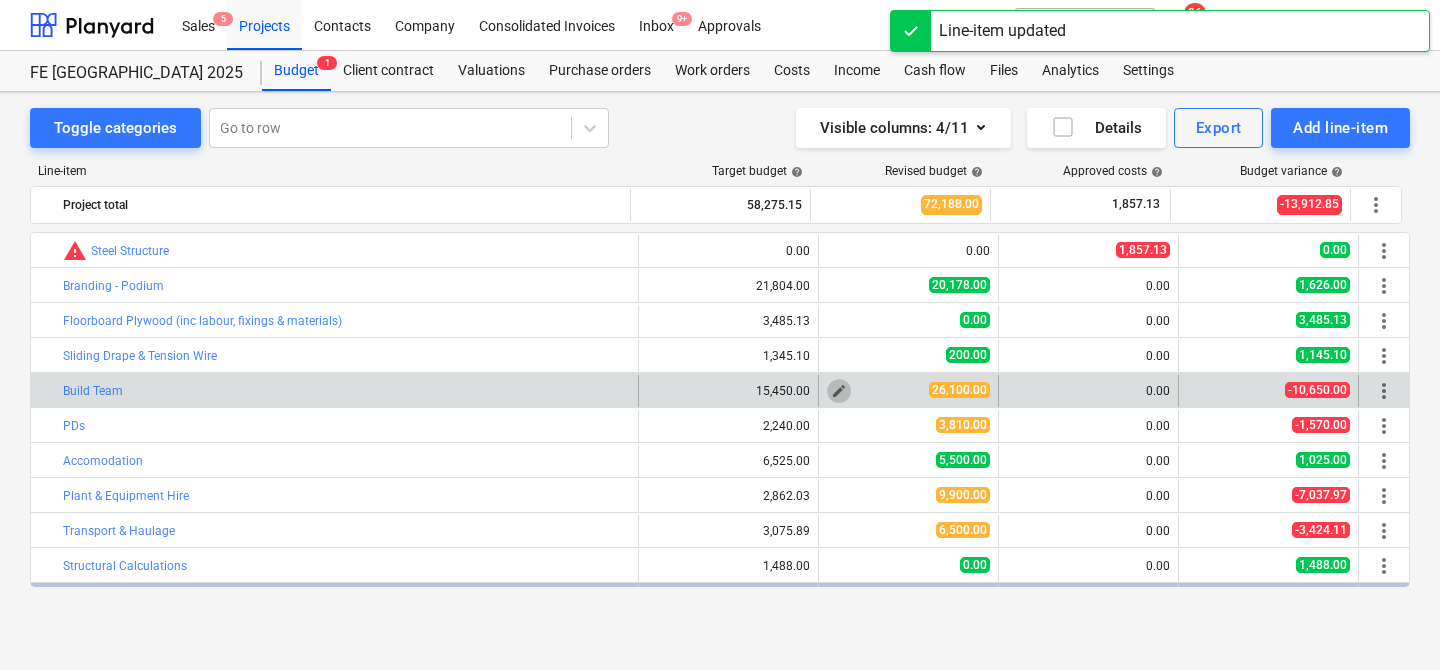 click on "edit" at bounding box center (839, 391) 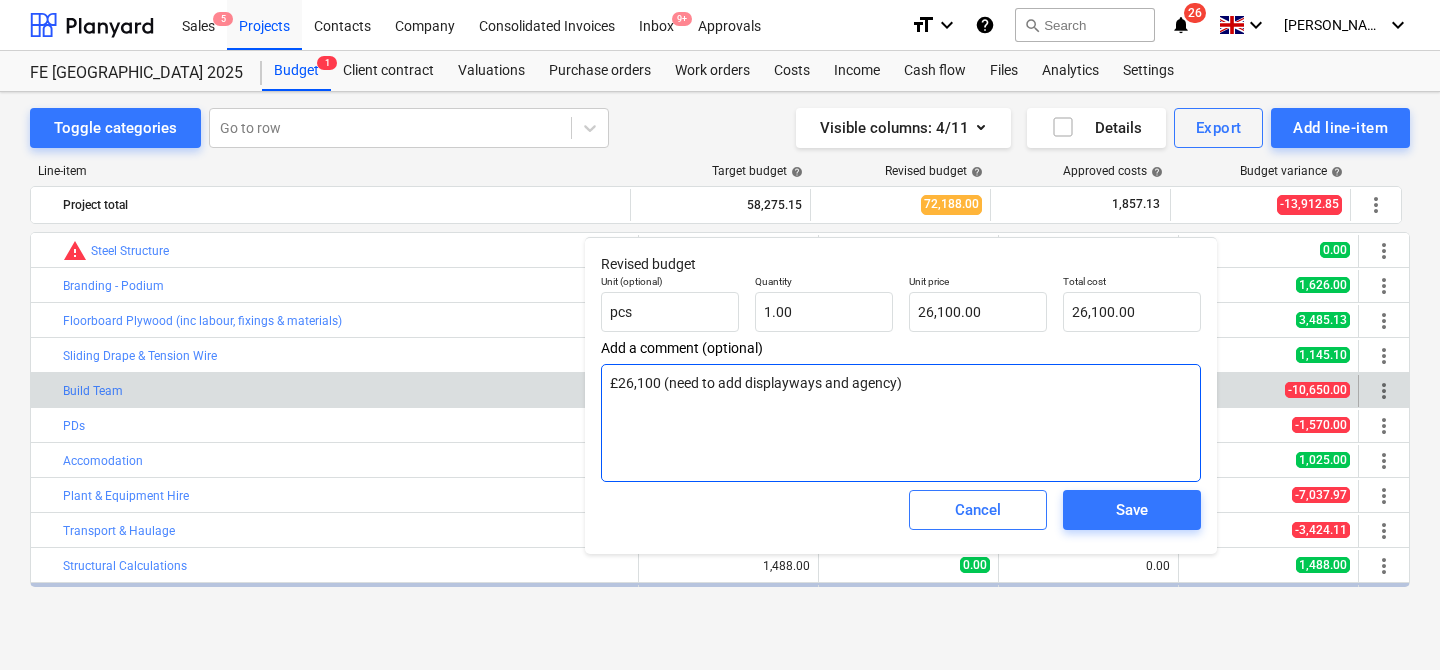 drag, startPoint x: 662, startPoint y: 384, endPoint x: 926, endPoint y: 384, distance: 264 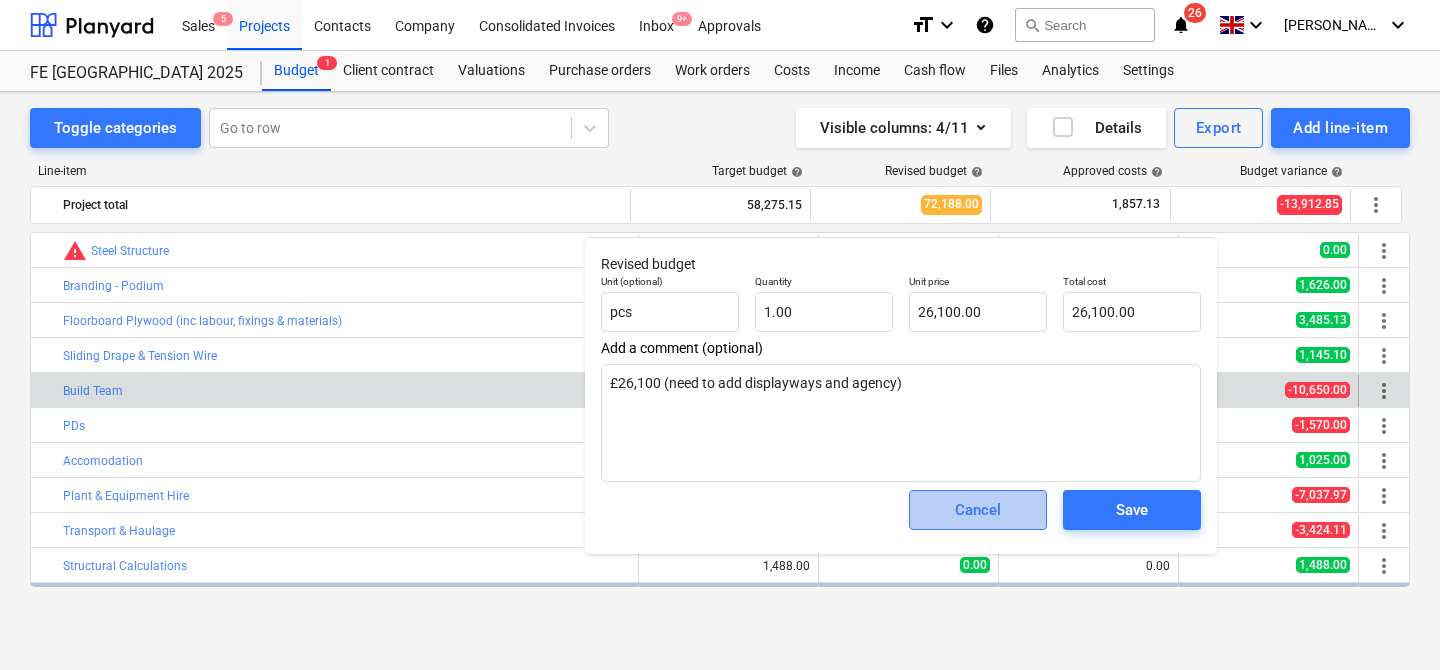 click on "Cancel" at bounding box center (978, 510) 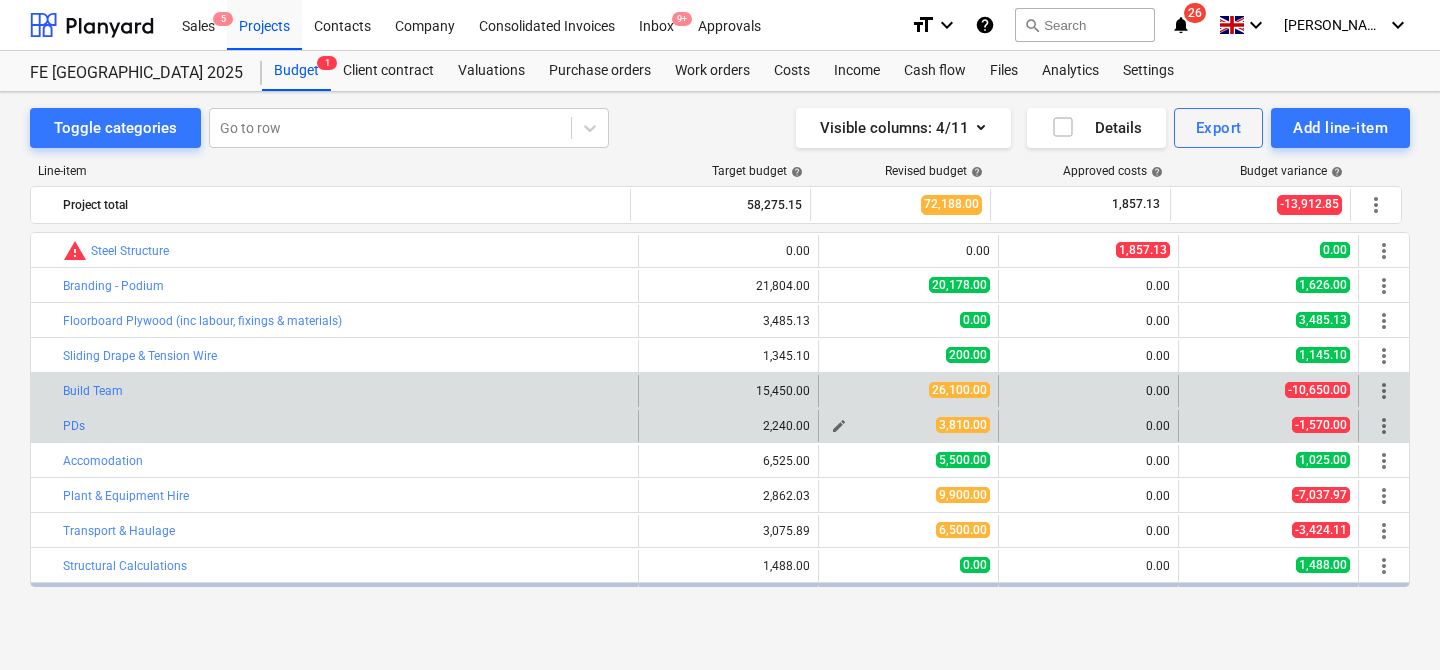 click on "3,810.00" at bounding box center (908, 425) 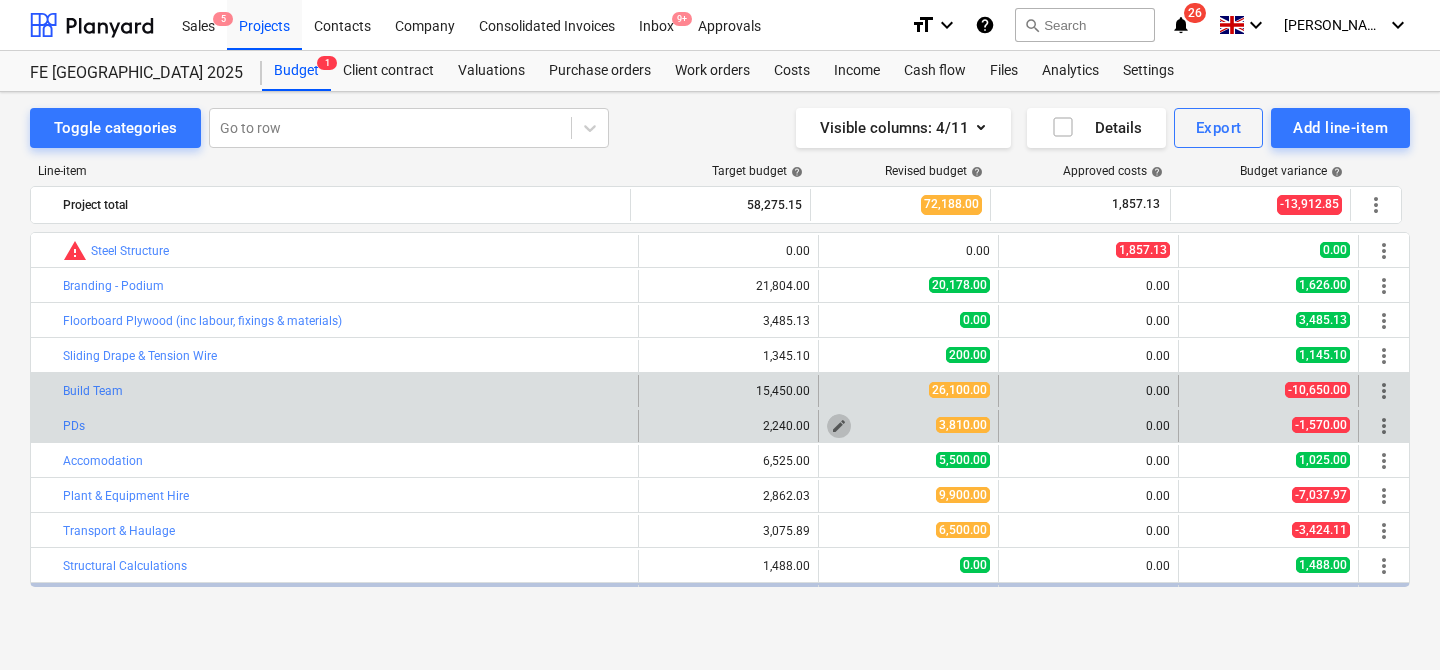 click on "edit" at bounding box center [839, 426] 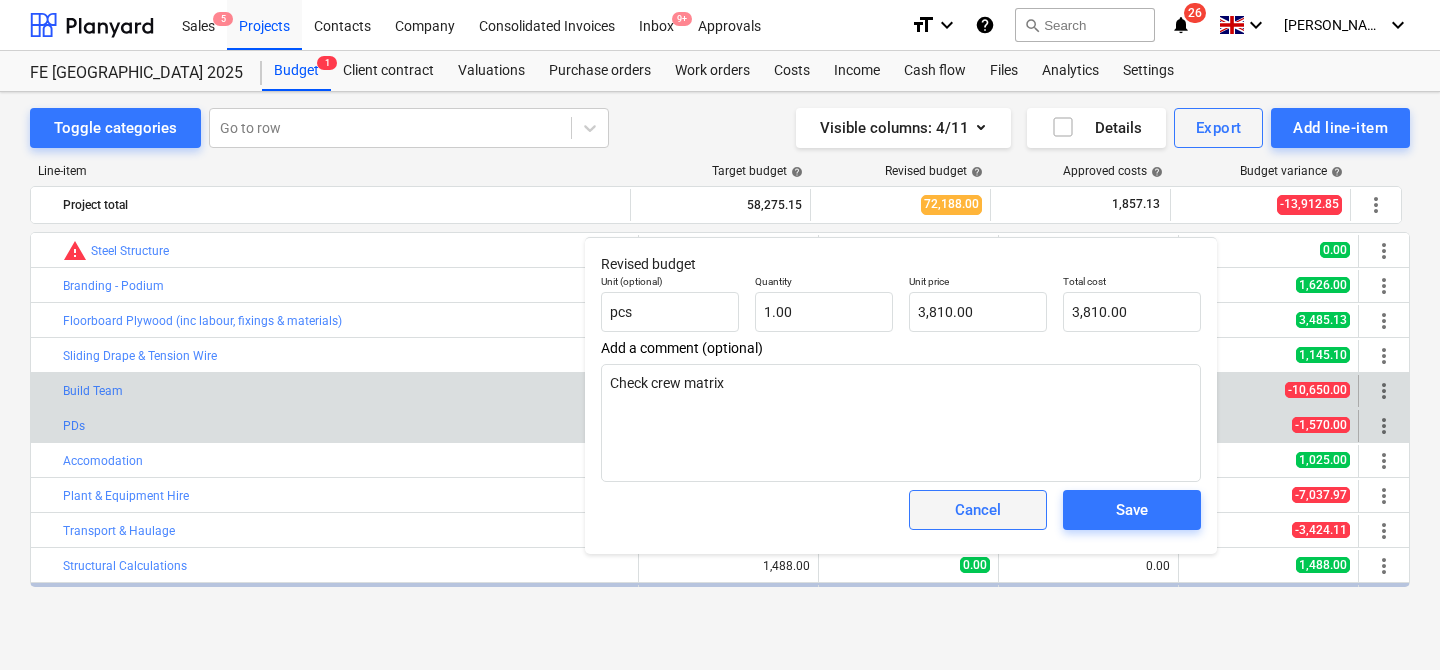 click on "Cancel" at bounding box center (978, 510) 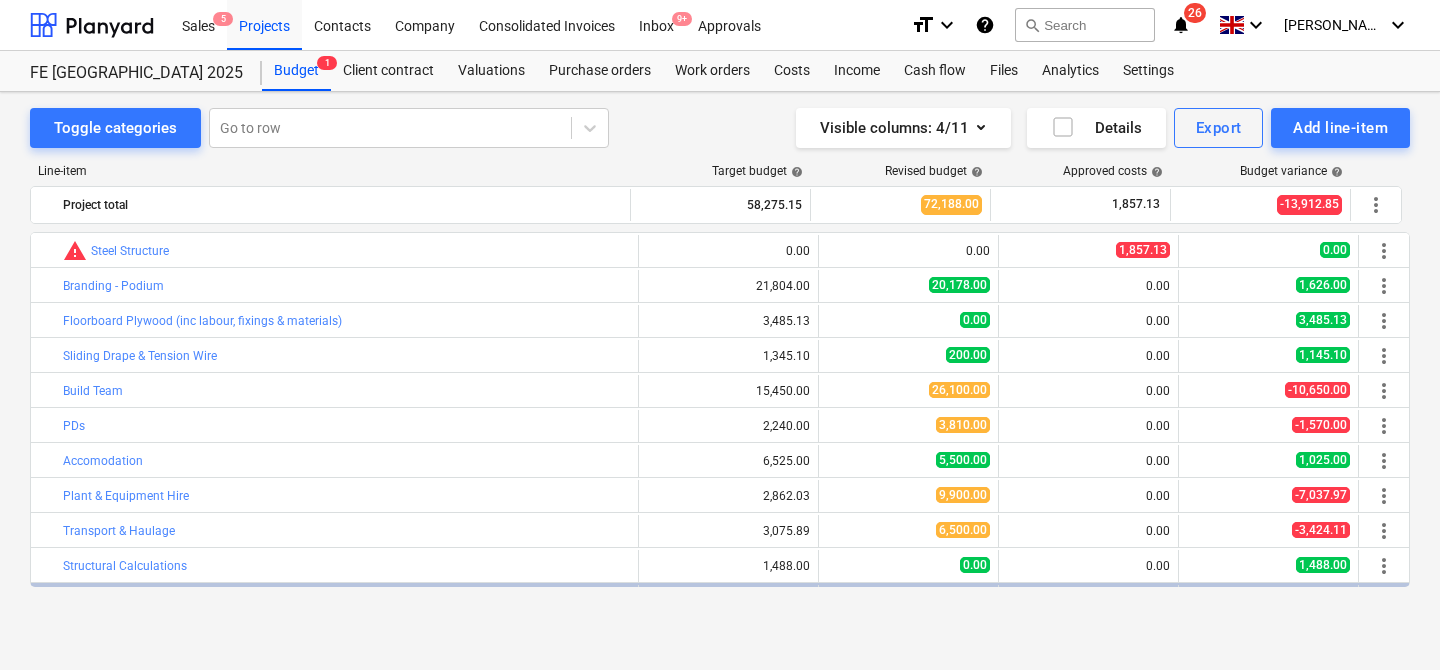 scroll, scrollTop: 45, scrollLeft: 0, axis: vertical 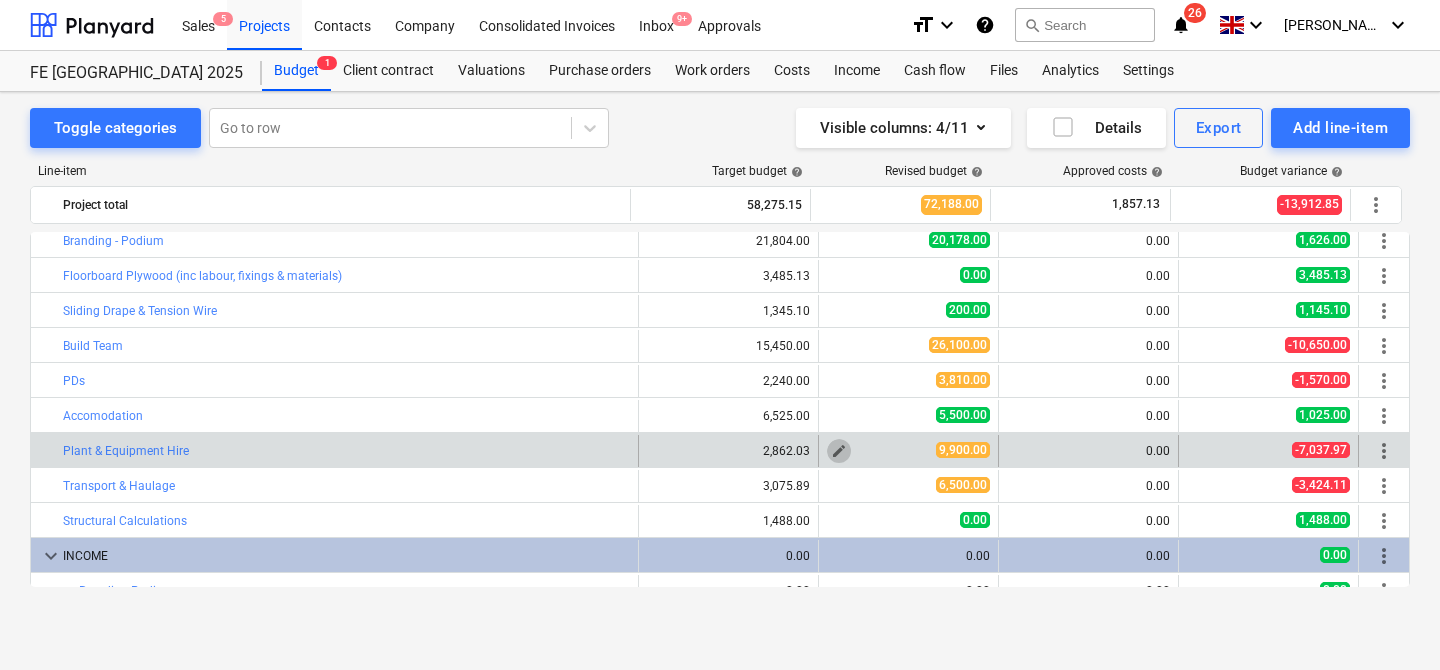 click on "edit" at bounding box center [839, 451] 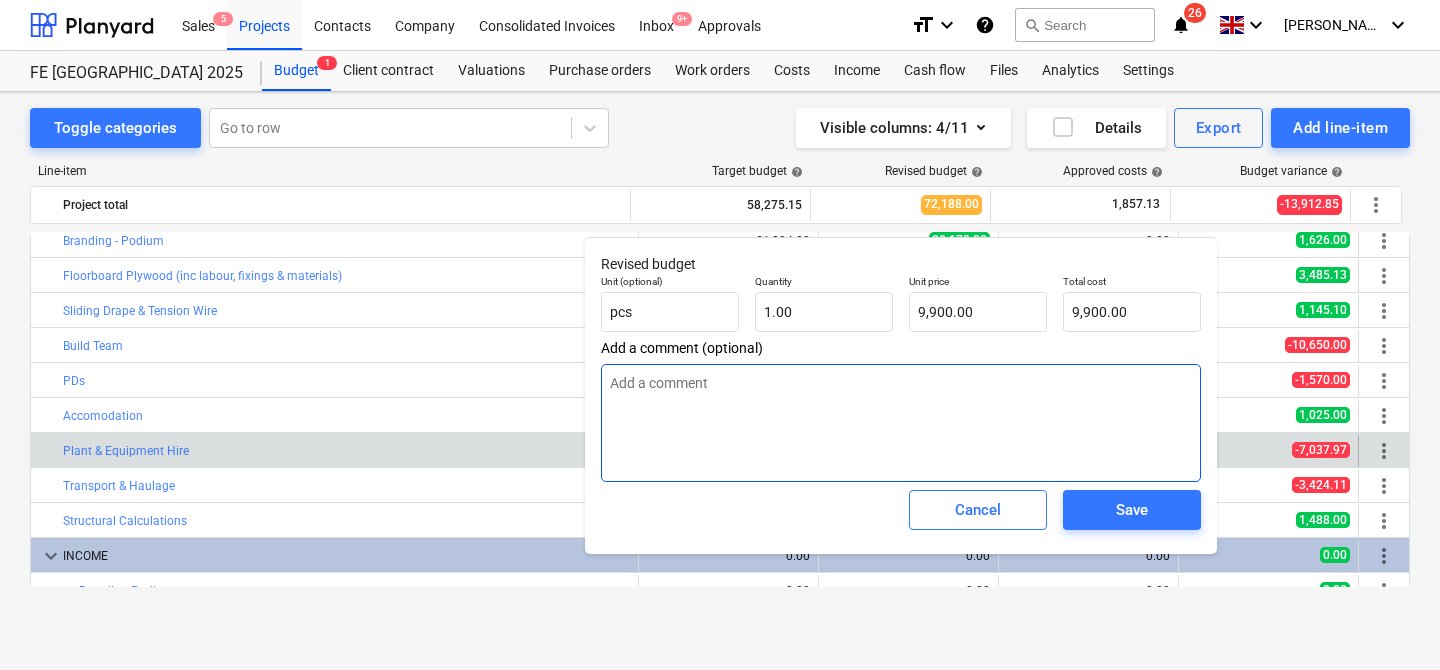 click at bounding box center [901, 423] 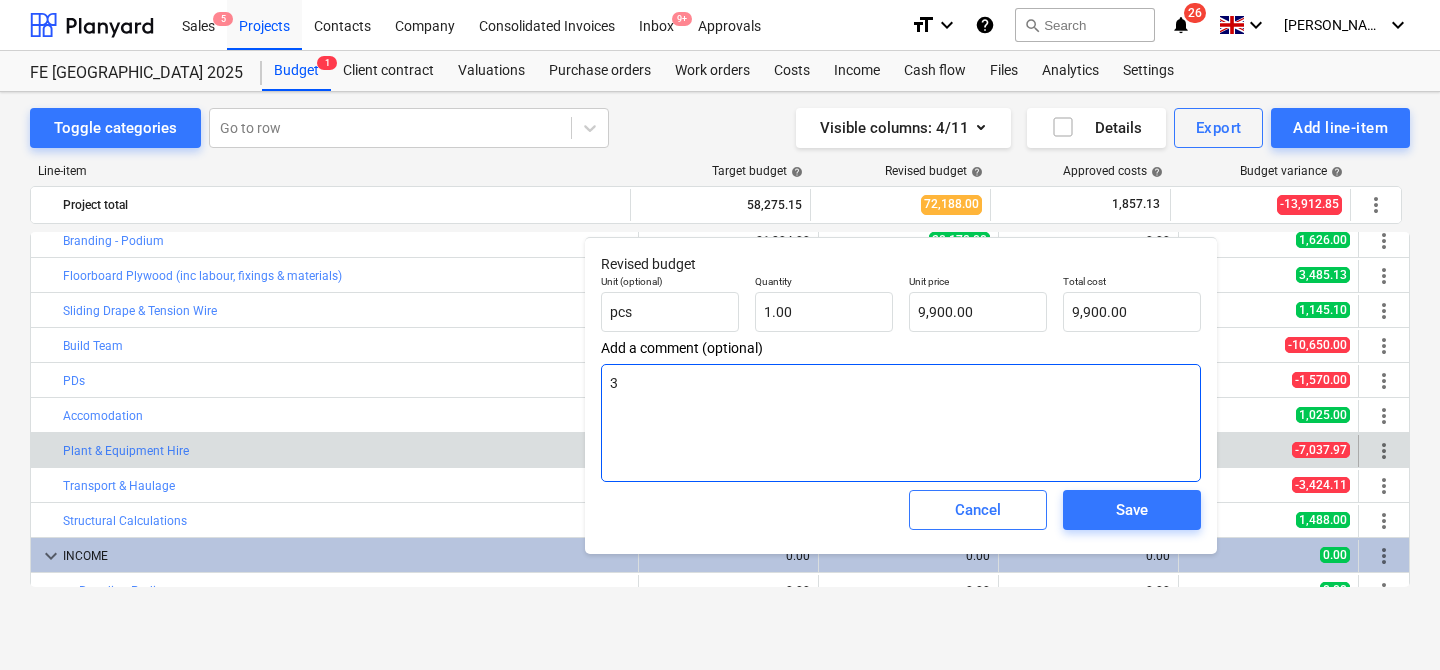 type on "x" 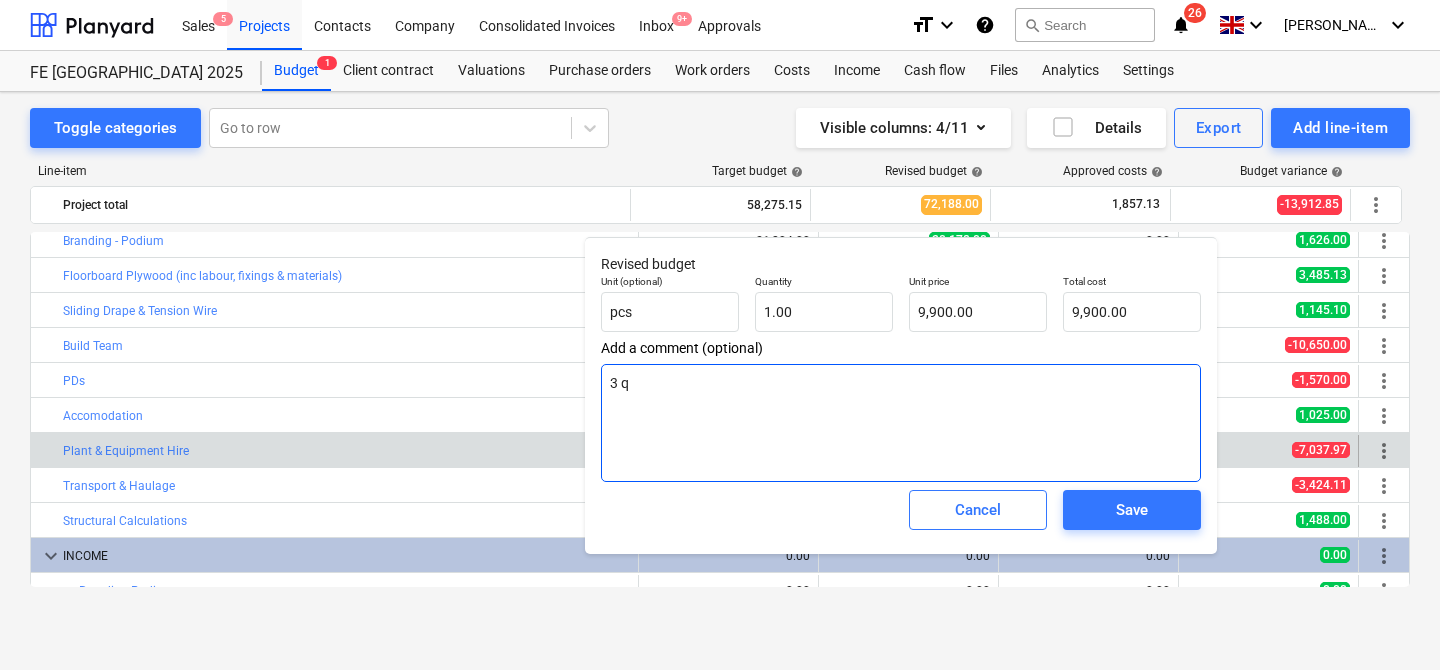 type on "x" 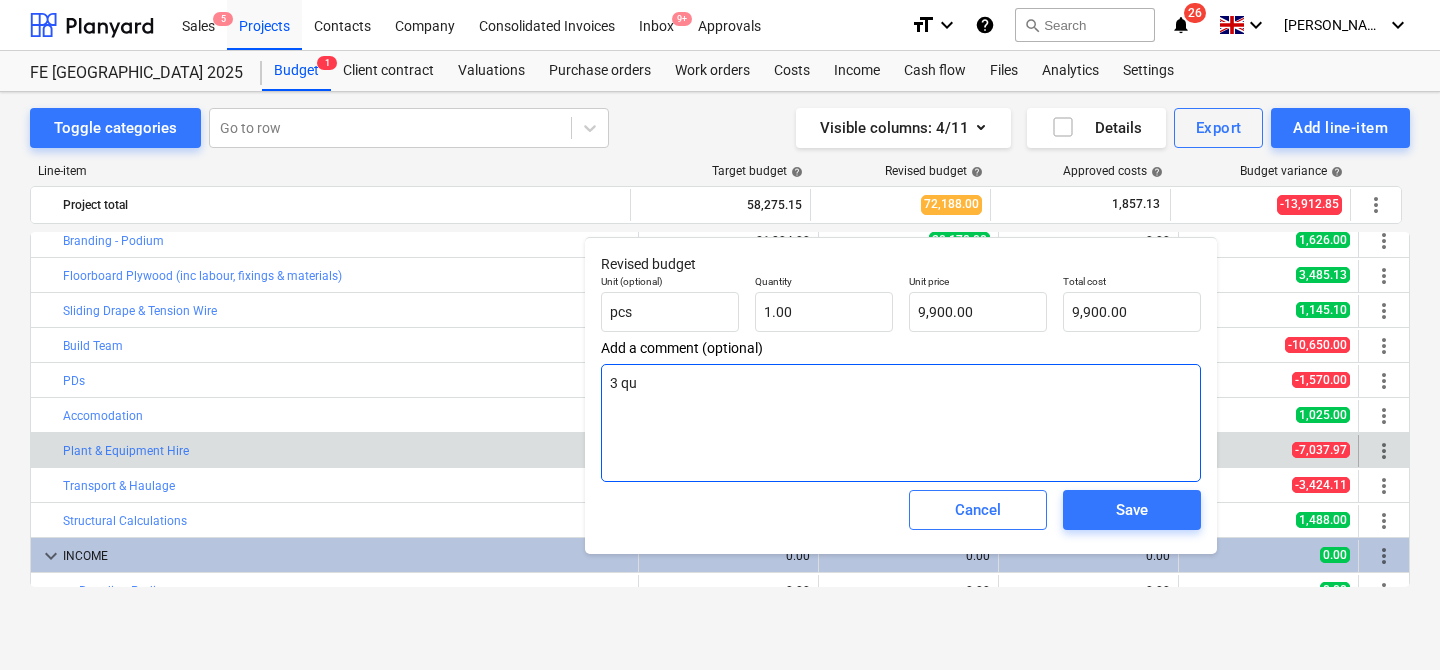 type on "x" 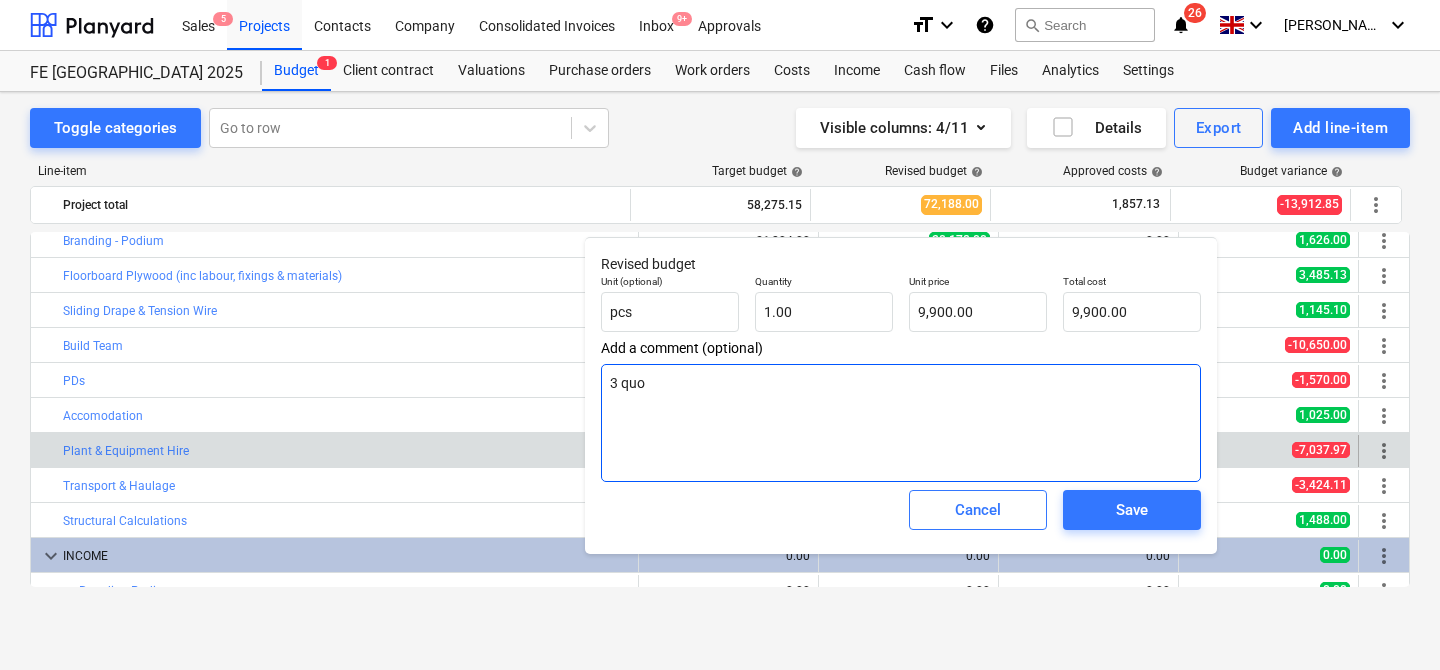 type on "x" 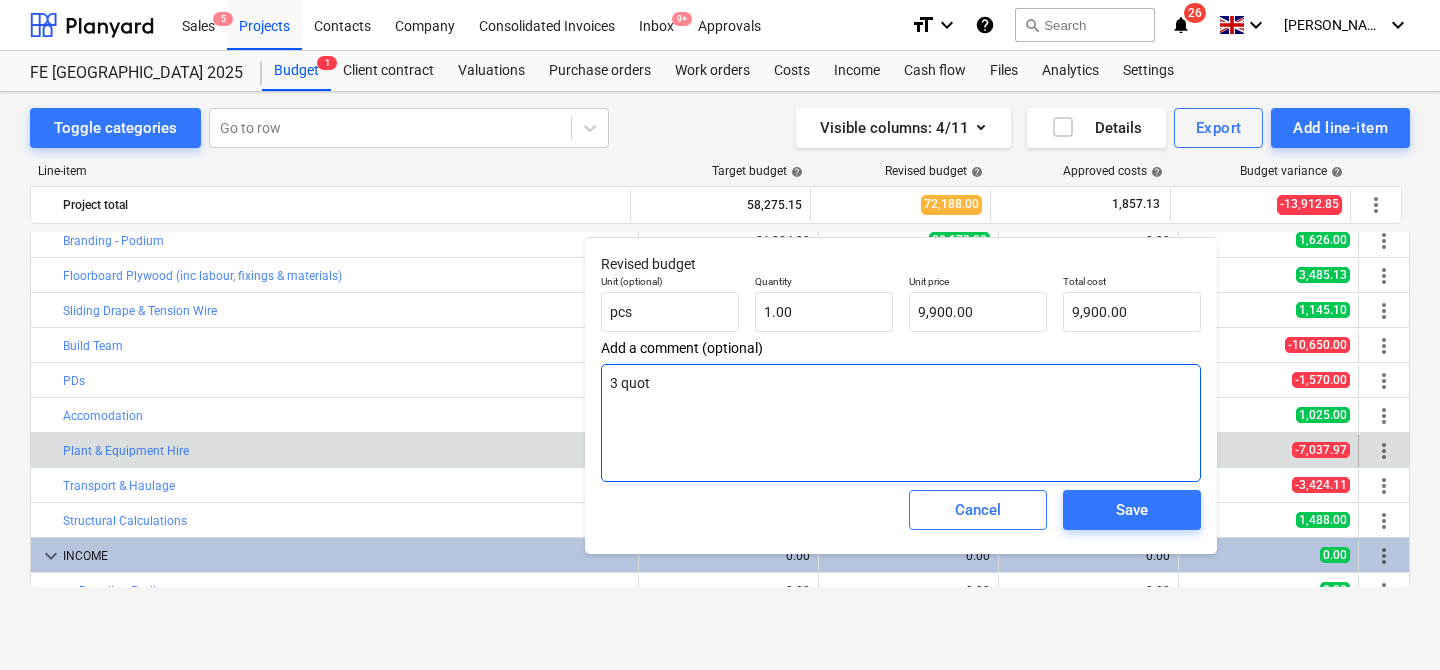type on "x" 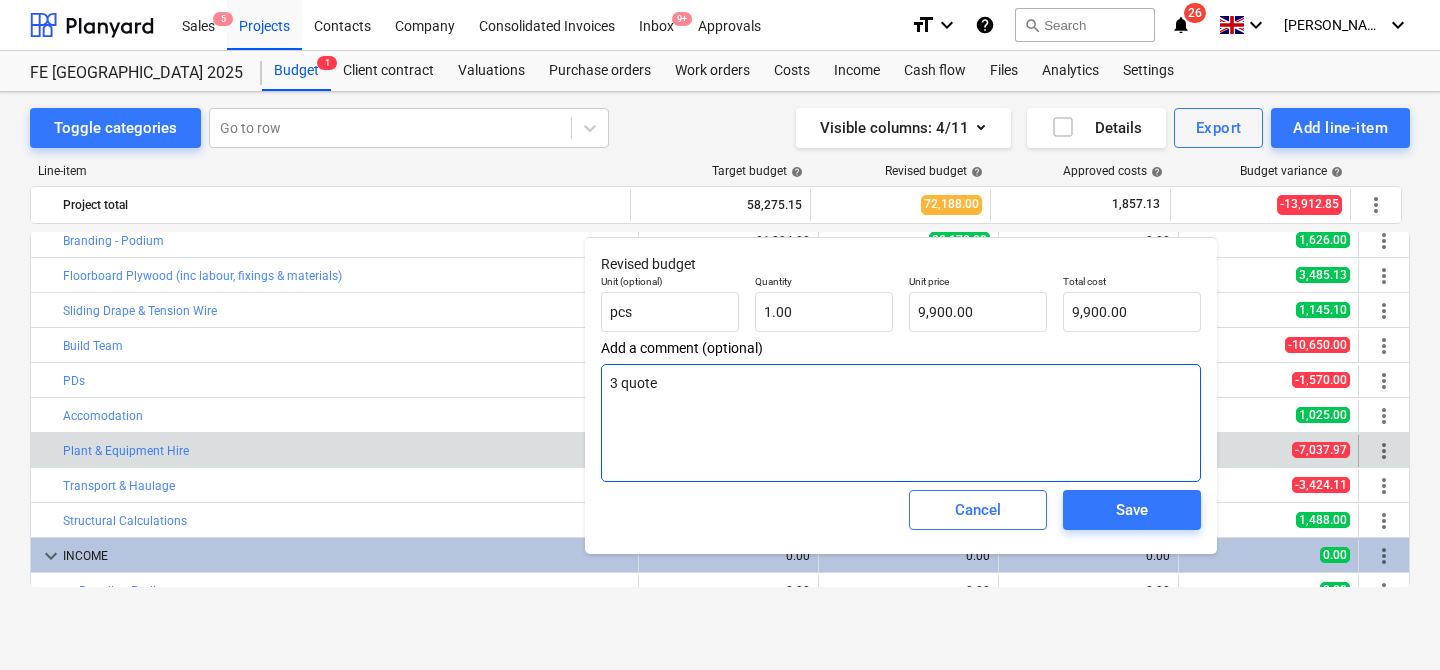 type on "x" 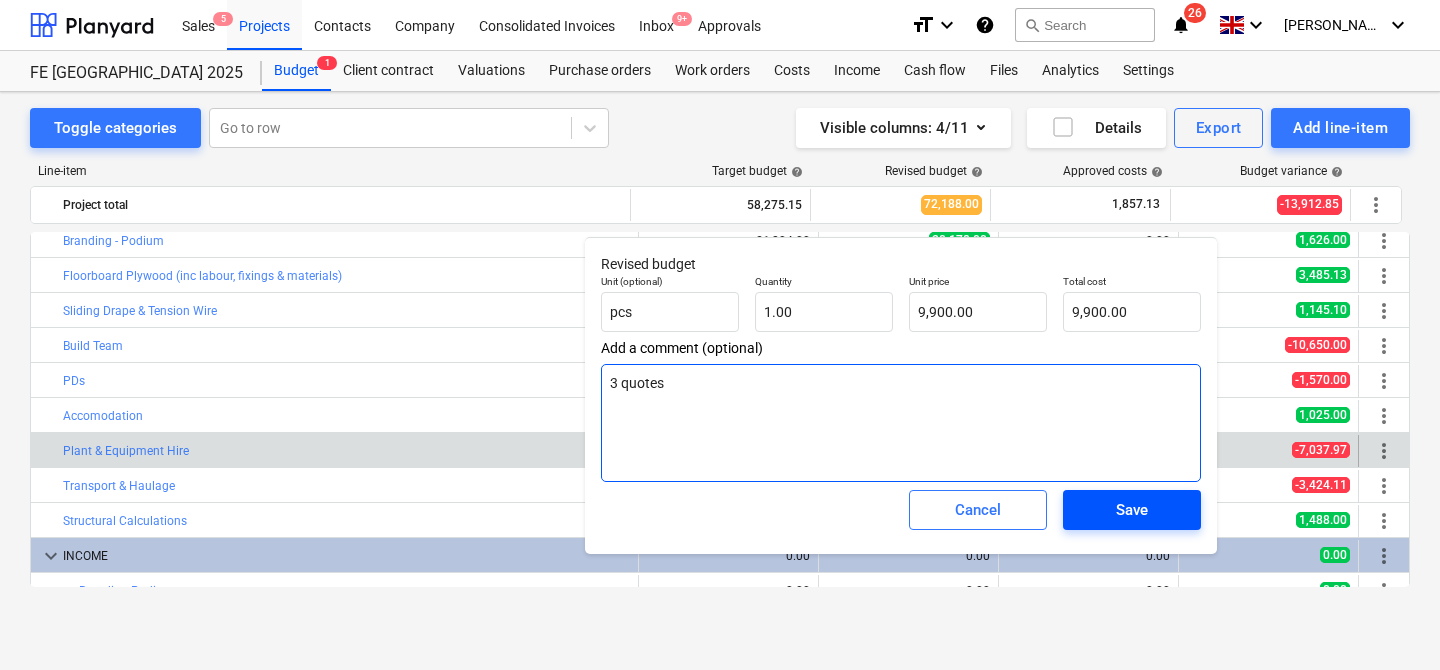 type on "x" 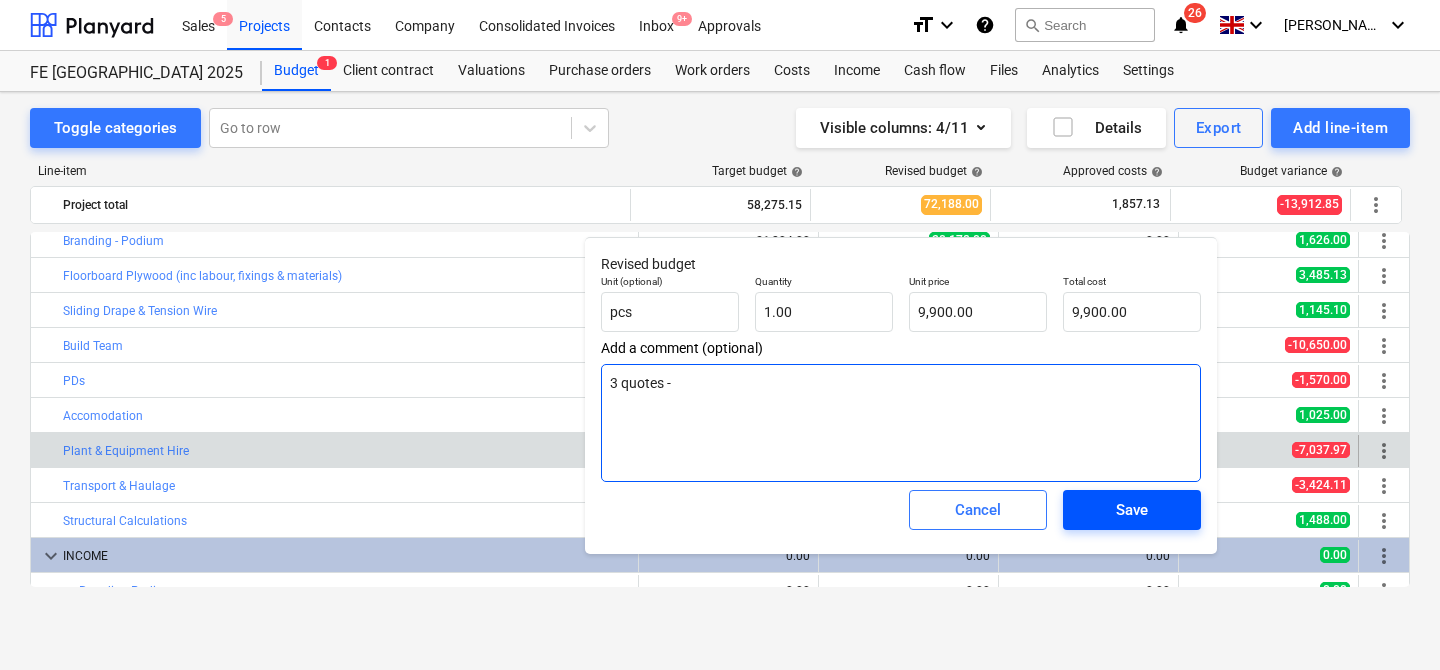 type on "x" 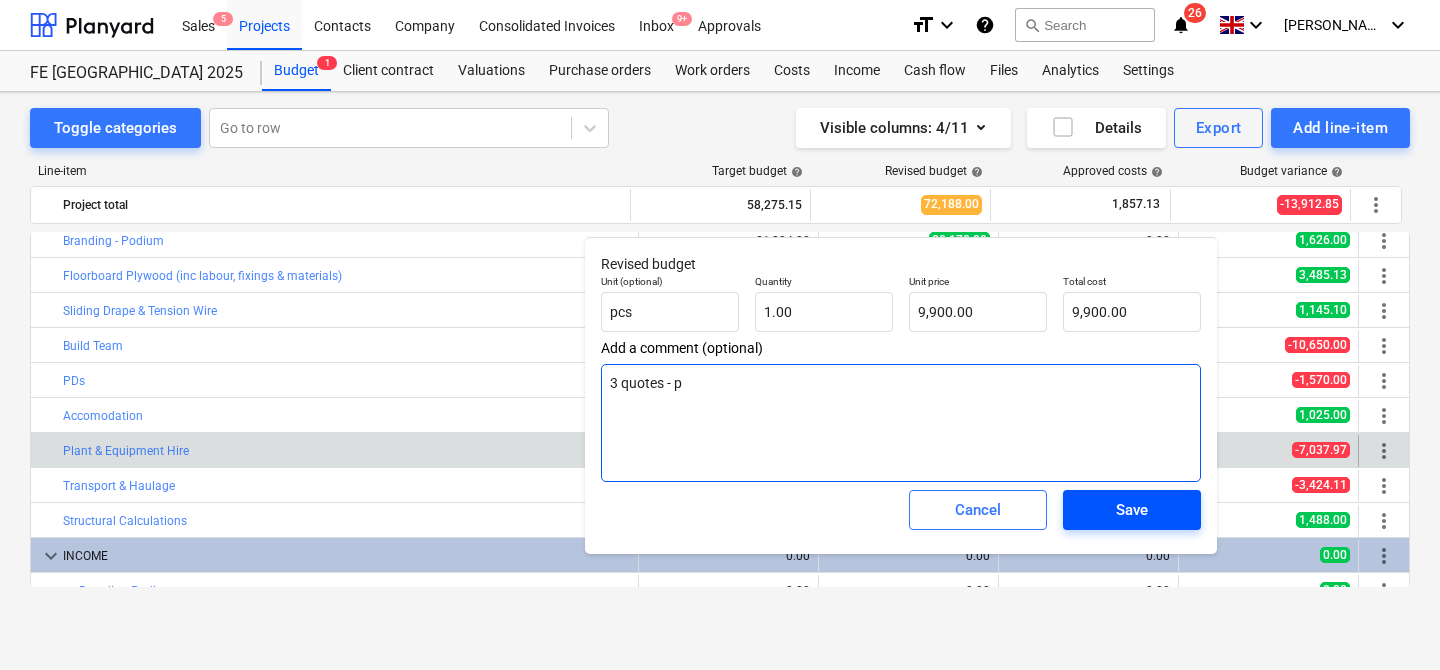 type on "3 quotes - pl" 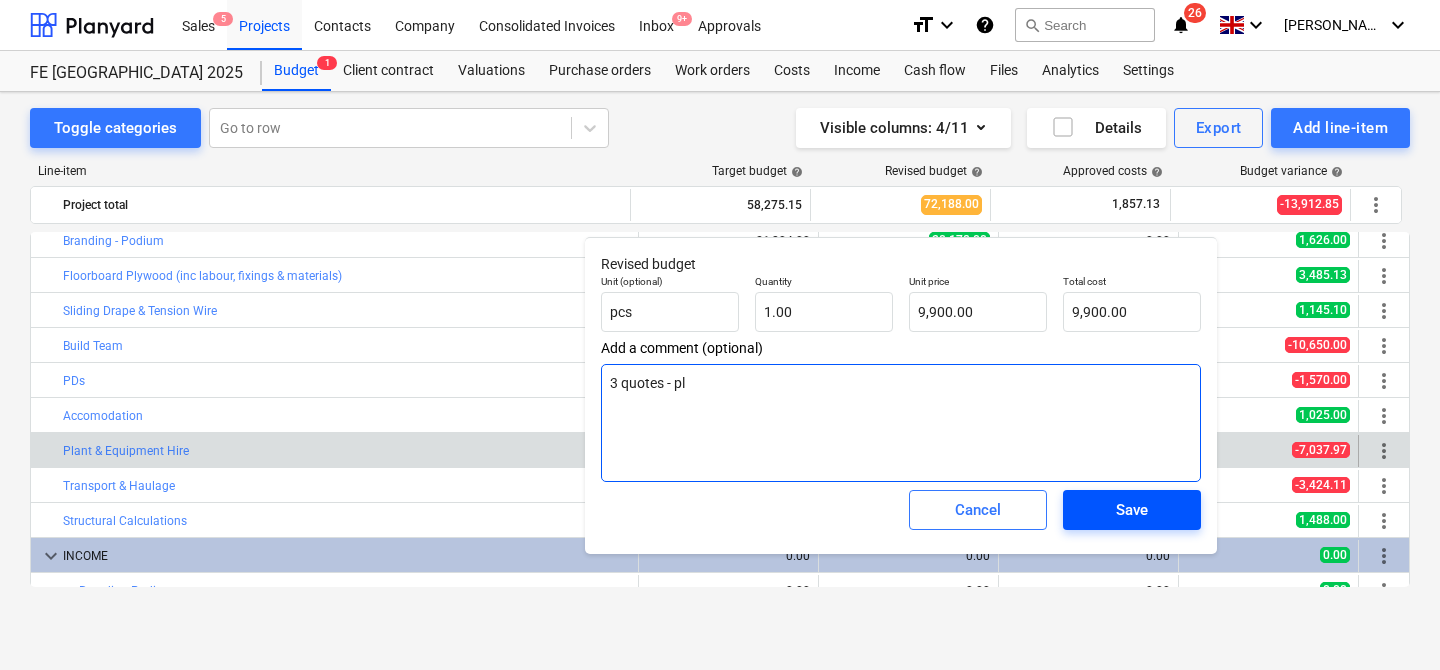 type on "x" 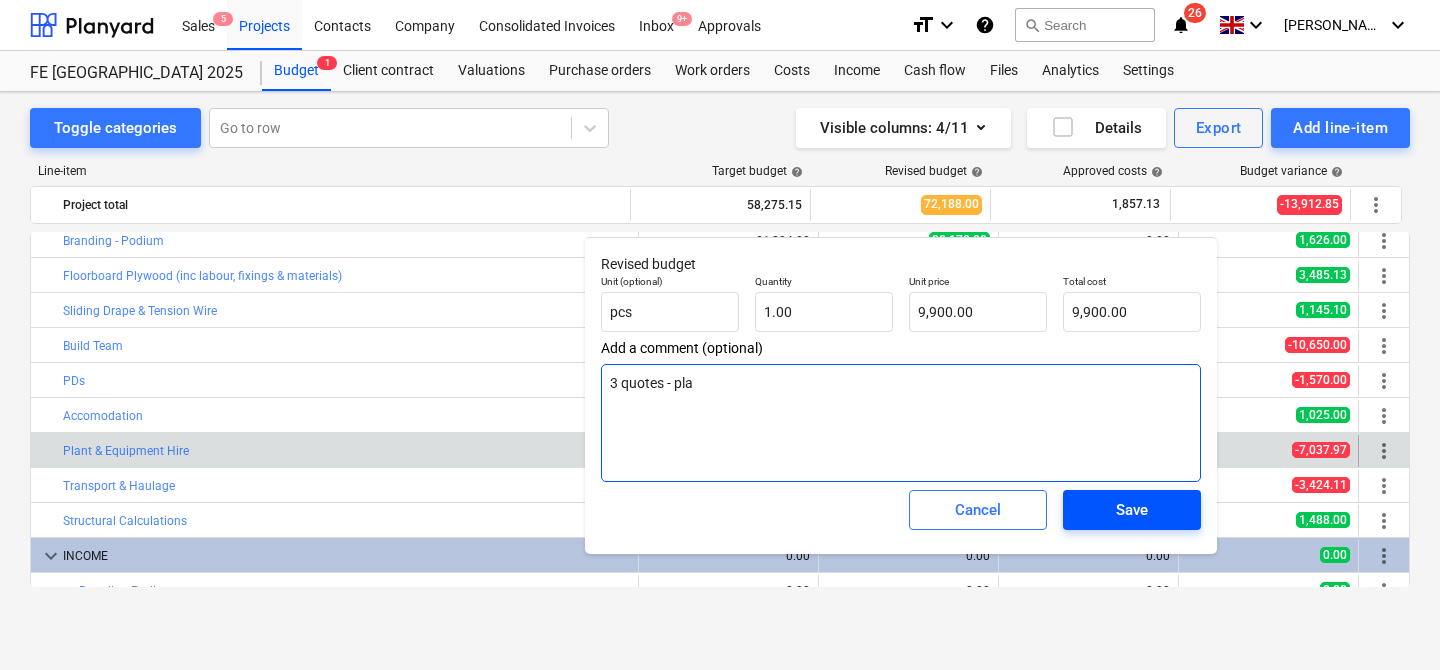 type on "x" 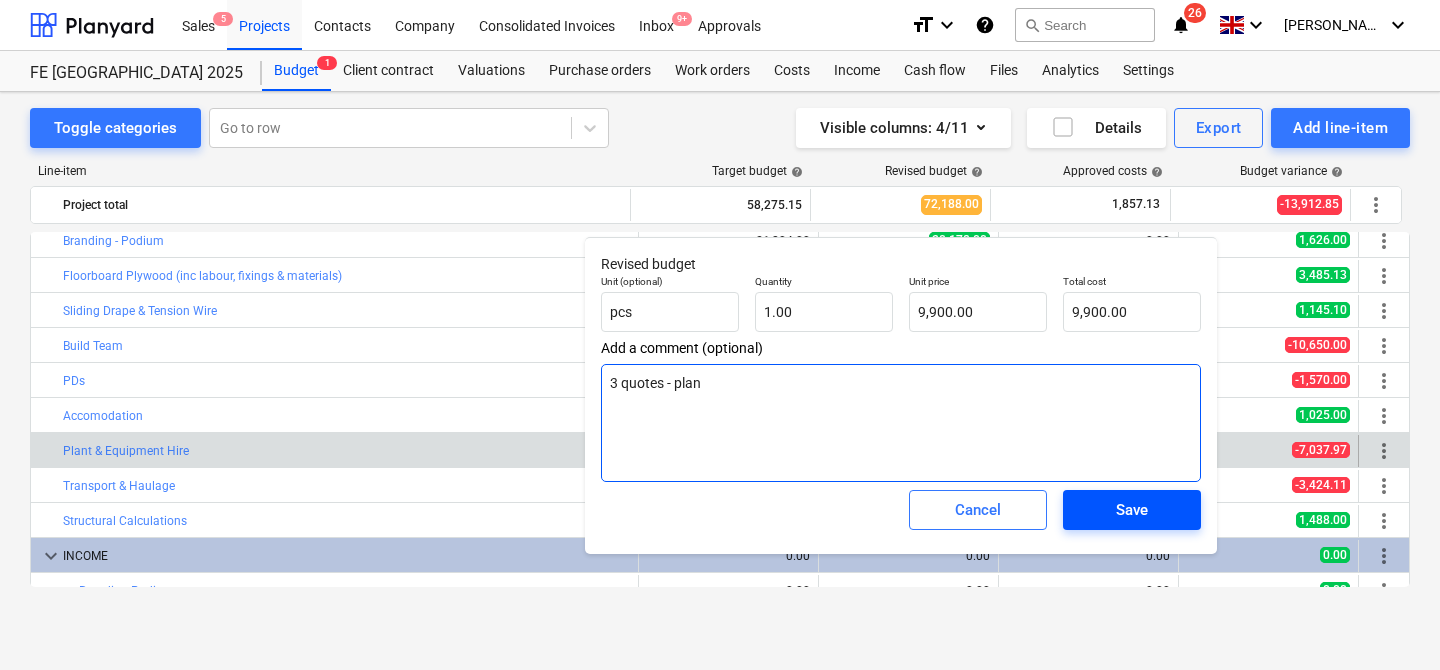 type on "x" 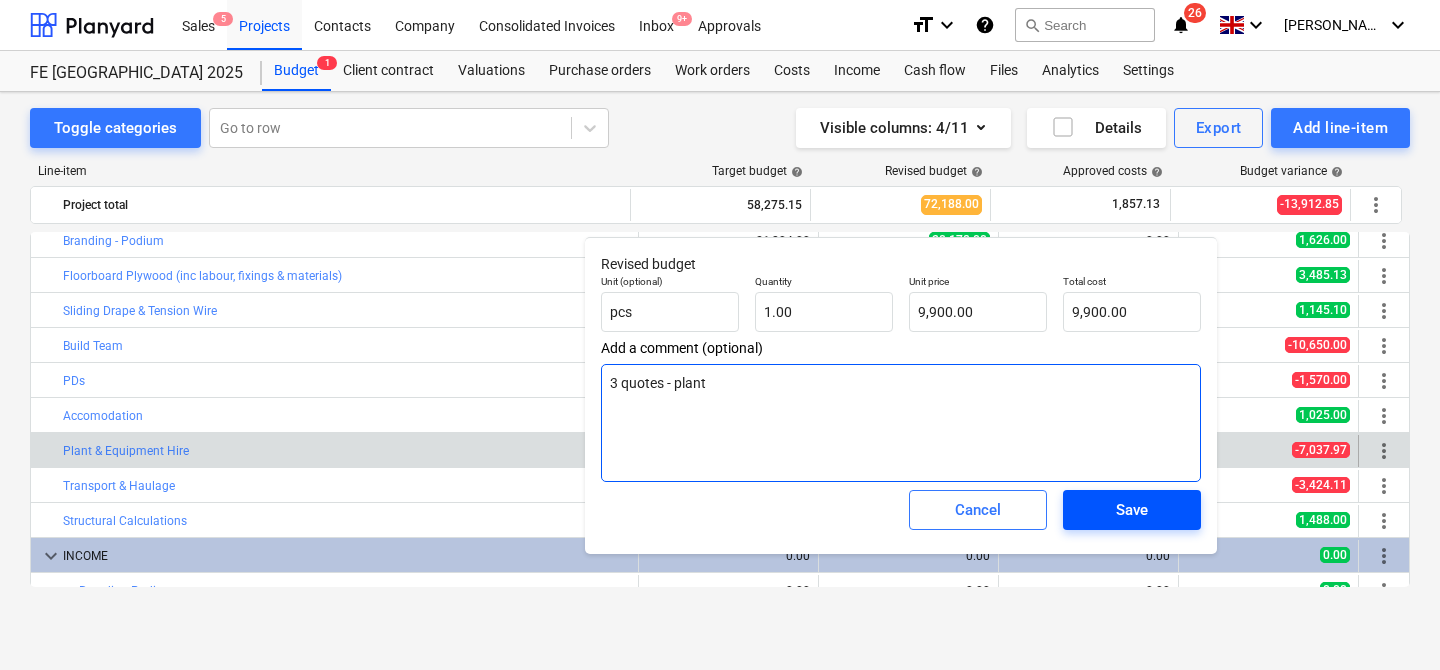 type on "3 quotes - plant" 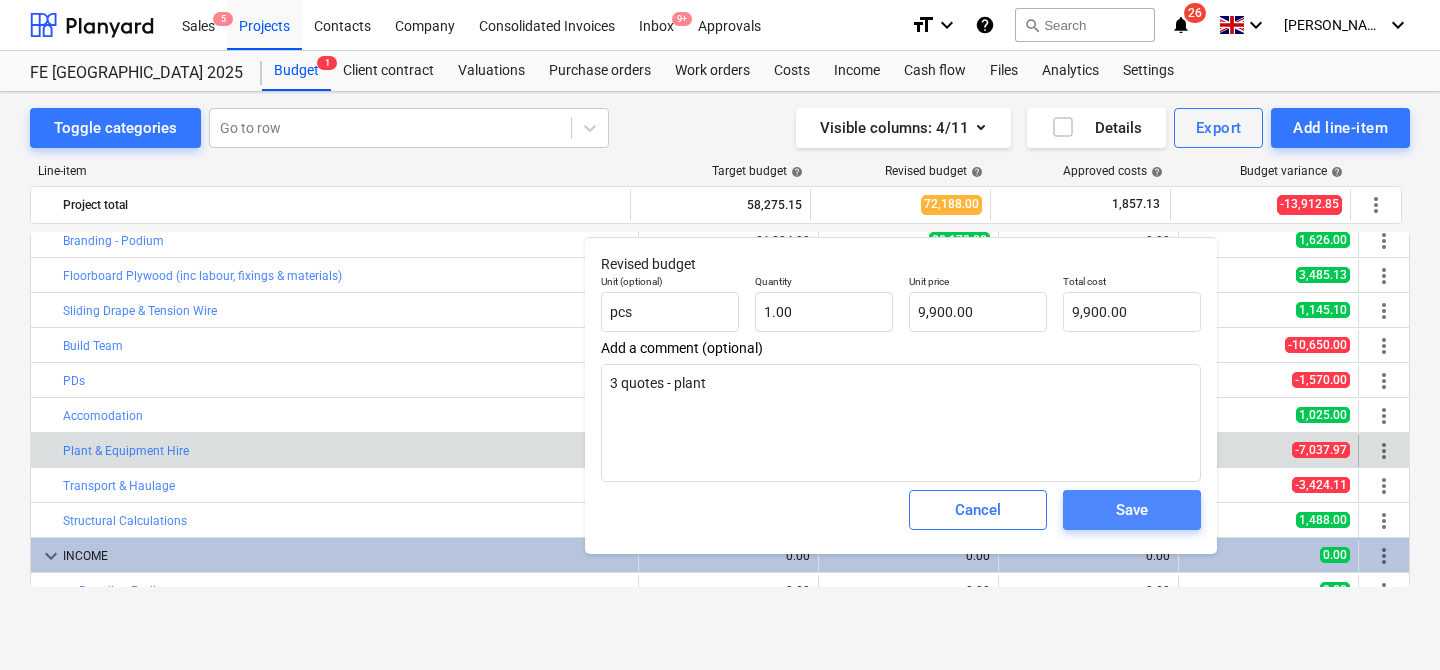 click on "Save" at bounding box center [1132, 510] 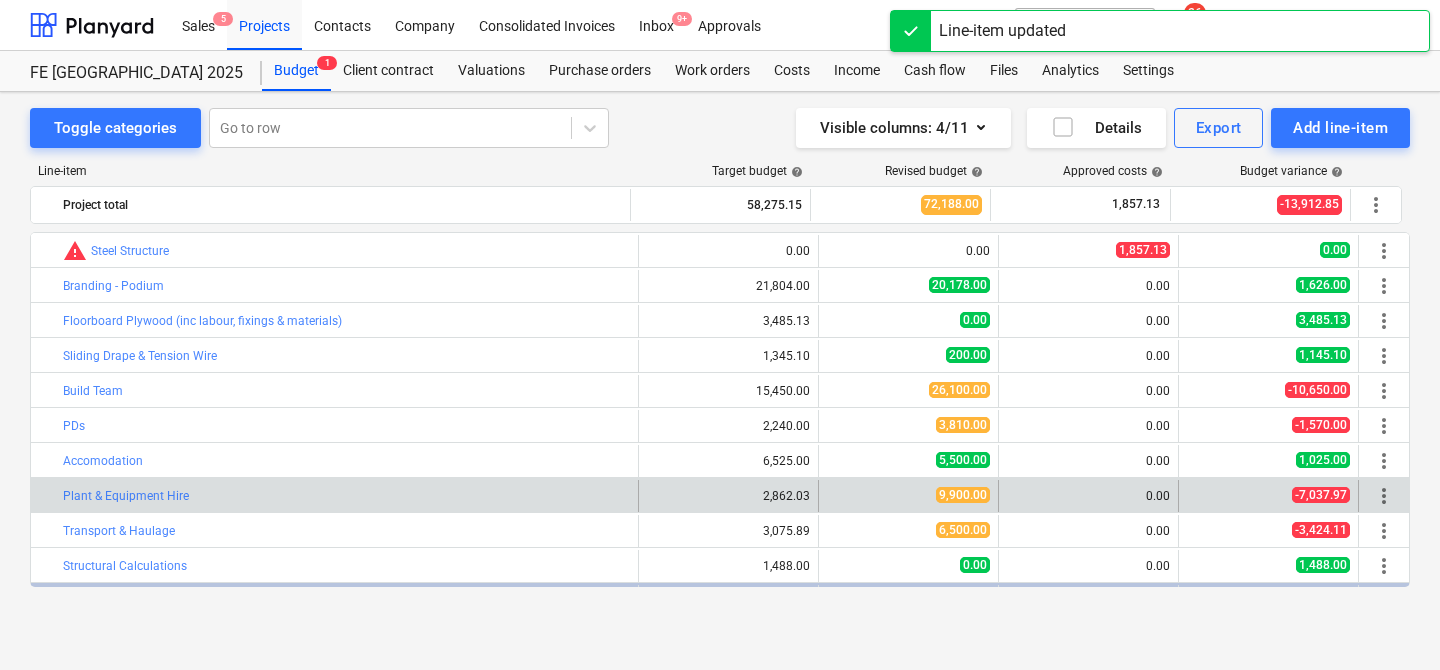 scroll, scrollTop: 45, scrollLeft: 0, axis: vertical 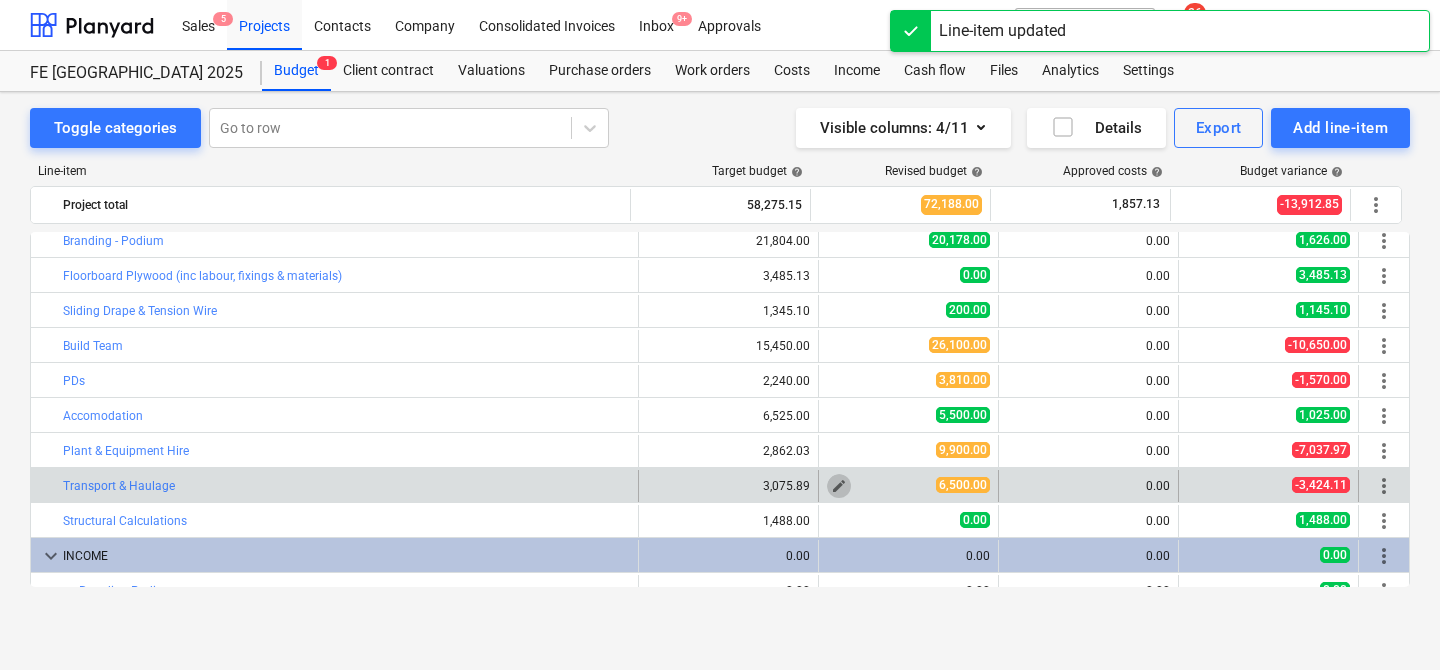click on "edit" at bounding box center (839, 486) 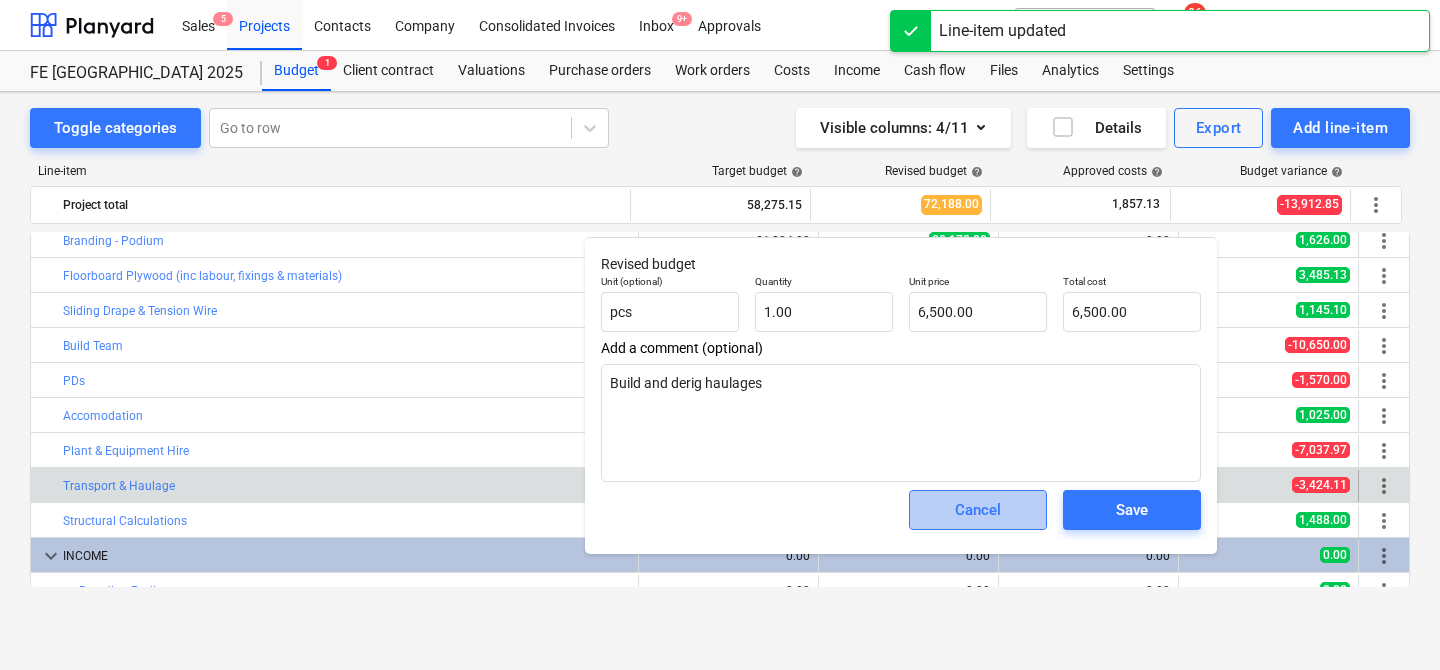 click on "Cancel" at bounding box center (978, 510) 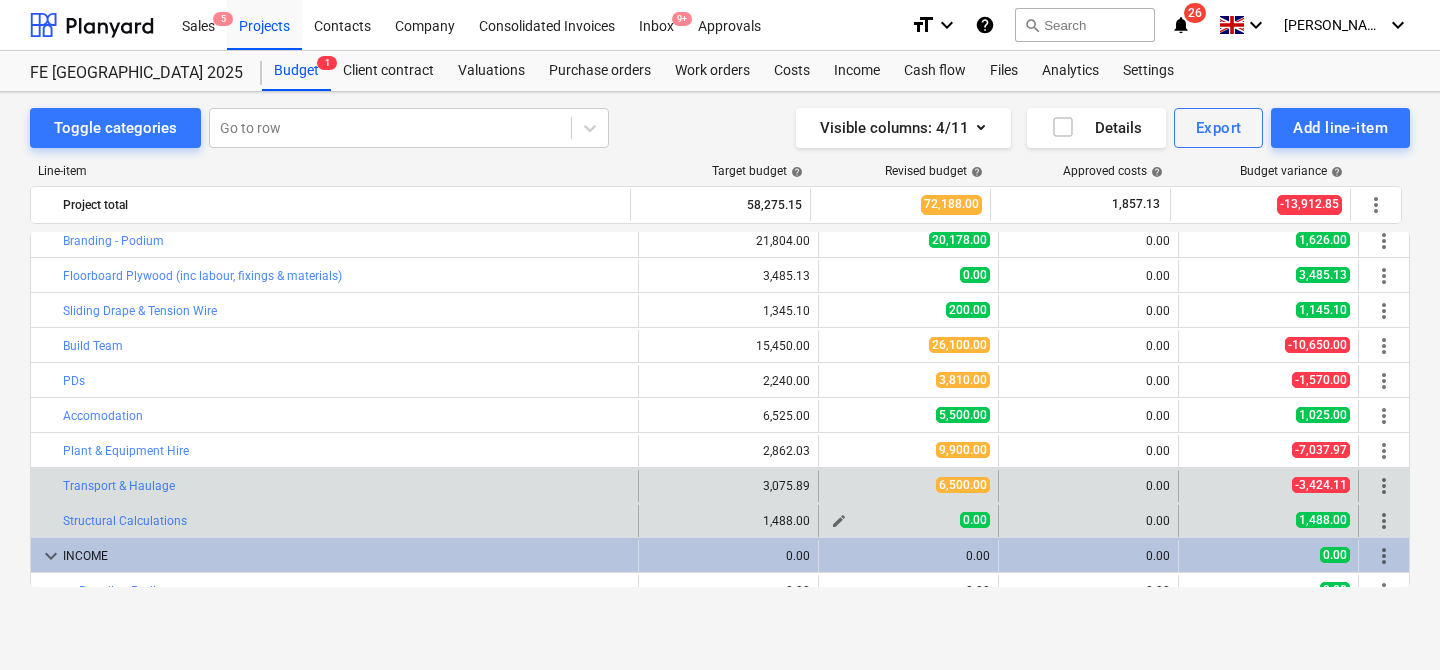 click on "edit" at bounding box center [839, 521] 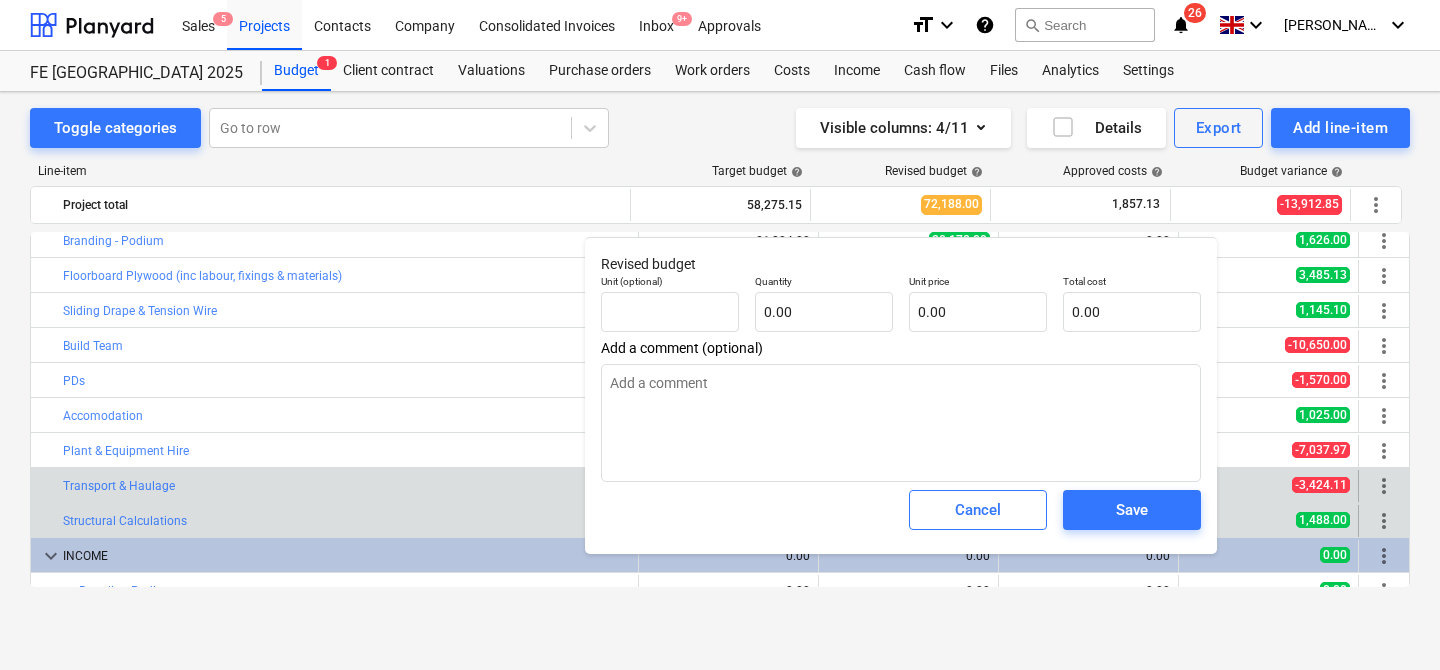 click on "Cancel" at bounding box center [978, 510] 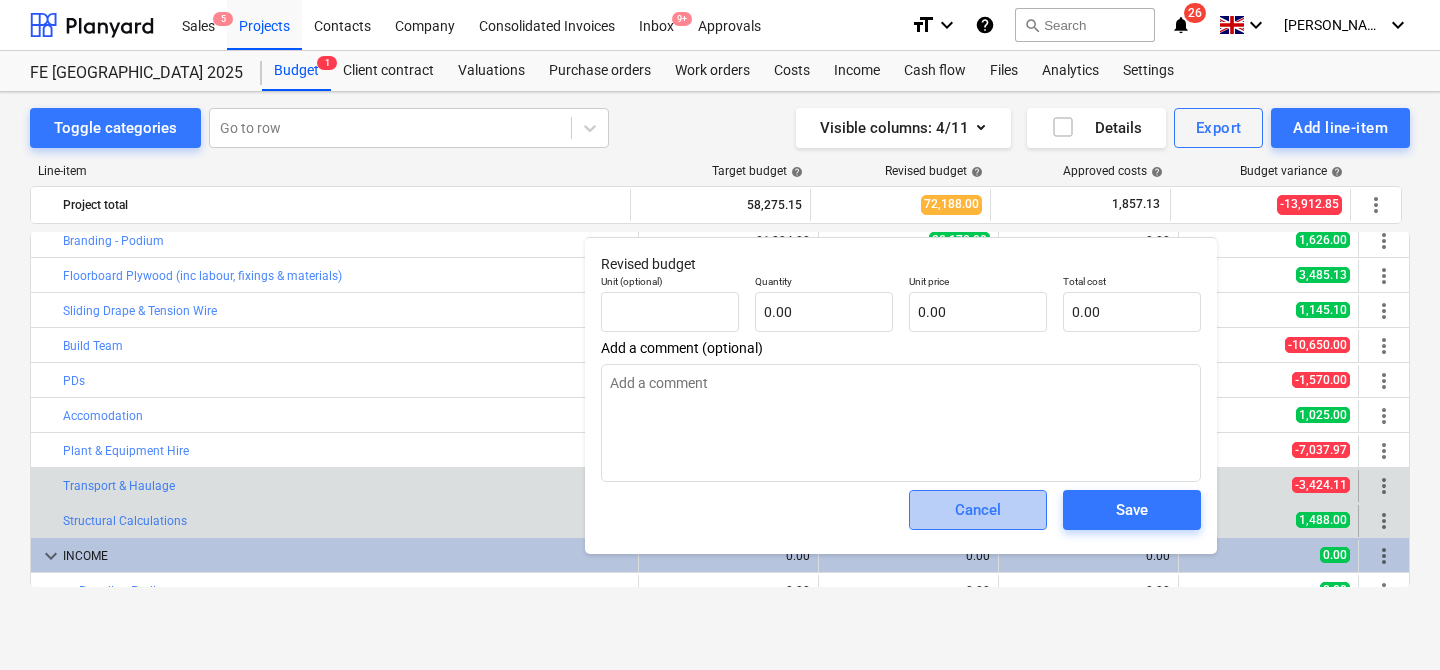 click on "Cancel" at bounding box center (978, 510) 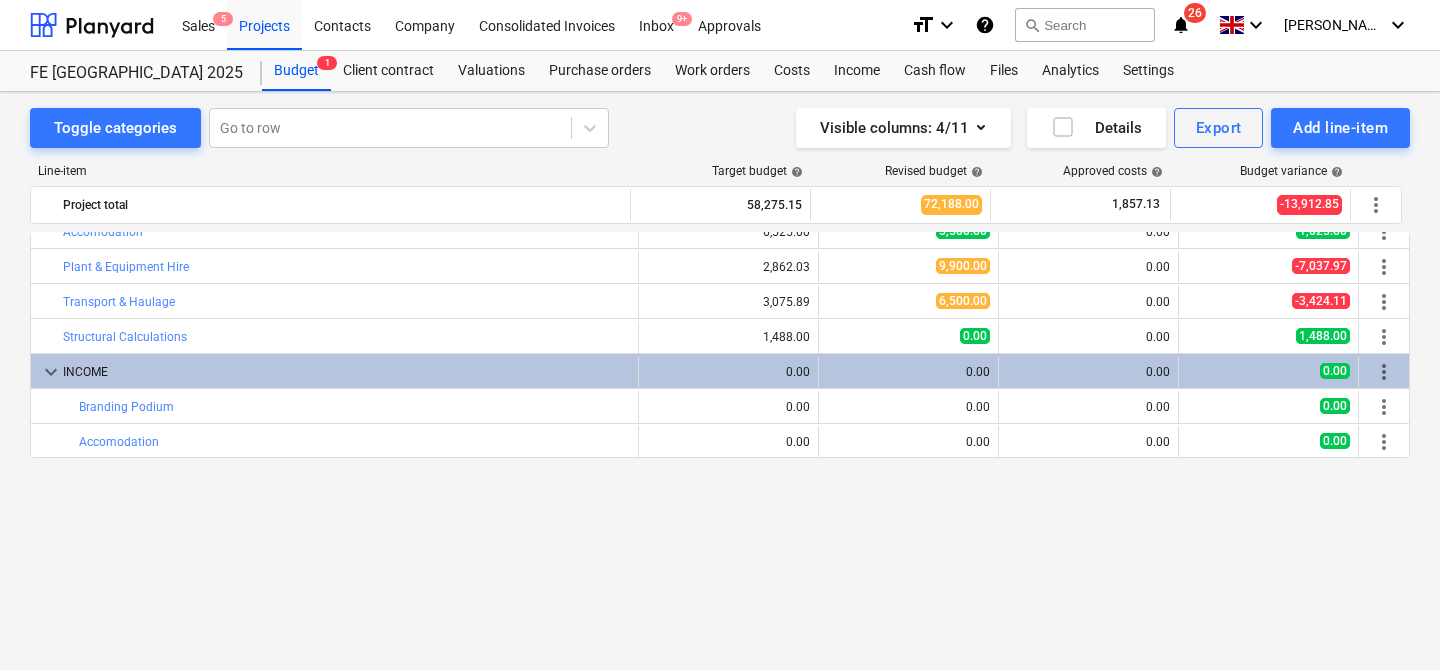 scroll, scrollTop: 0, scrollLeft: 0, axis: both 